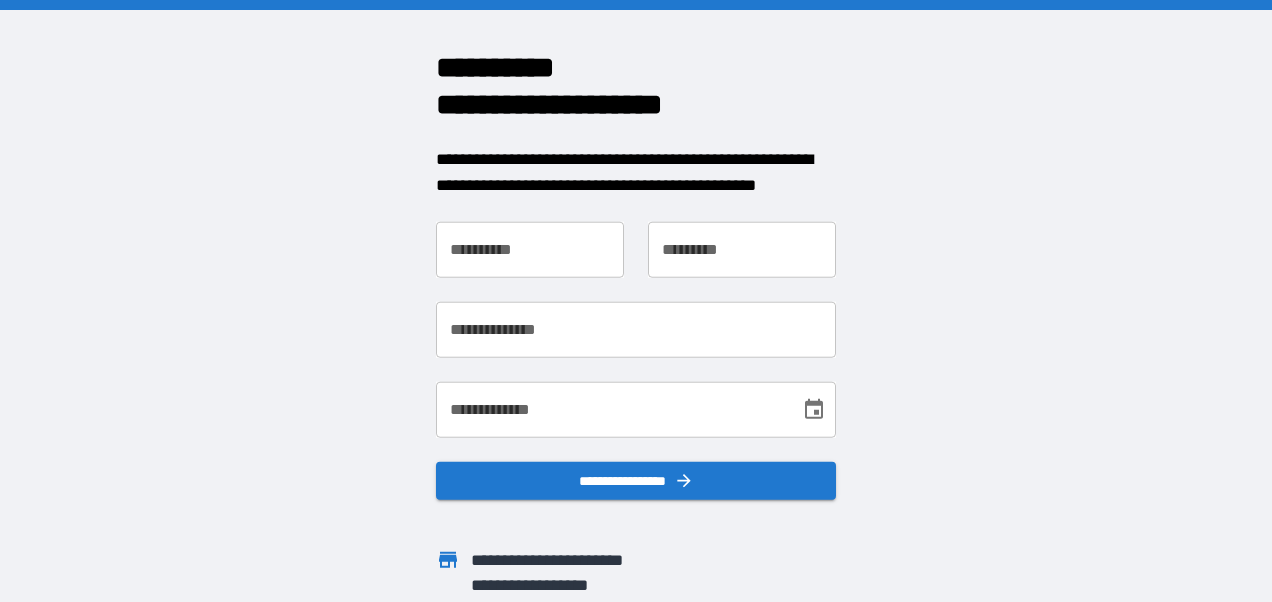 scroll, scrollTop: 0, scrollLeft: 0, axis: both 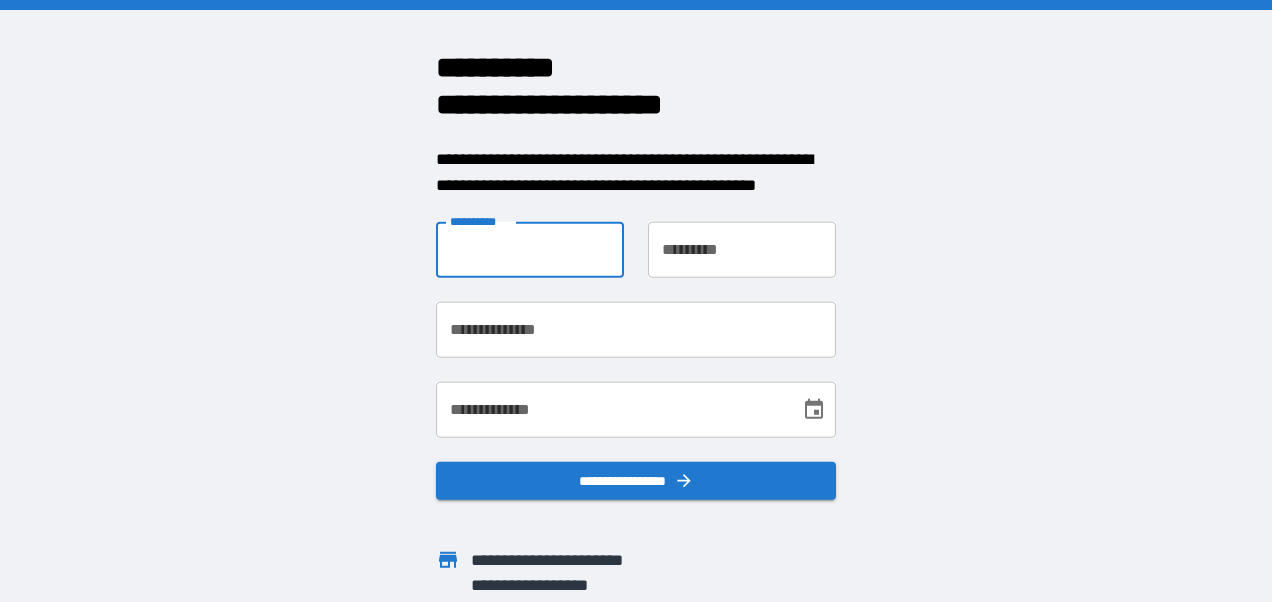 type on "****" 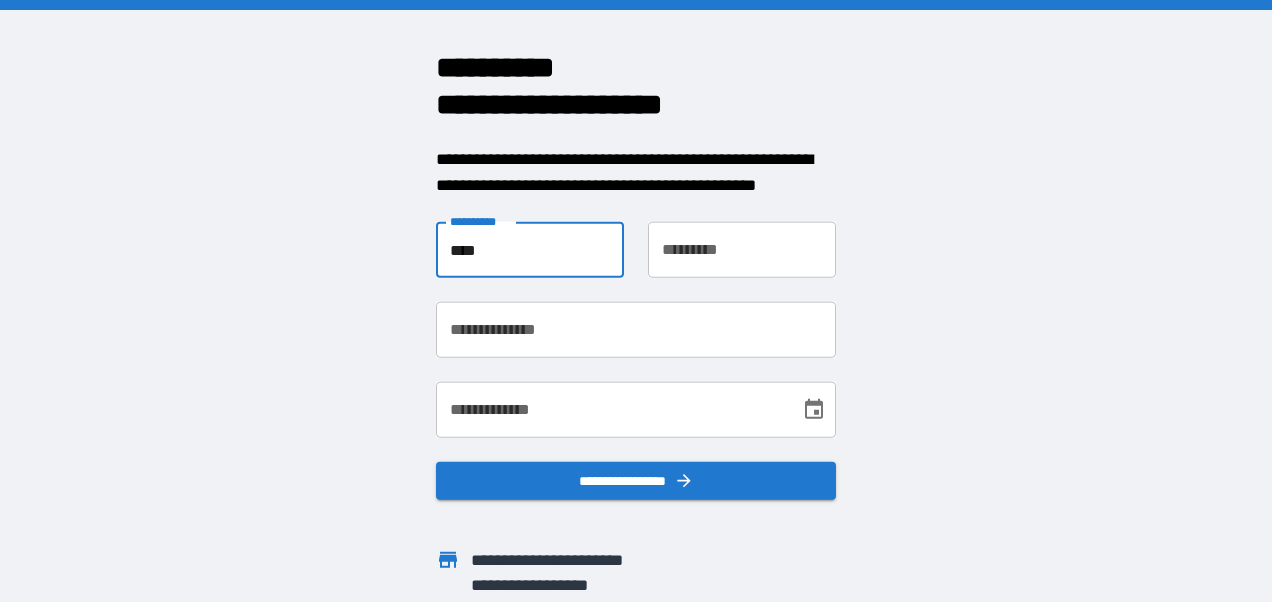 type on "********" 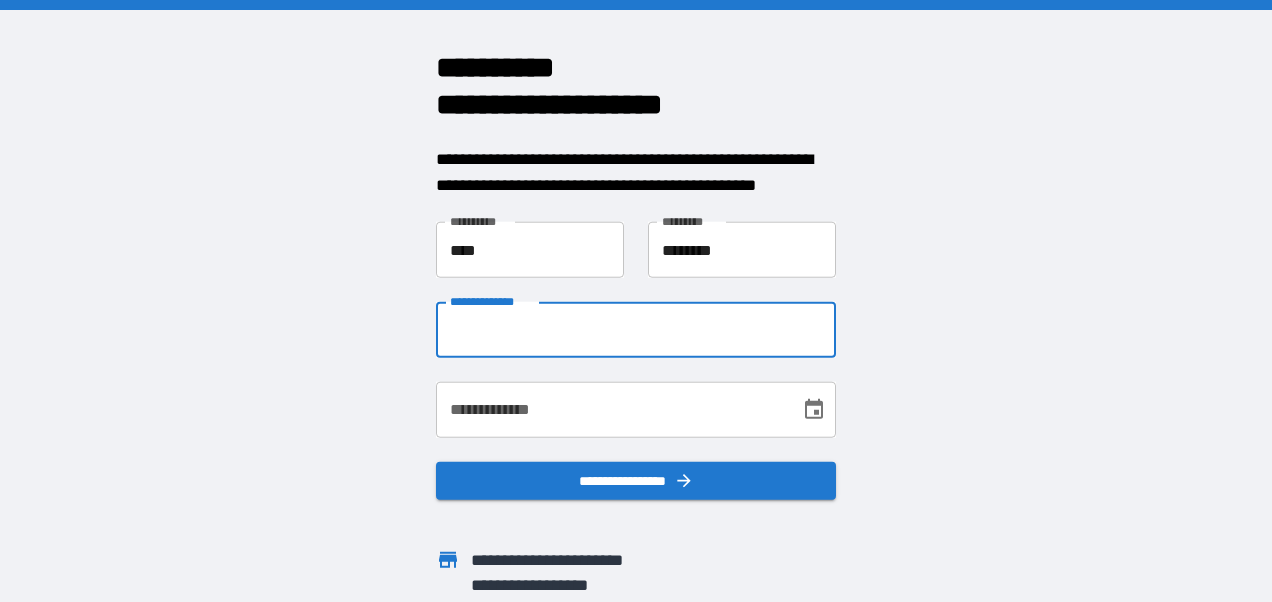 click on "**********" at bounding box center [636, 330] 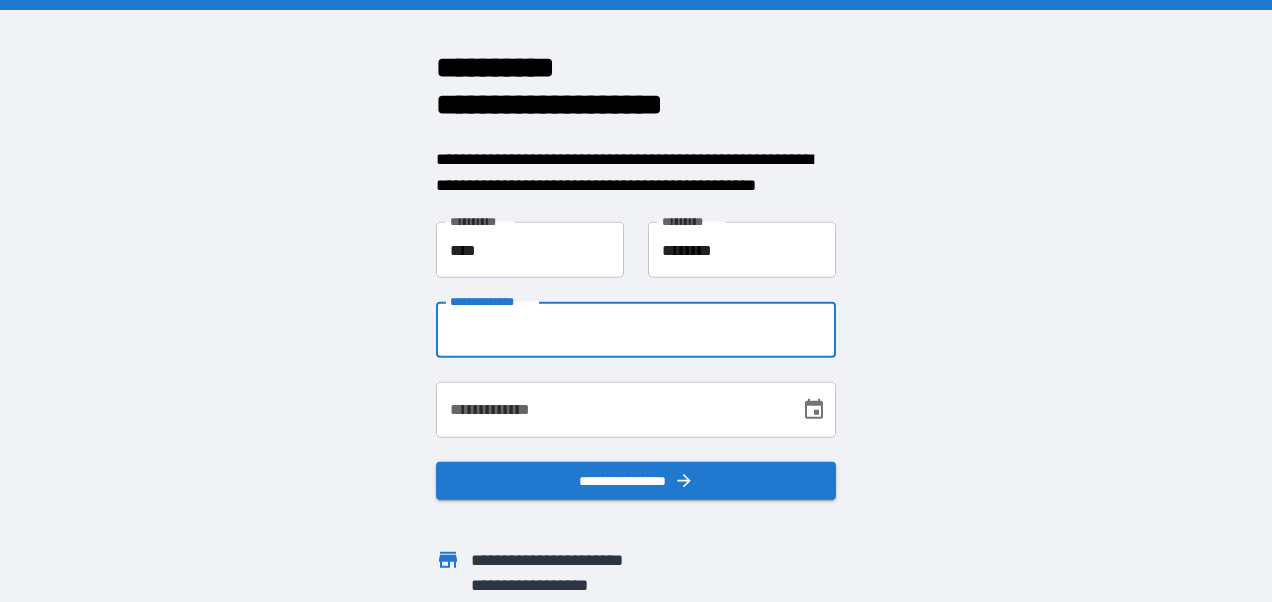type on "**********" 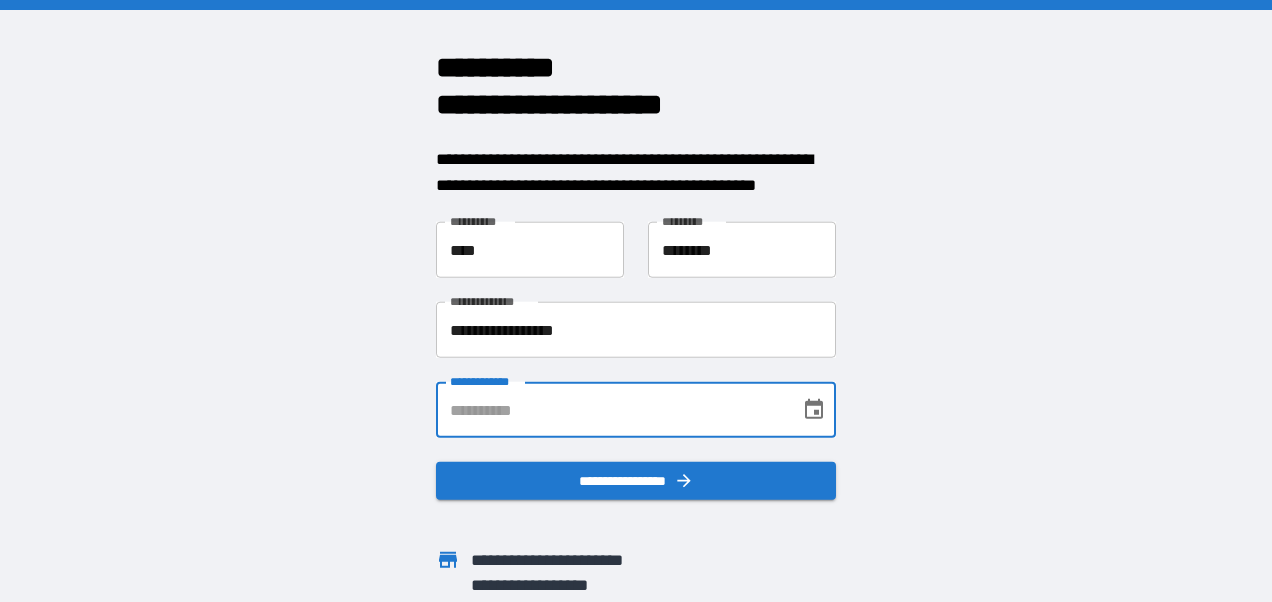 click on "**********" at bounding box center [611, 410] 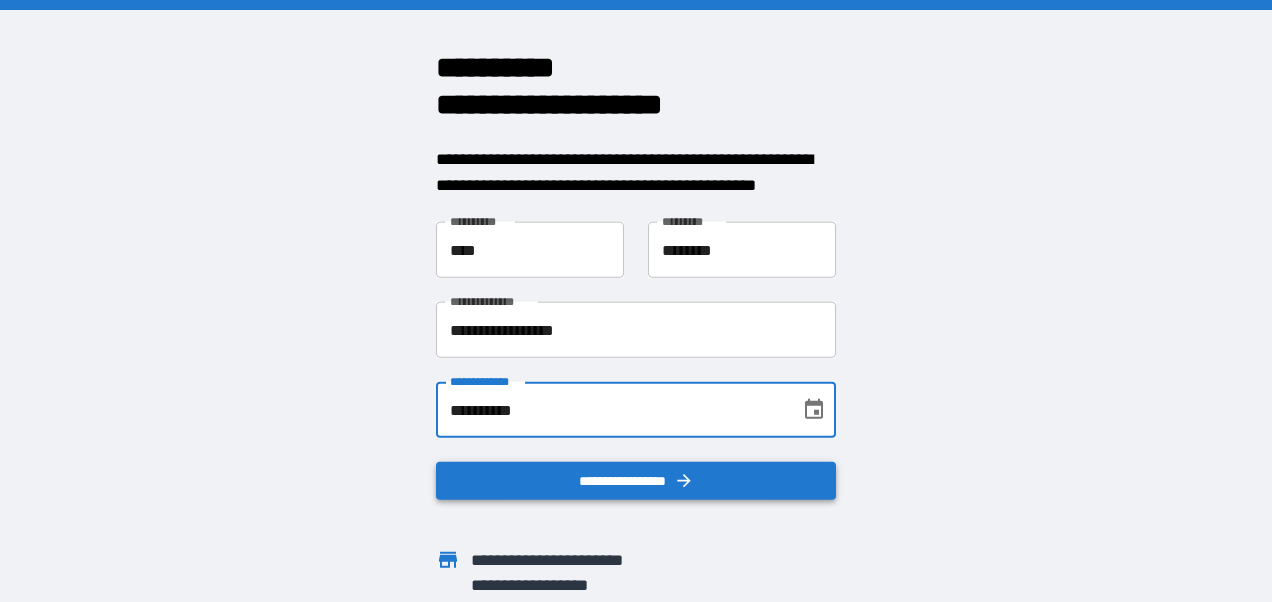 type on "**********" 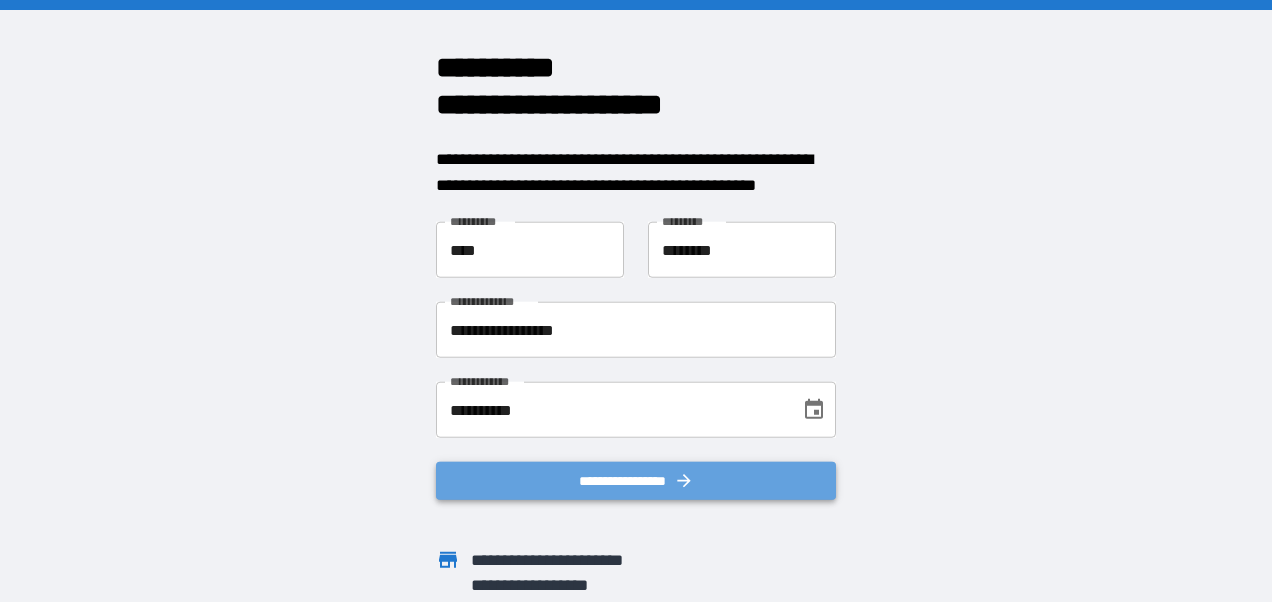 click on "**********" at bounding box center [636, 481] 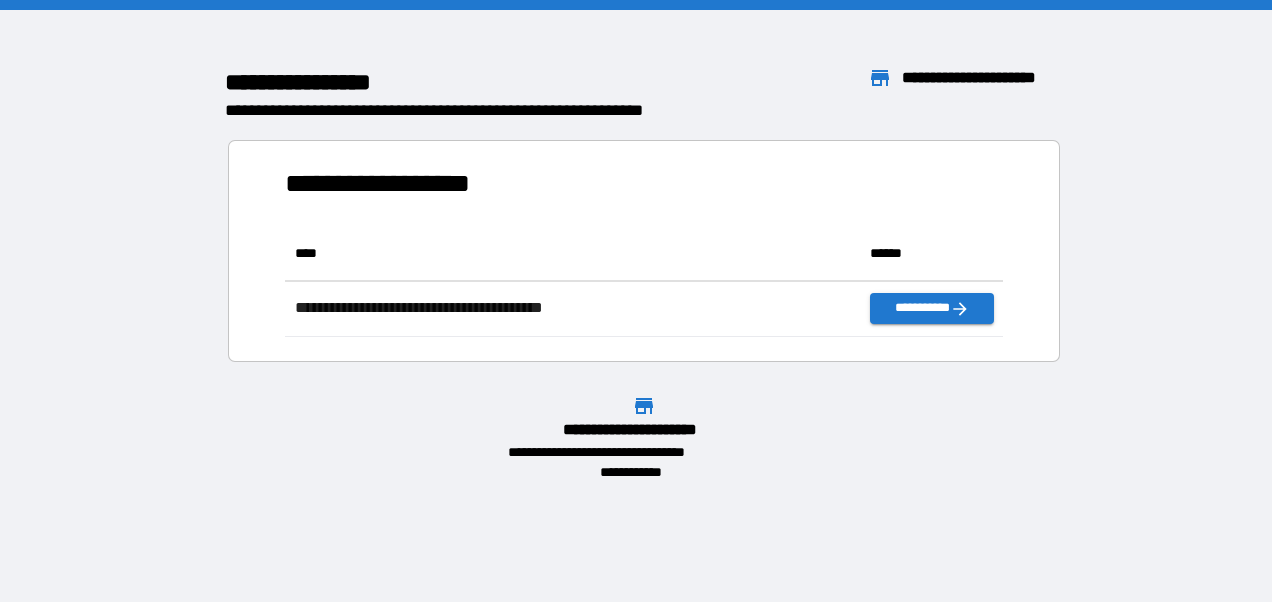 scroll, scrollTop: 16, scrollLeft: 16, axis: both 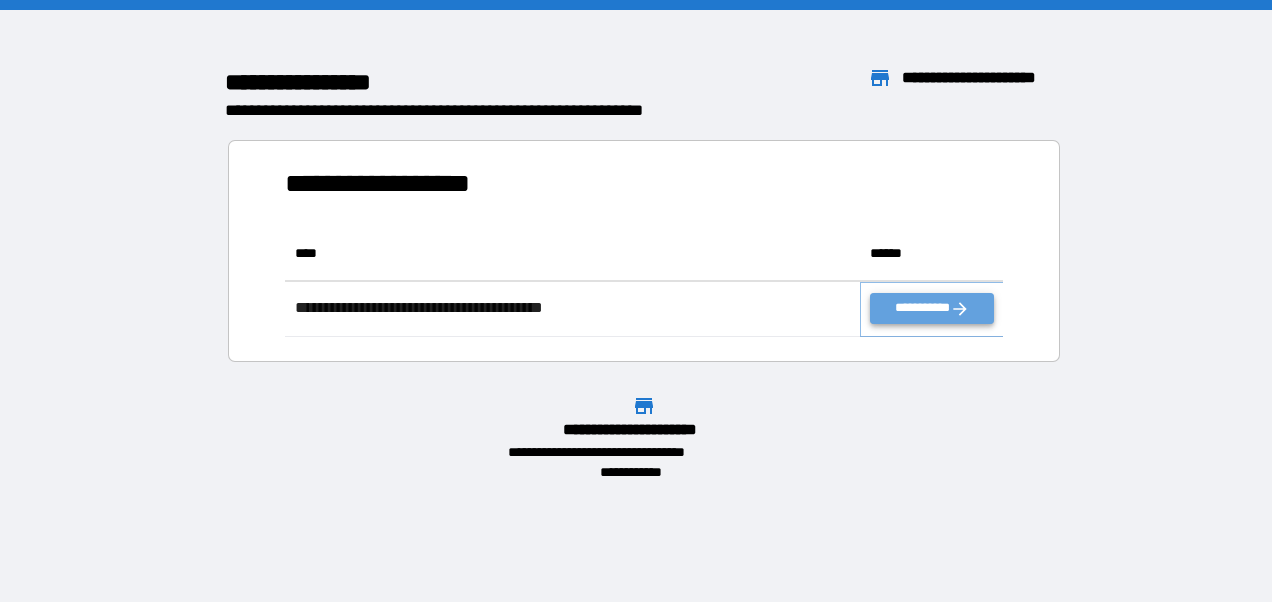 click on "**********" at bounding box center (932, 308) 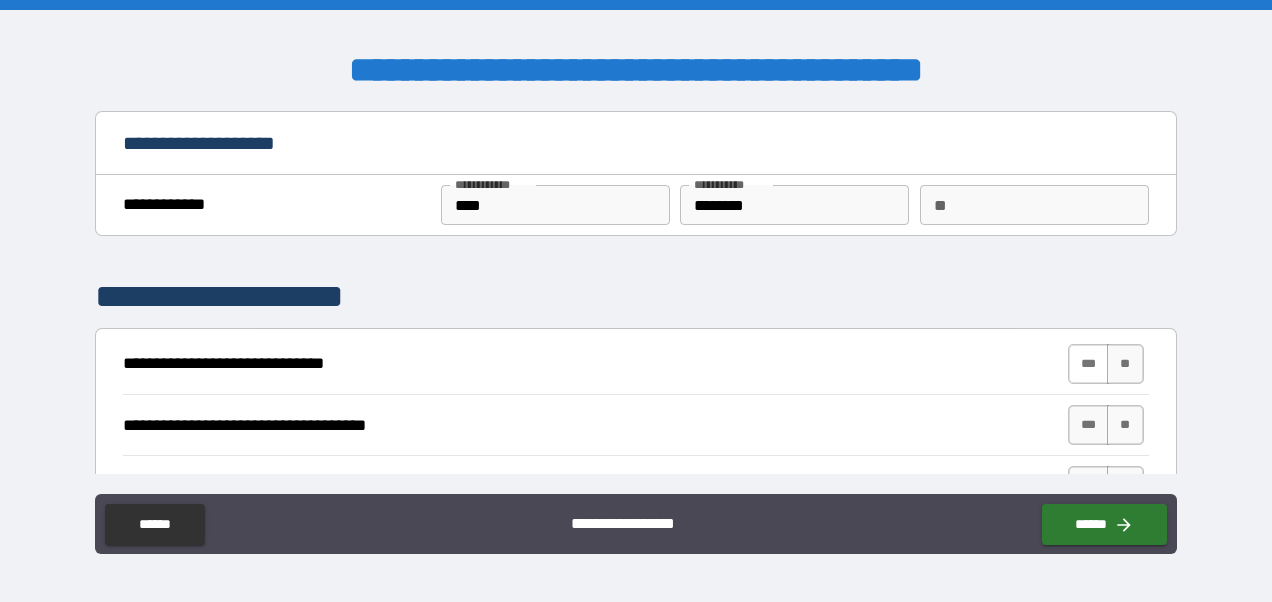 click on "***" at bounding box center [1089, 364] 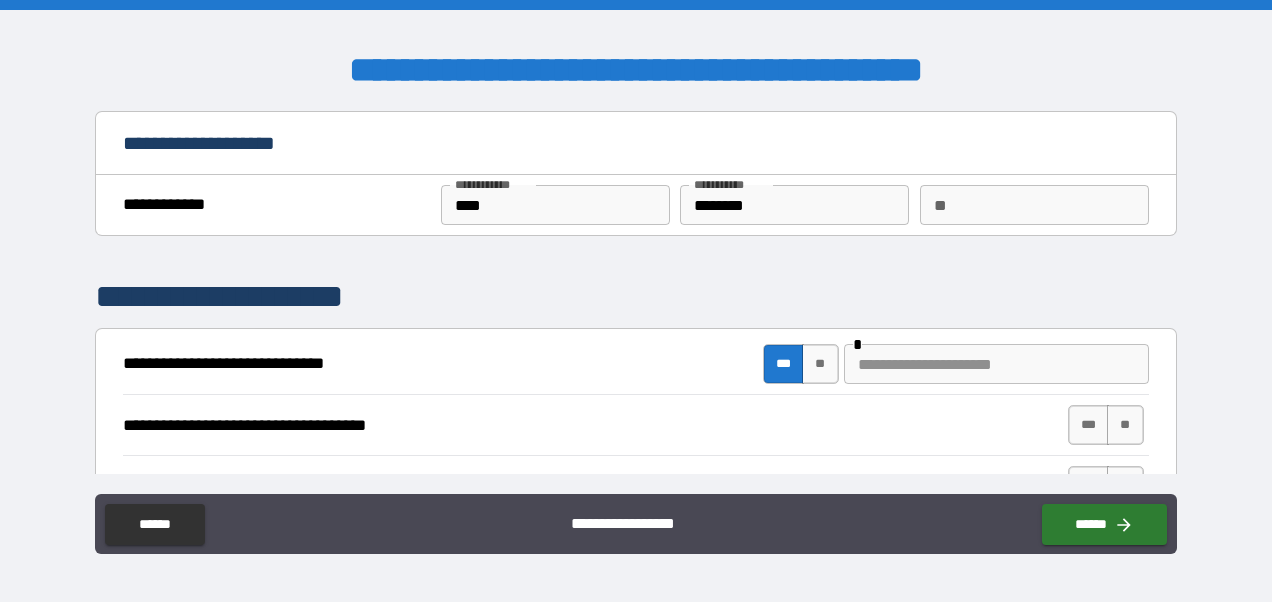 click at bounding box center [996, 364] 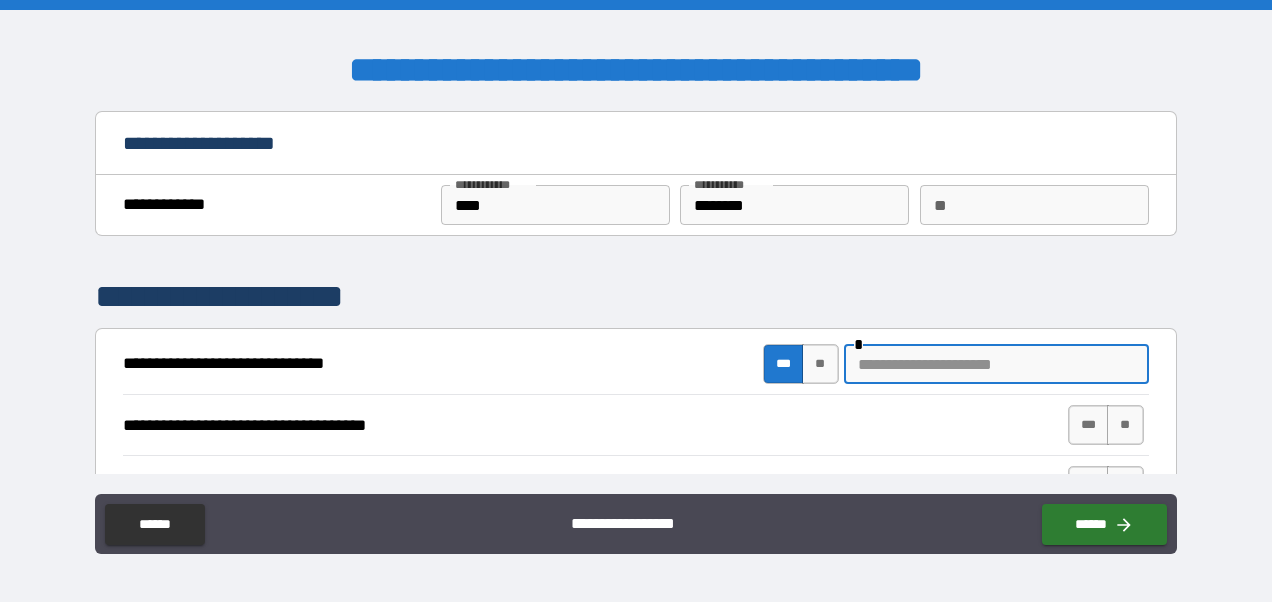 paste on "**********" 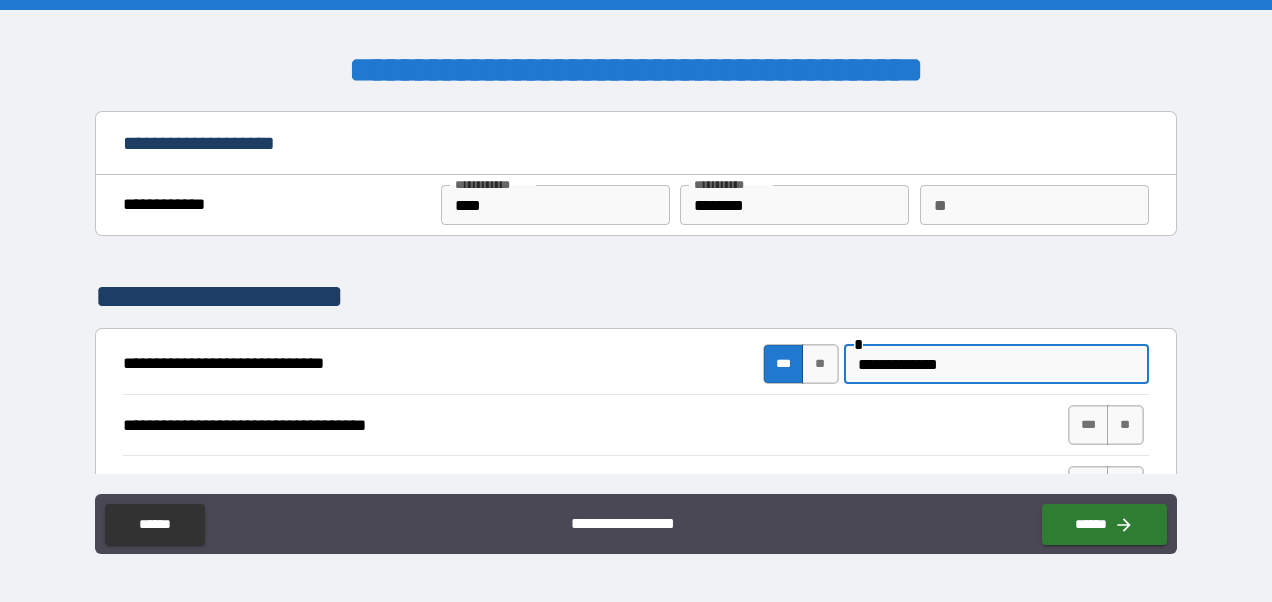 type on "**********" 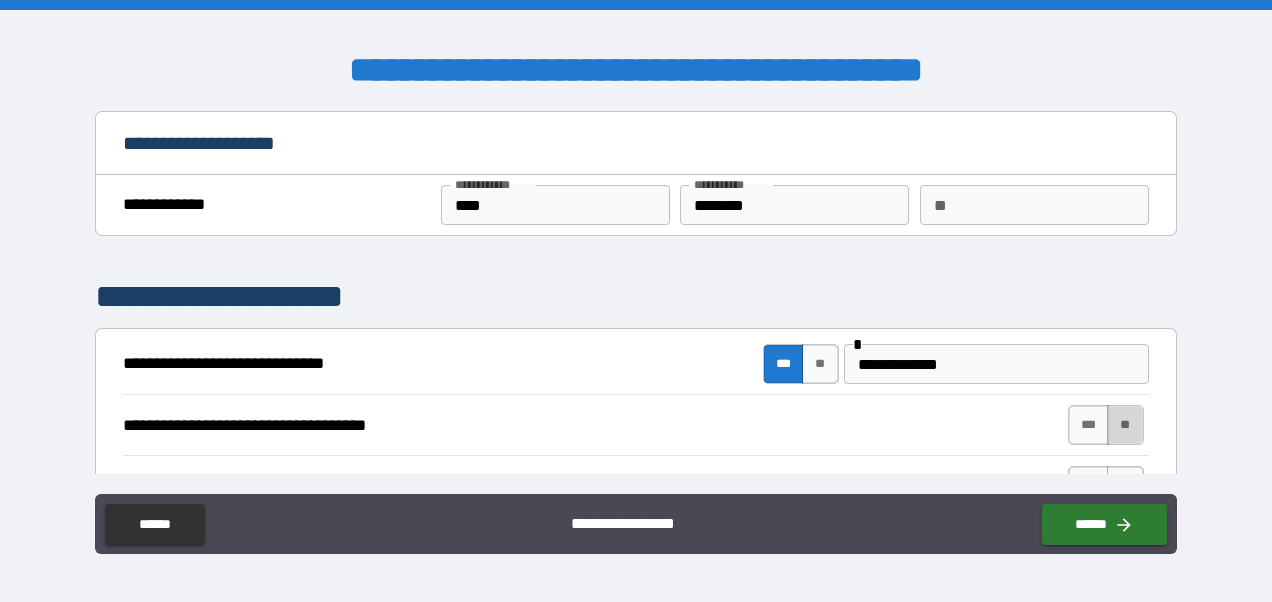 click on "**" at bounding box center [1125, 425] 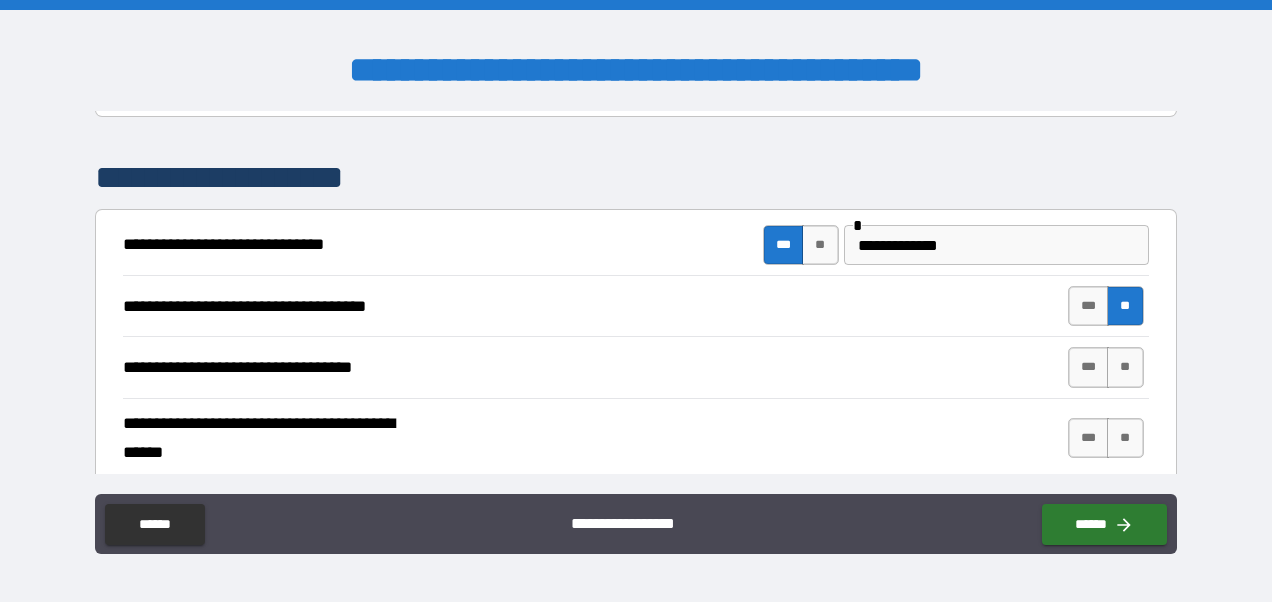 scroll, scrollTop: 166, scrollLeft: 0, axis: vertical 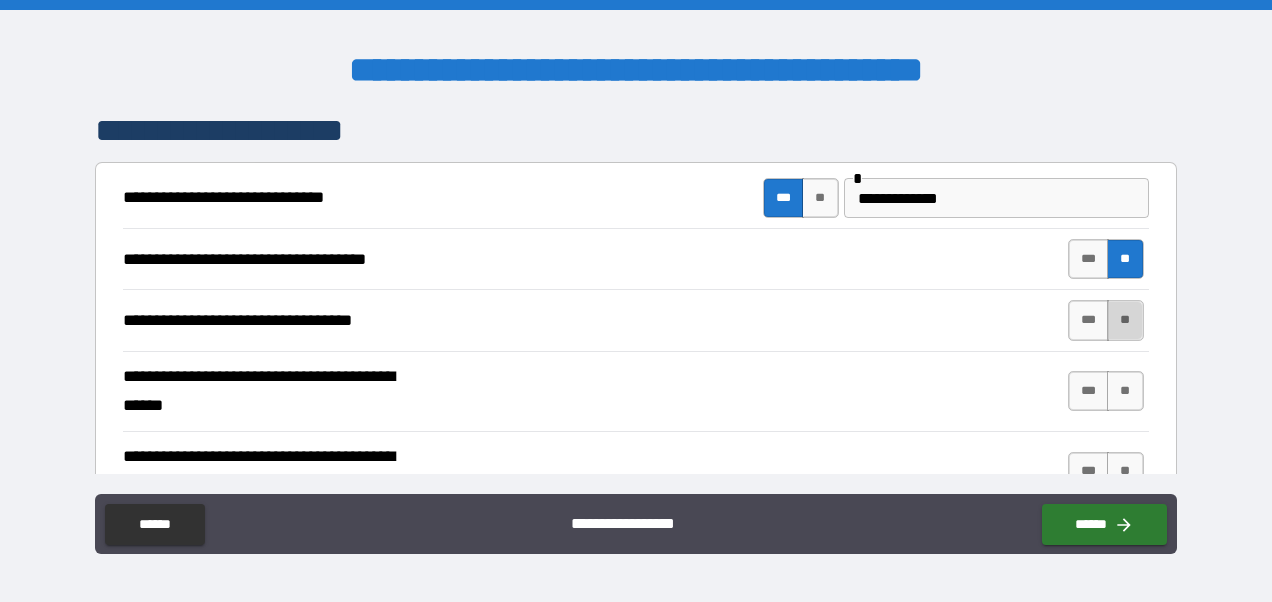 click on "**" at bounding box center (1125, 320) 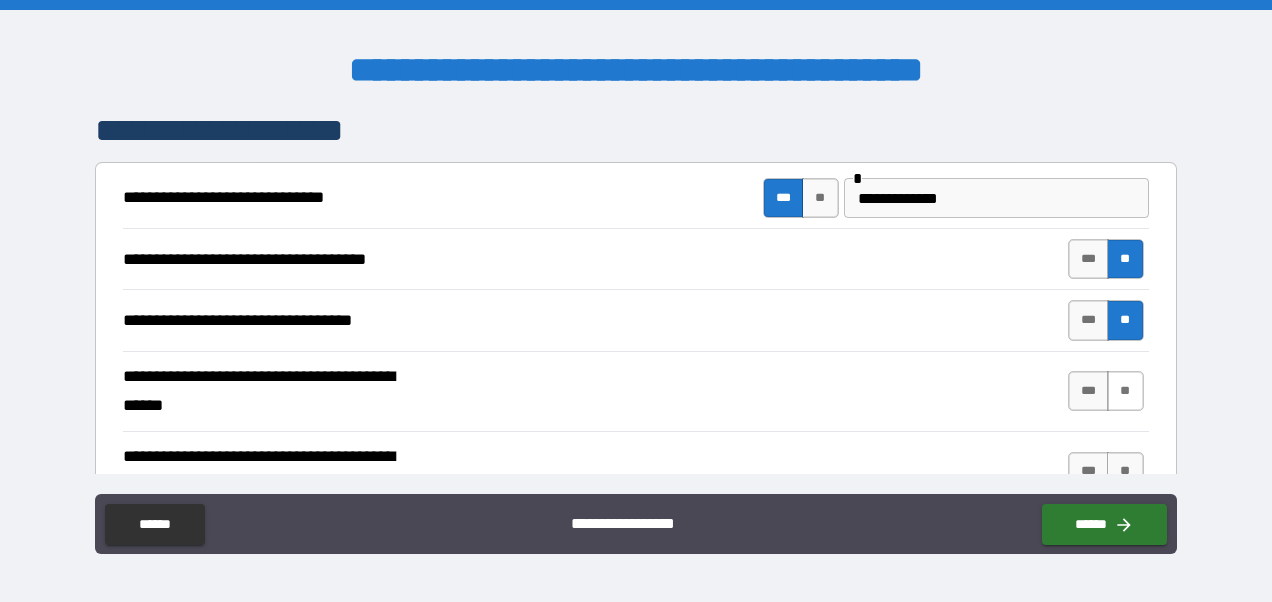click on "**" at bounding box center [1125, 391] 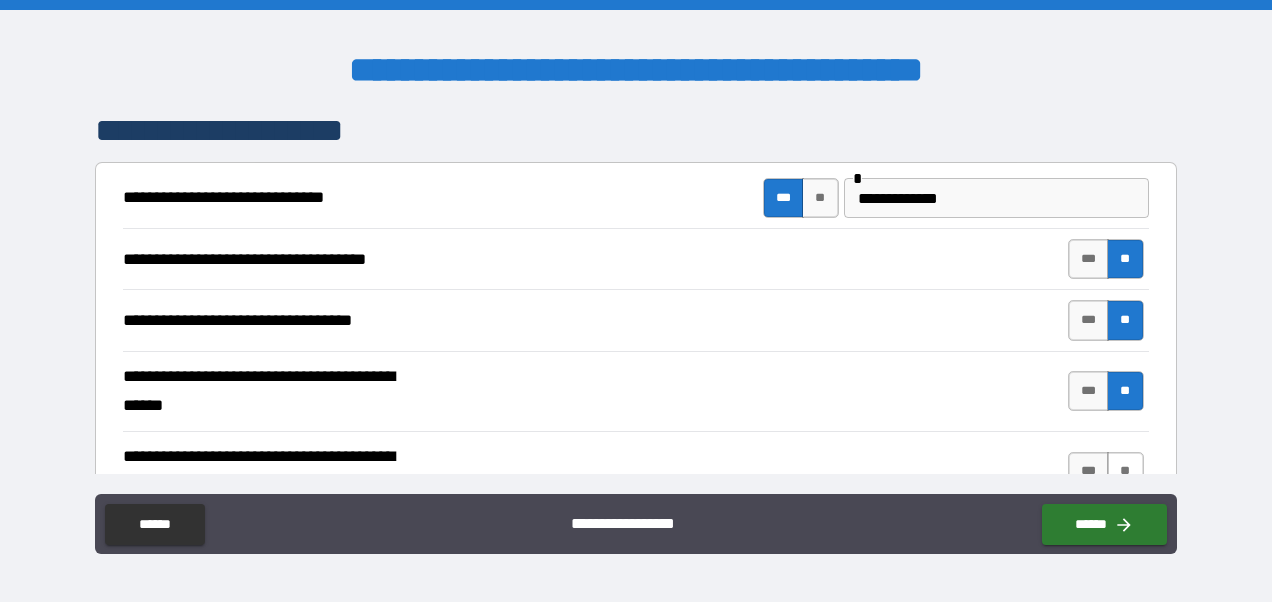 click on "**" at bounding box center [1125, 472] 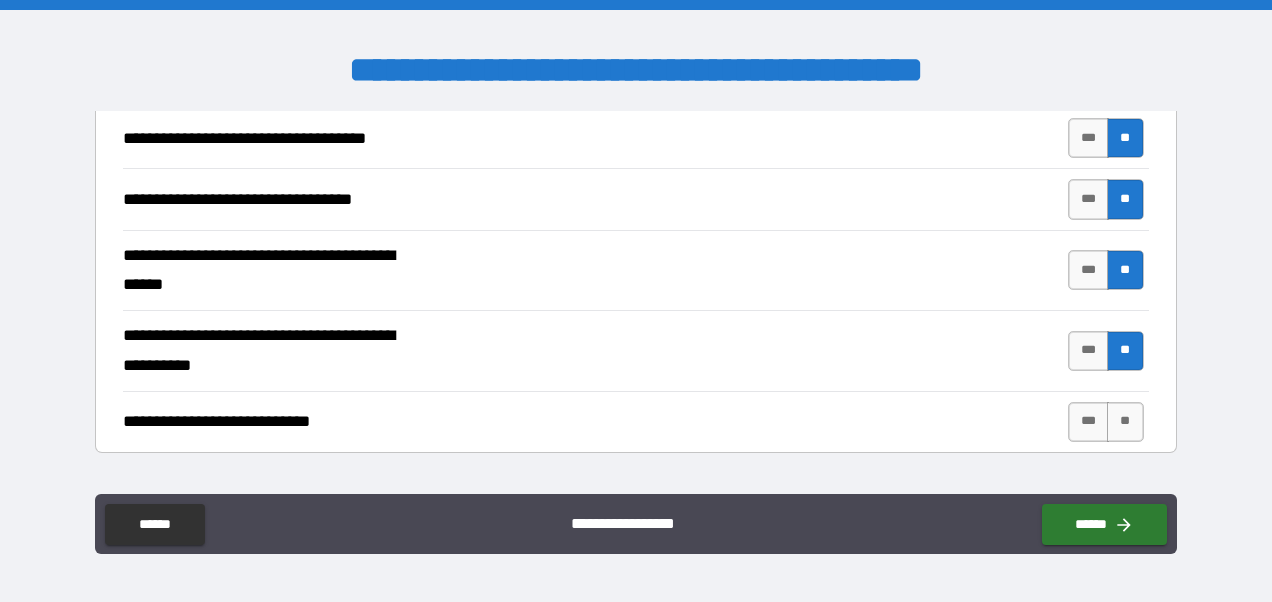 scroll, scrollTop: 333, scrollLeft: 0, axis: vertical 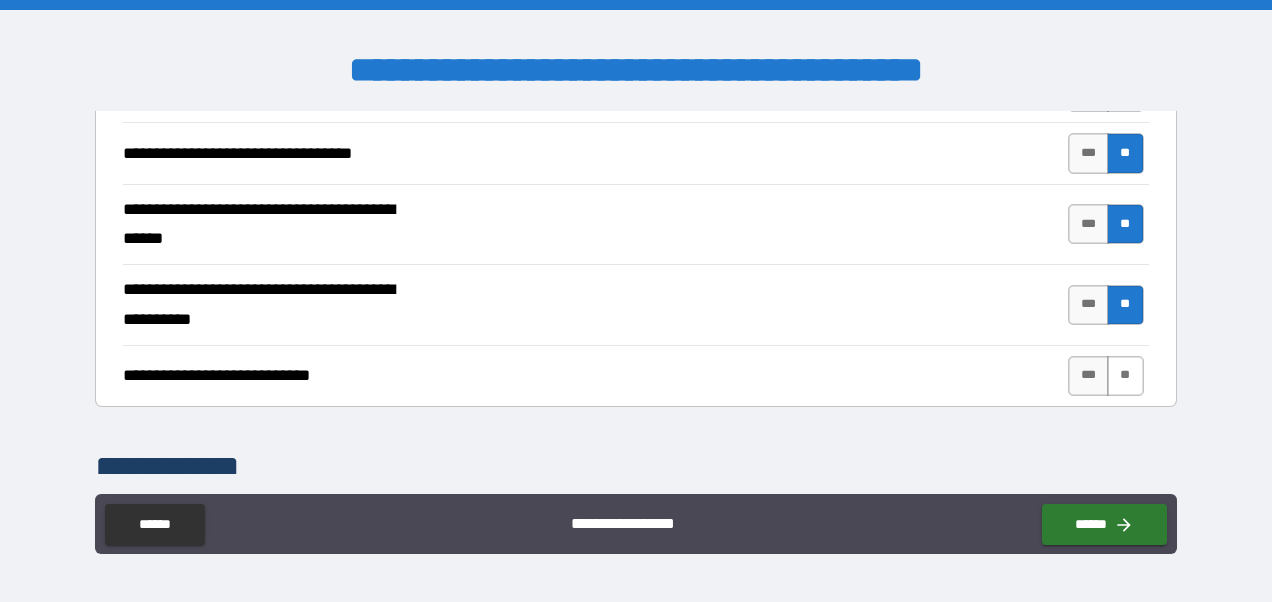 click on "**" at bounding box center [1125, 376] 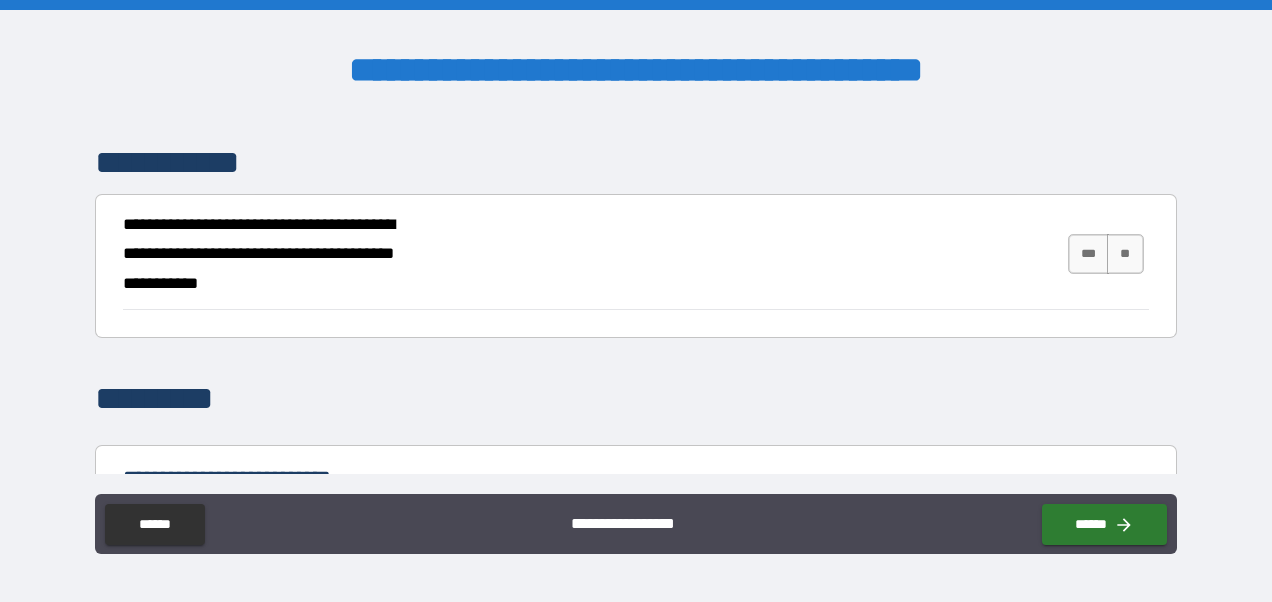 scroll, scrollTop: 666, scrollLeft: 0, axis: vertical 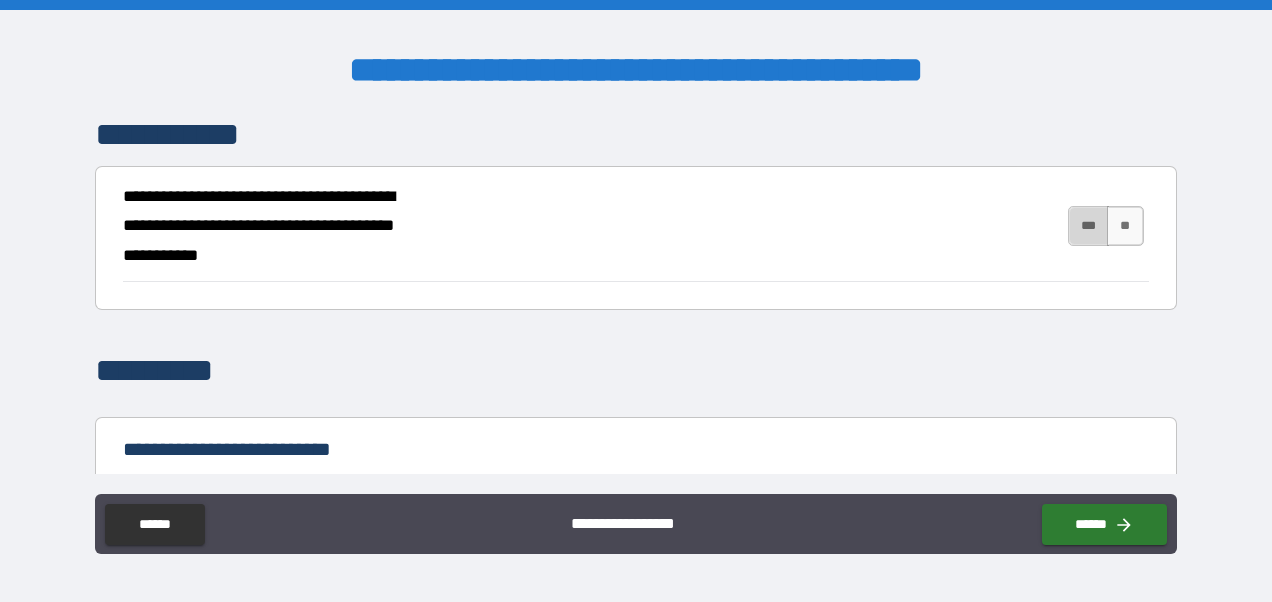 click on "***" at bounding box center [1089, 226] 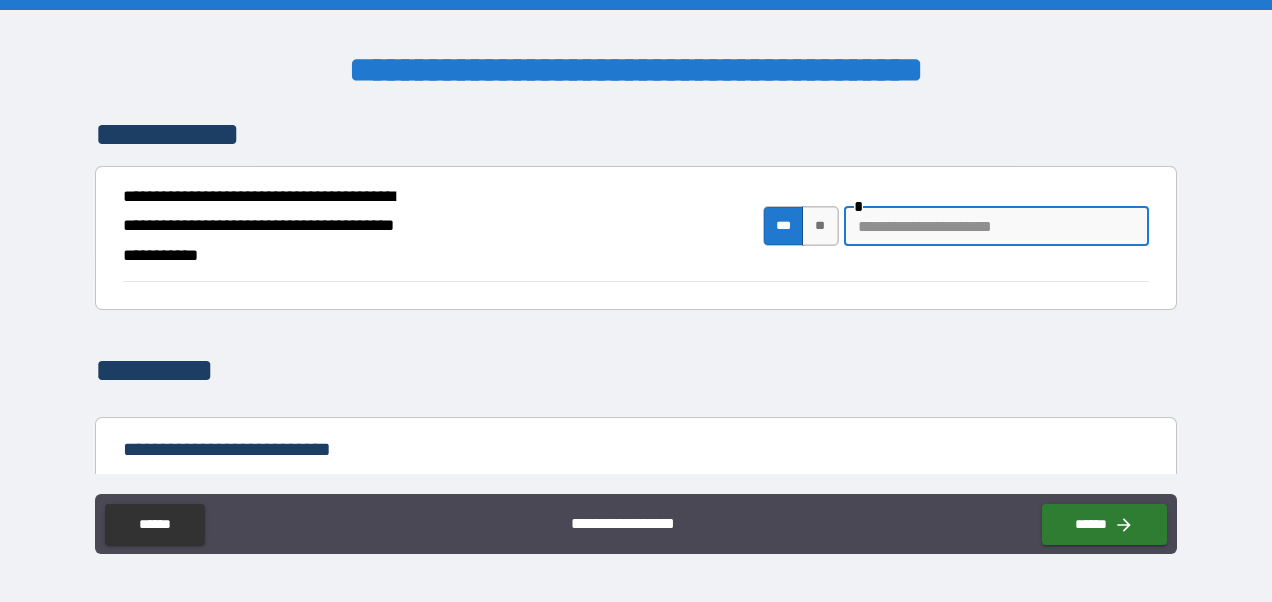 click at bounding box center [996, 226] 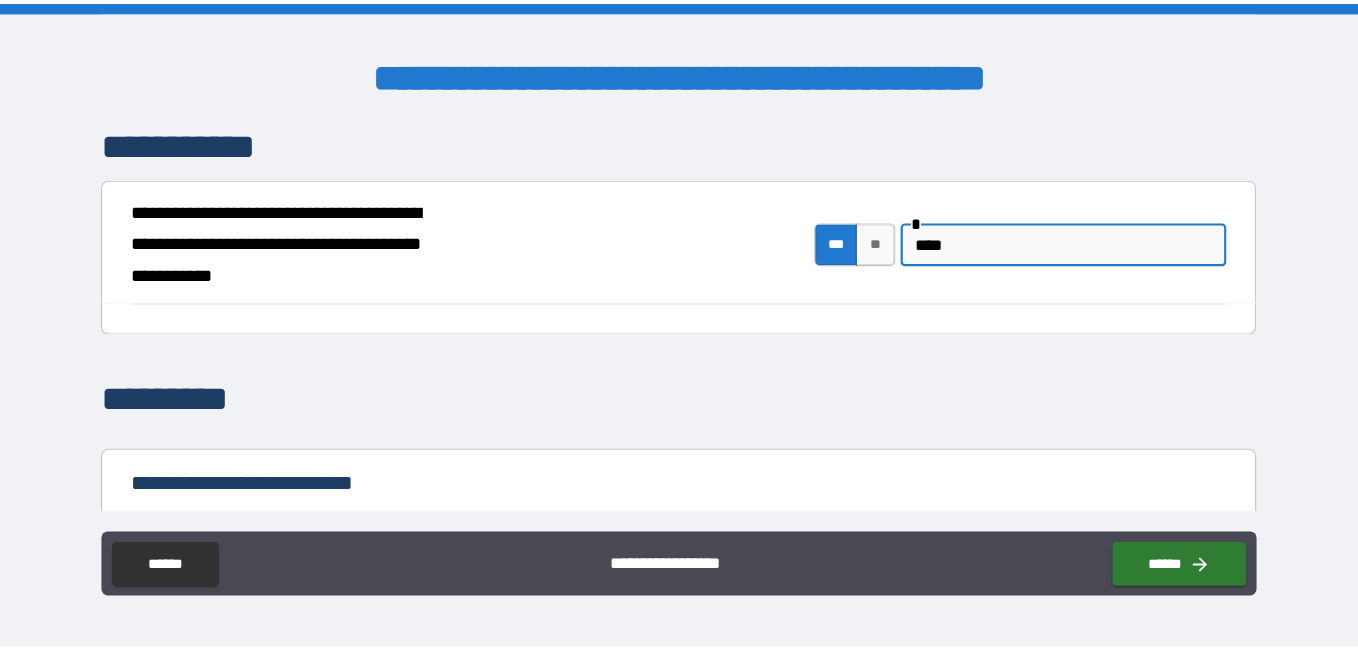 scroll, scrollTop: 667, scrollLeft: 0, axis: vertical 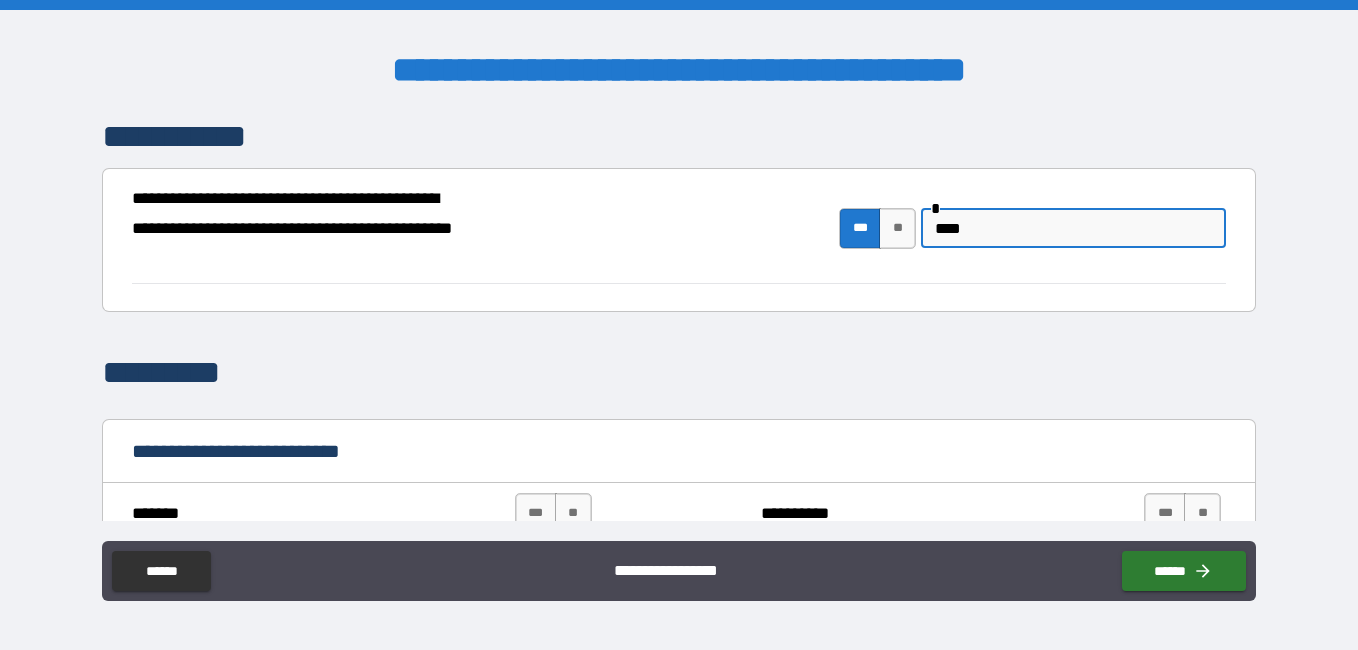 click on "****" at bounding box center [1073, 228] 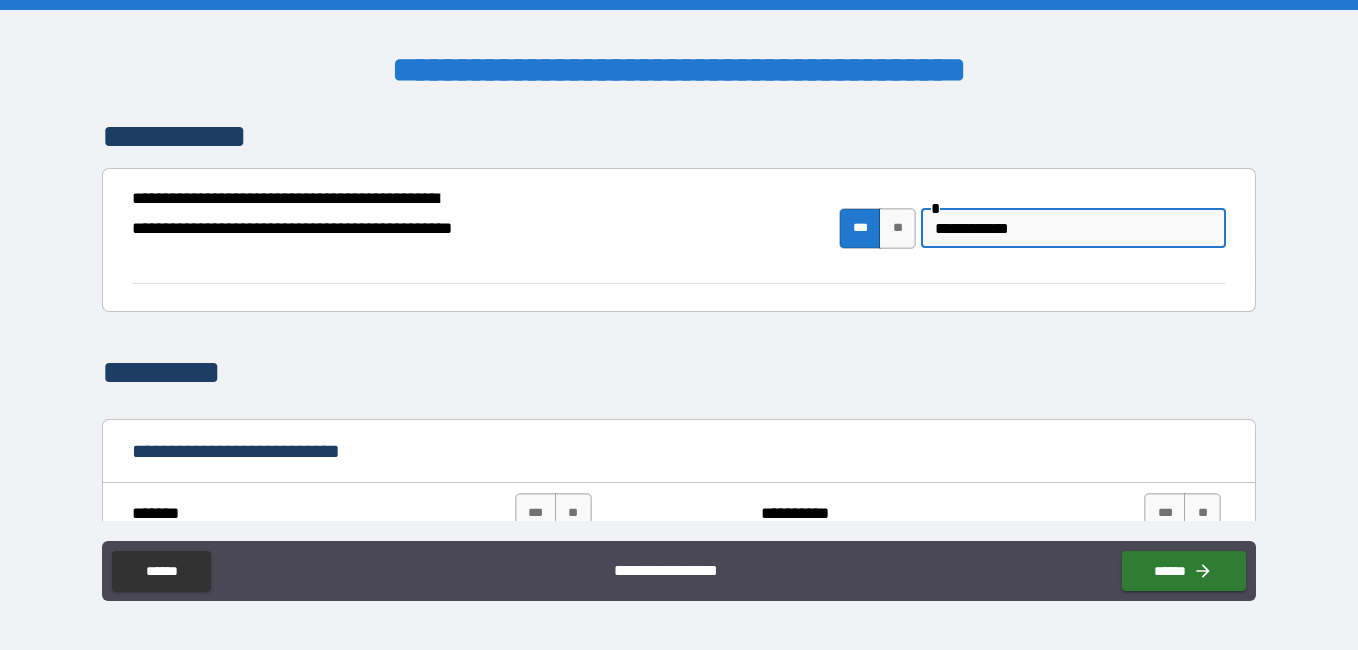 scroll, scrollTop: 834, scrollLeft: 0, axis: vertical 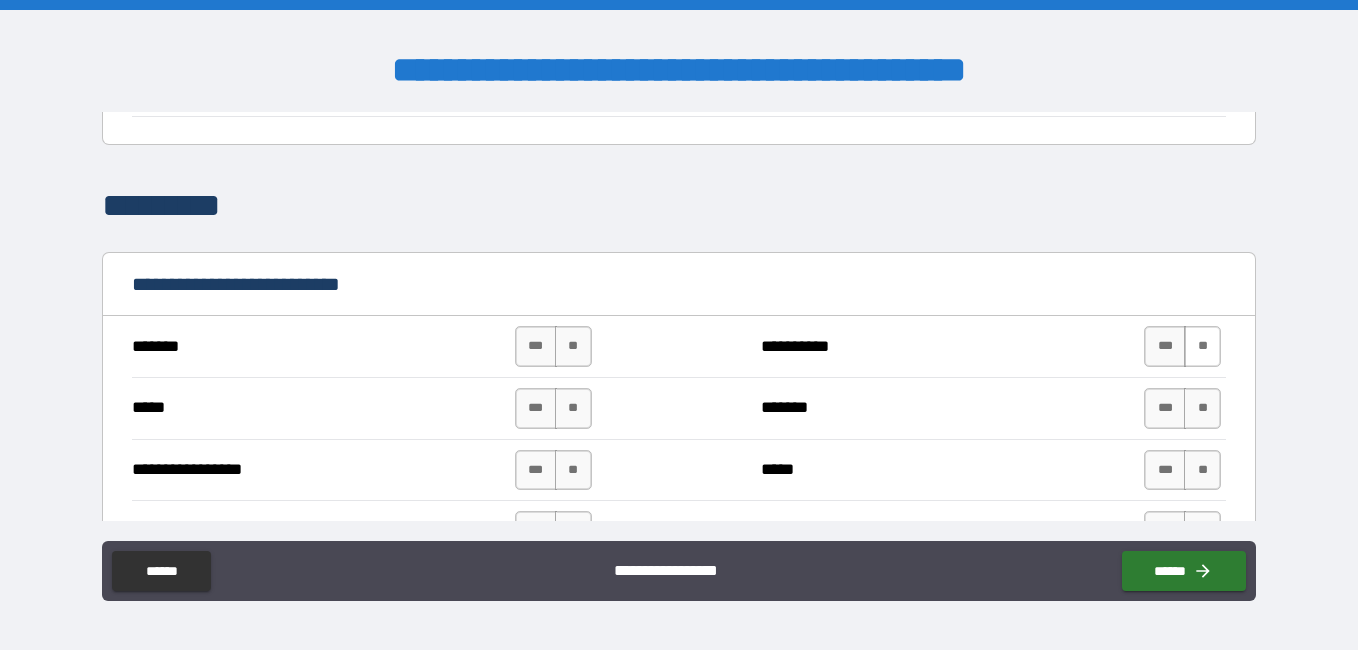 type on "**********" 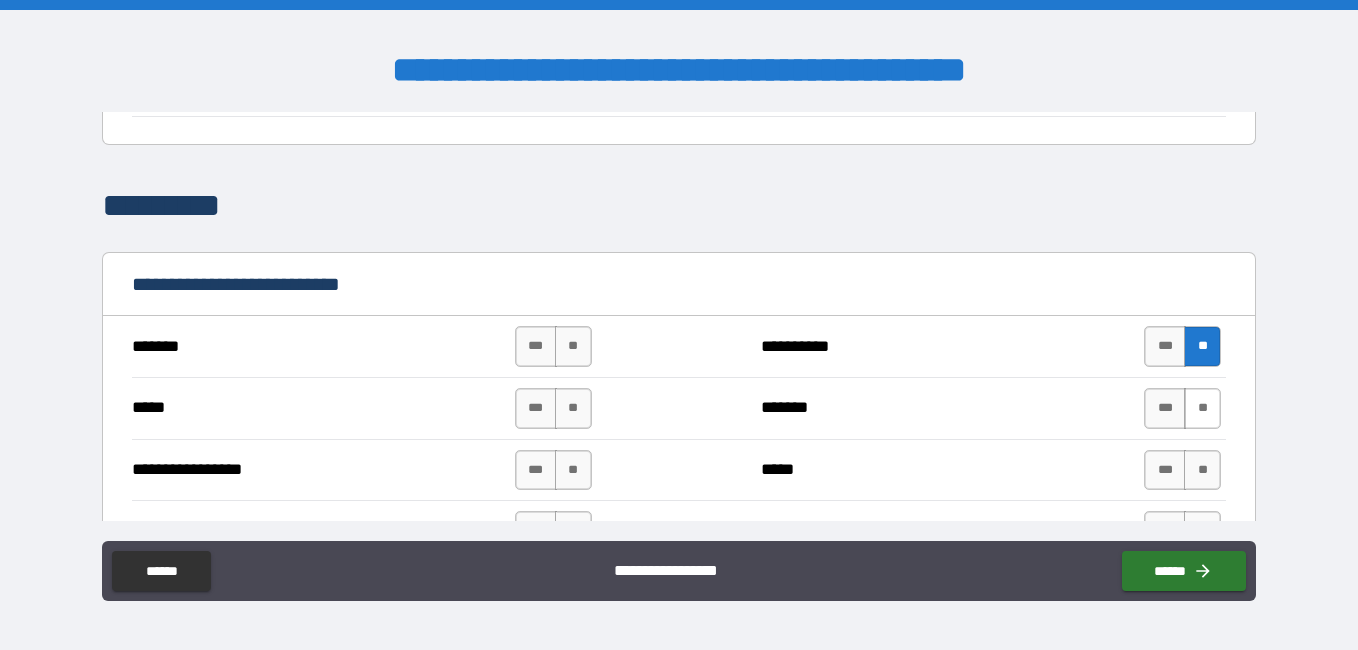 click on "**" at bounding box center (1202, 408) 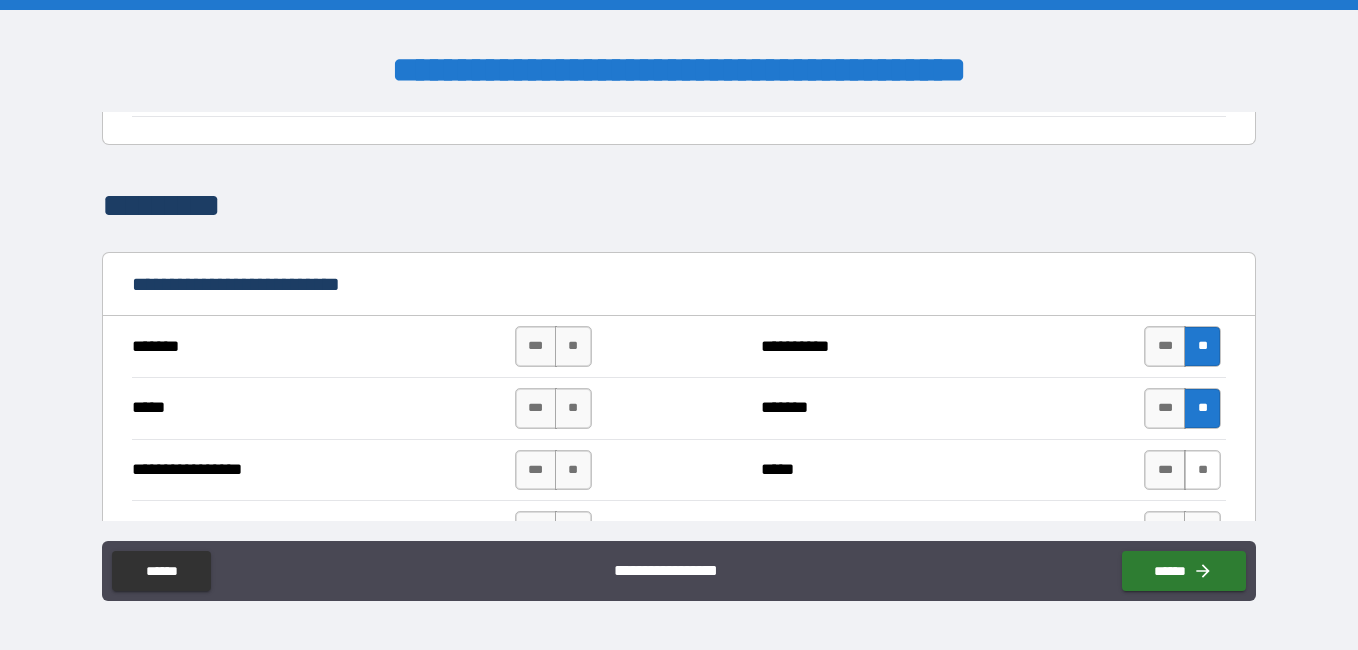click on "**" at bounding box center (1202, 470) 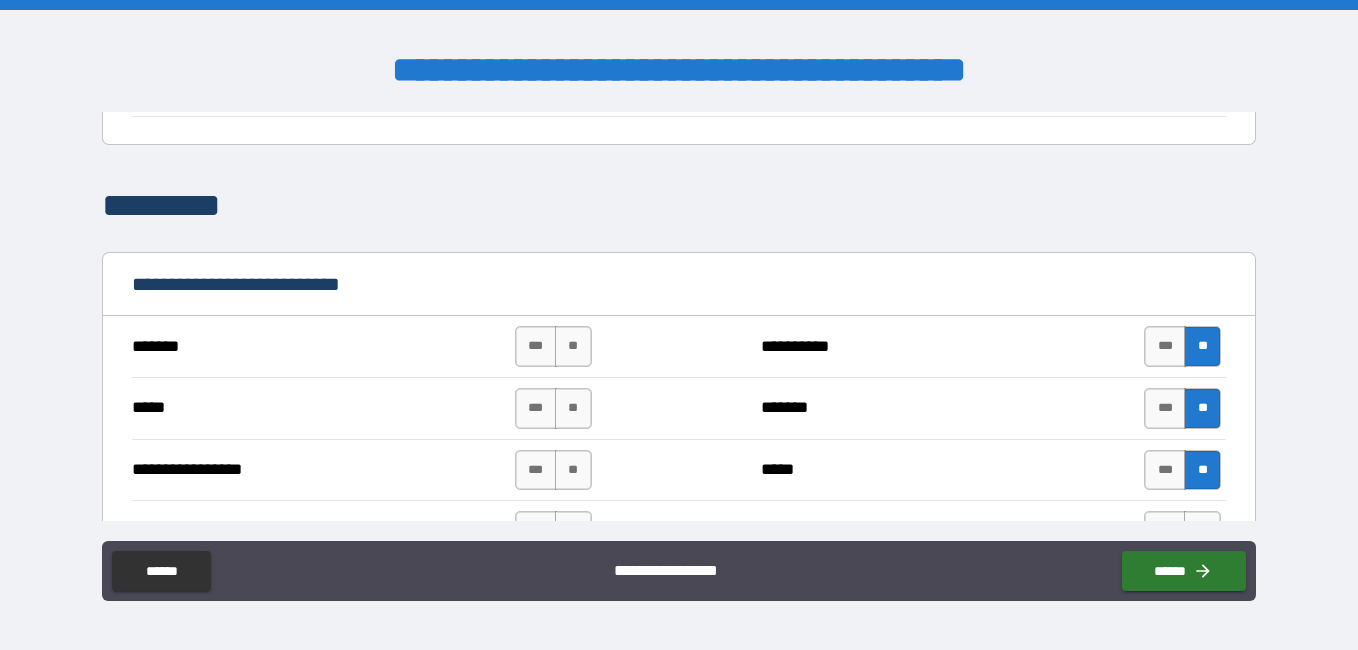 scroll, scrollTop: 1000, scrollLeft: 0, axis: vertical 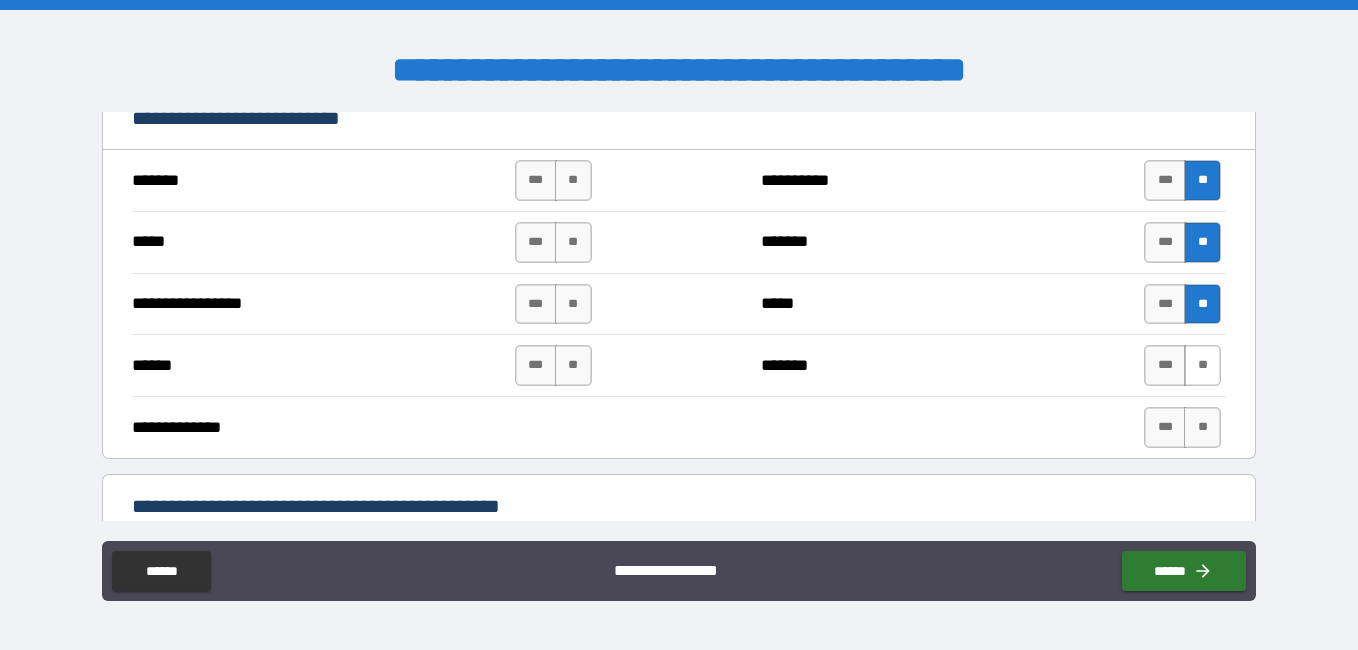 click on "**" at bounding box center [1202, 365] 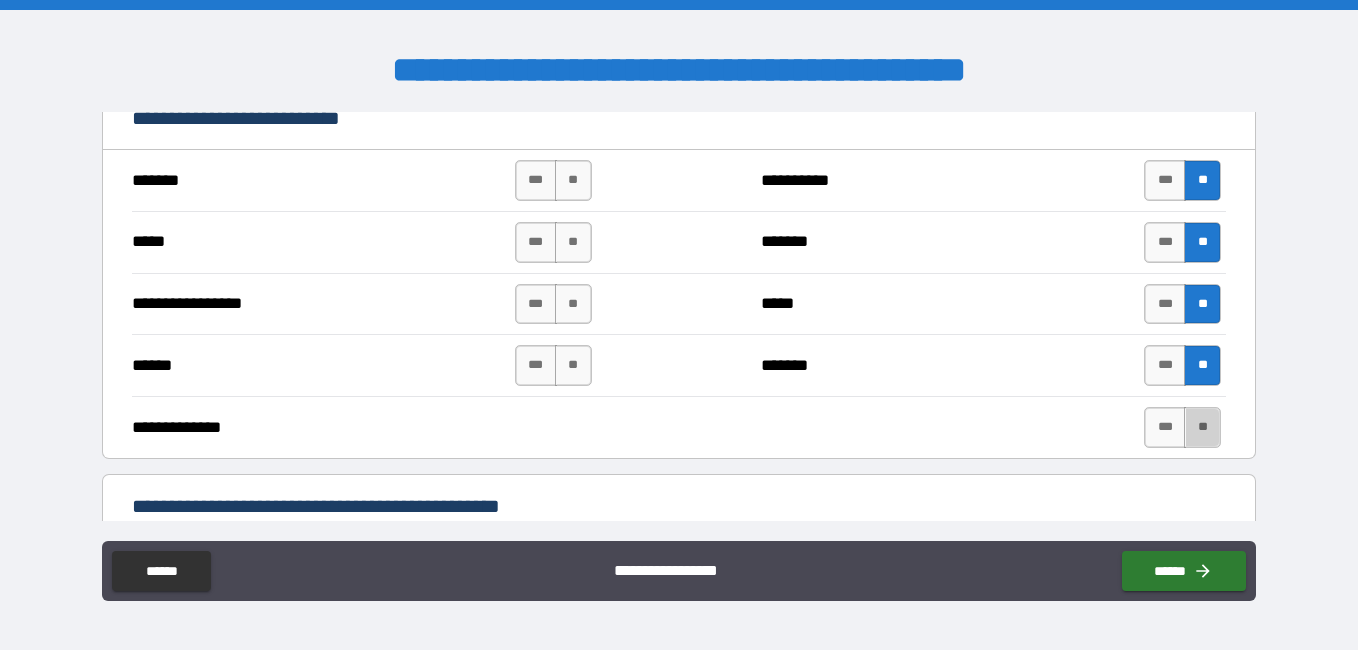 drag, startPoint x: 1188, startPoint y: 425, endPoint x: 987, endPoint y: 418, distance: 201.12186 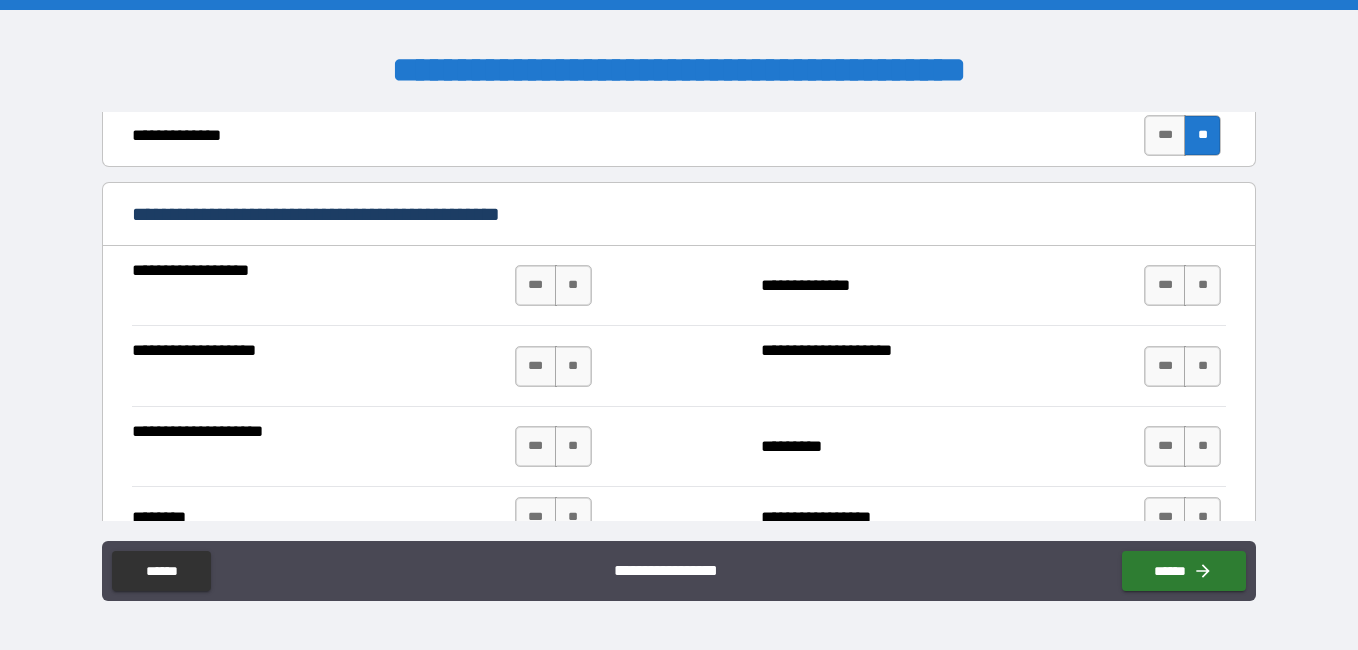 scroll, scrollTop: 1334, scrollLeft: 0, axis: vertical 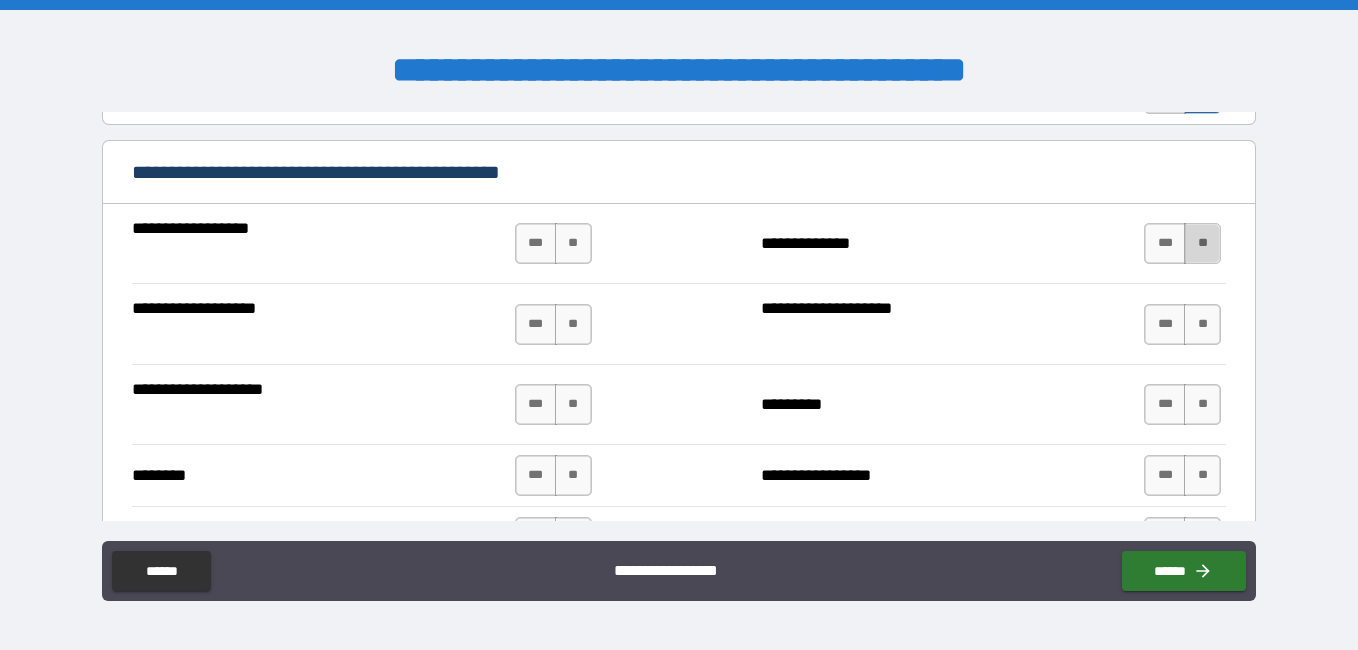 click on "**" at bounding box center [1202, 243] 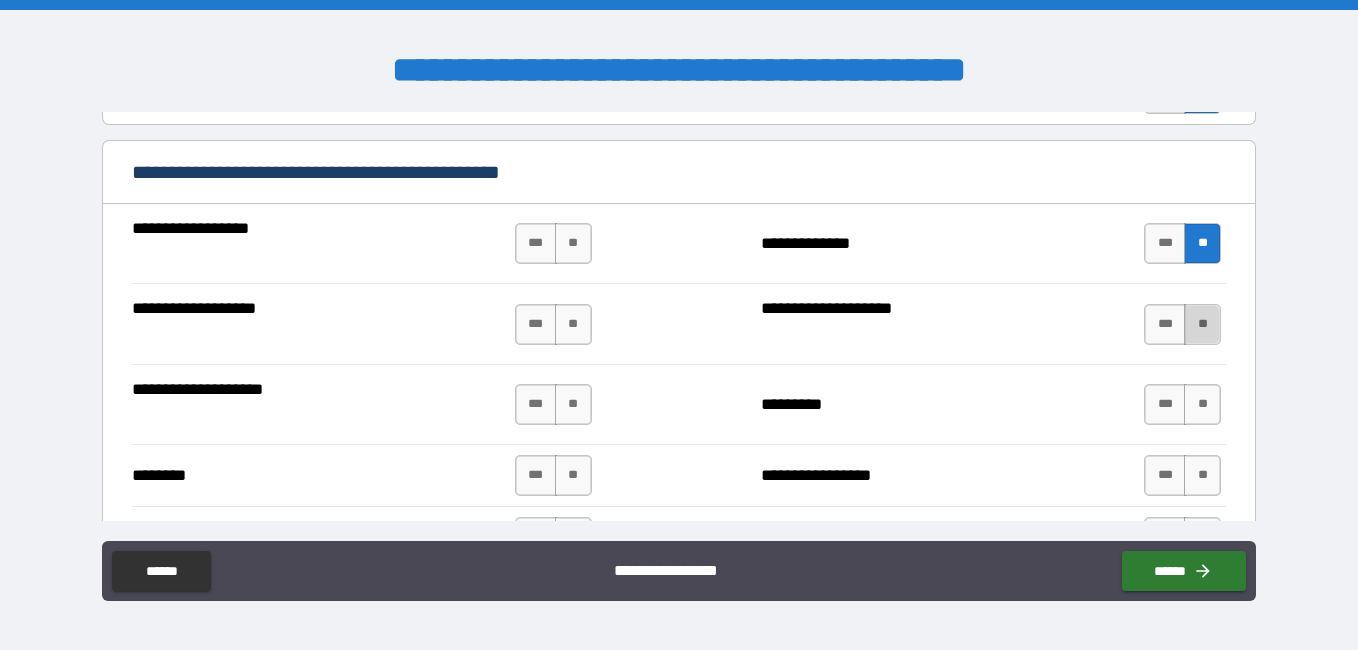 click on "**" at bounding box center [1202, 324] 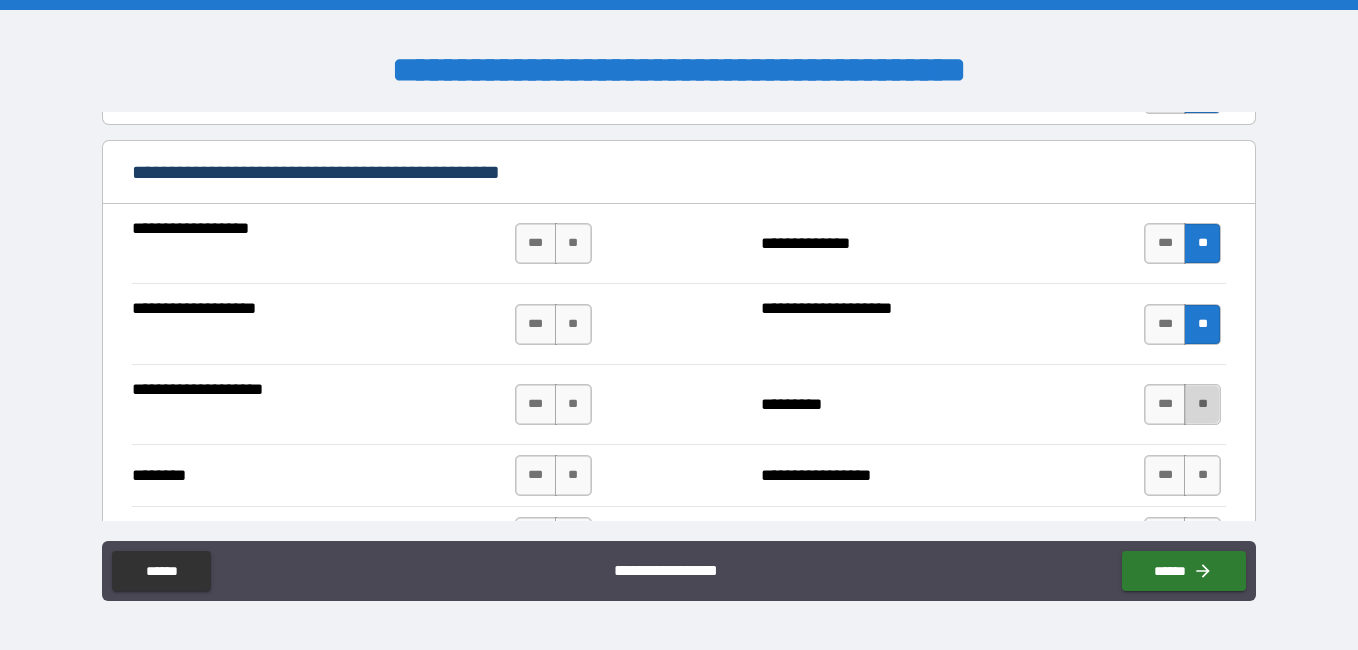 click on "**" at bounding box center [1202, 404] 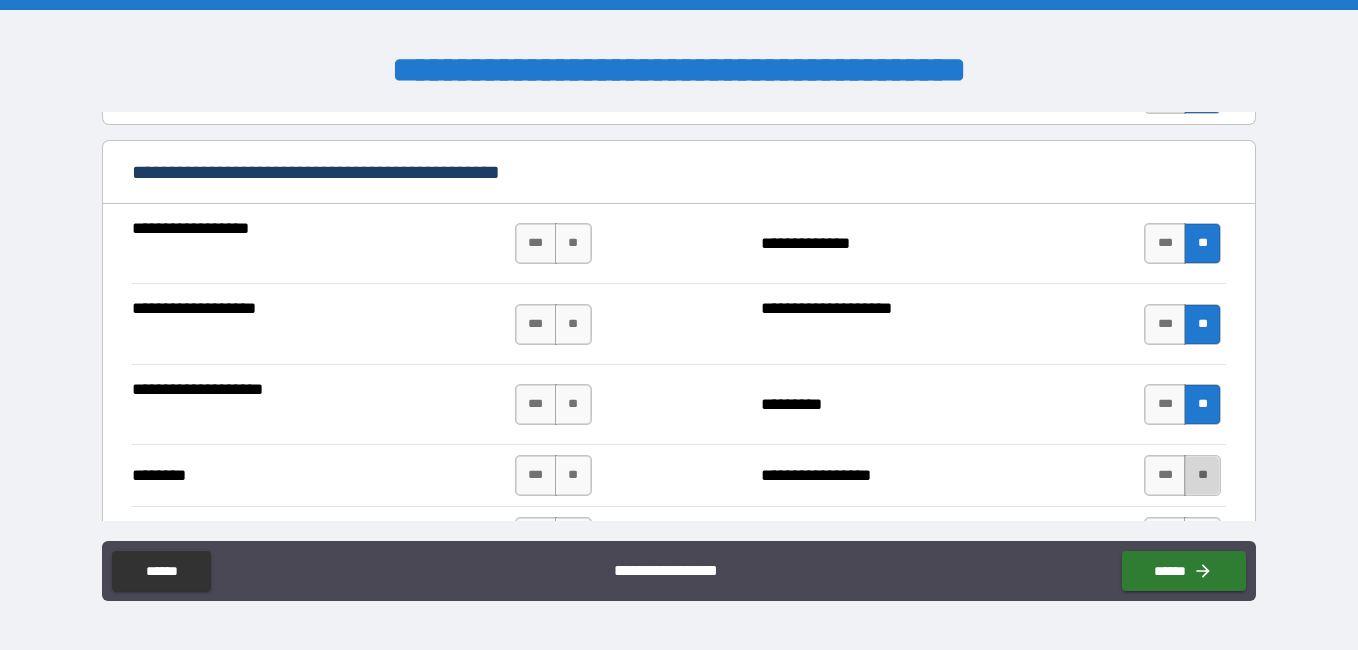 click on "**" at bounding box center [1202, 475] 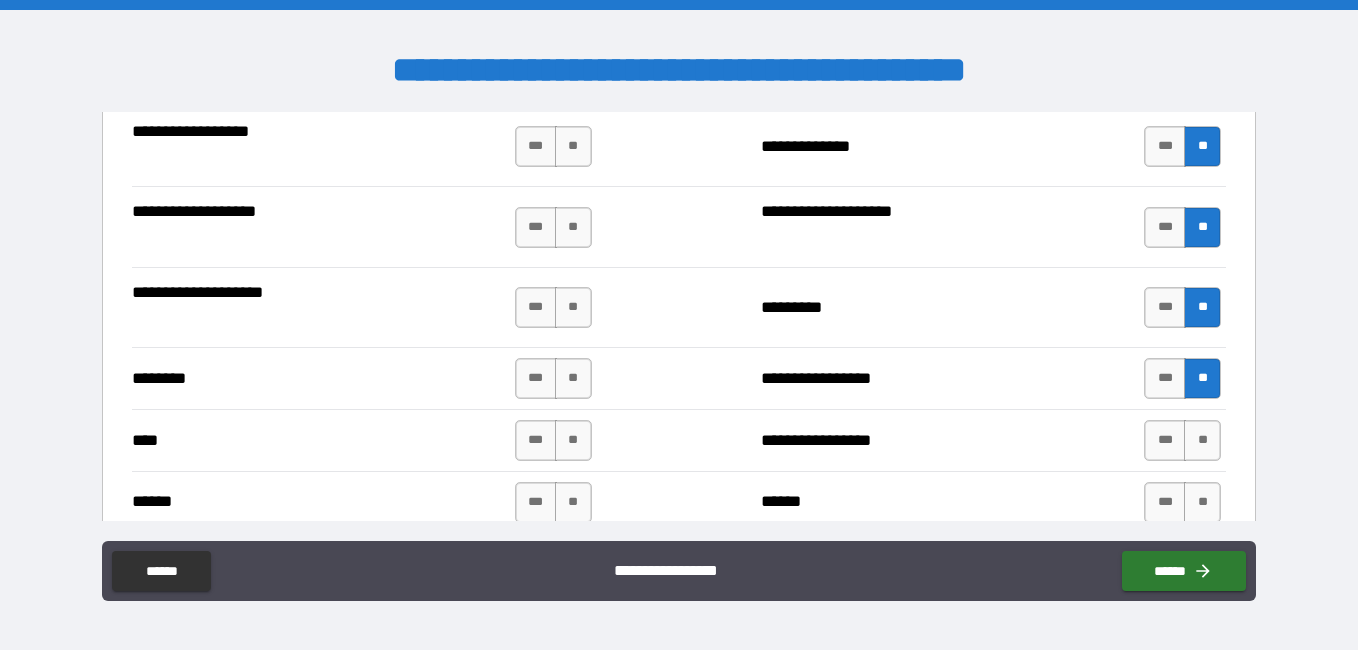 scroll, scrollTop: 1500, scrollLeft: 0, axis: vertical 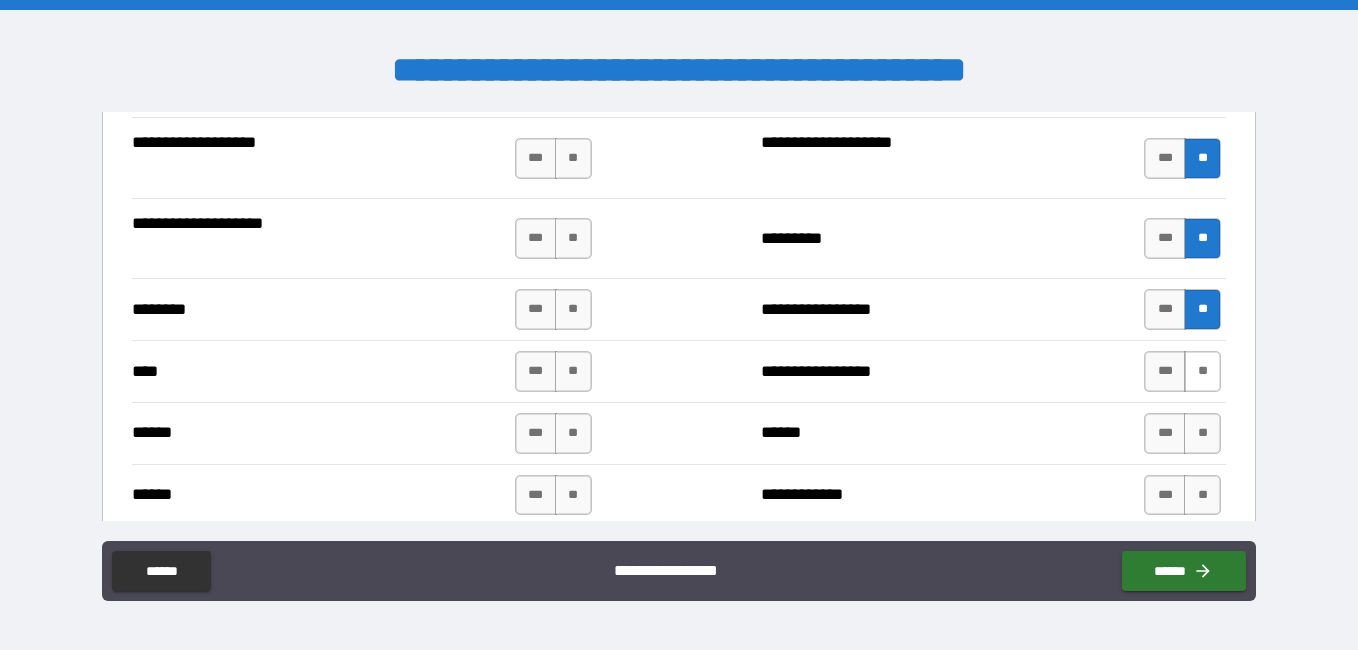 click on "**" at bounding box center [1202, 371] 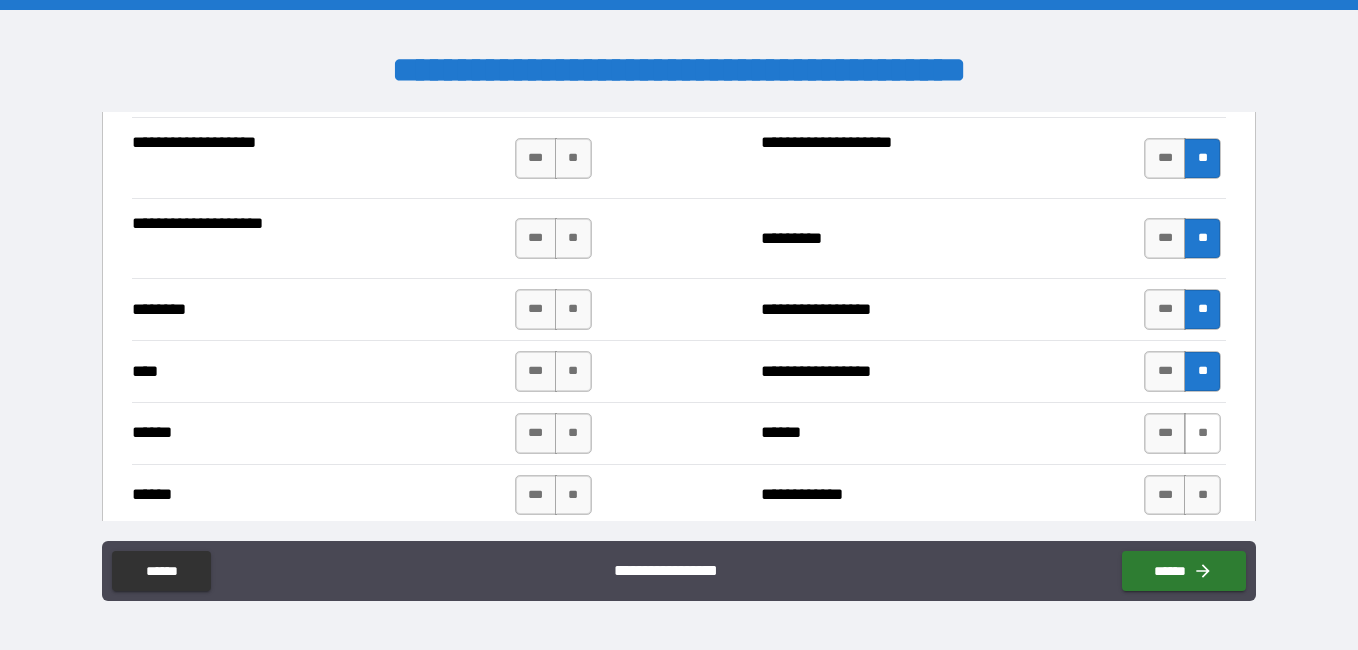 click on "**" at bounding box center (1202, 433) 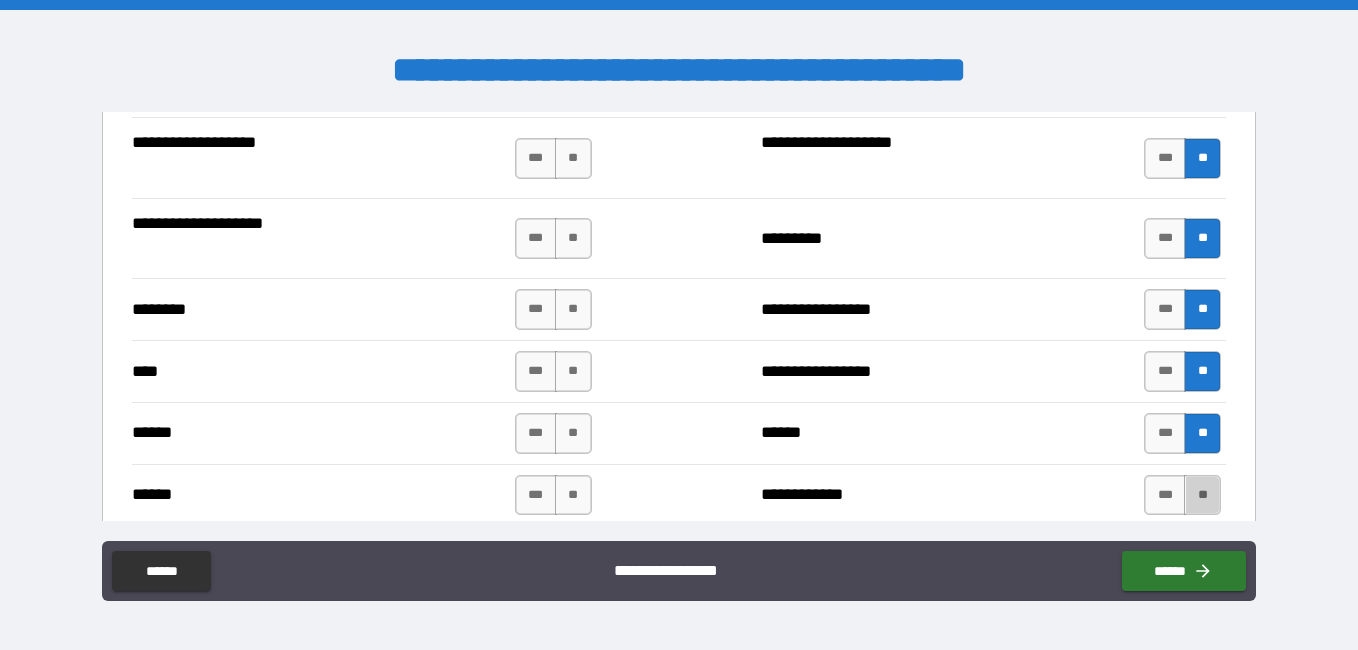 drag, startPoint x: 1185, startPoint y: 489, endPoint x: 1053, endPoint y: 441, distance: 140.4564 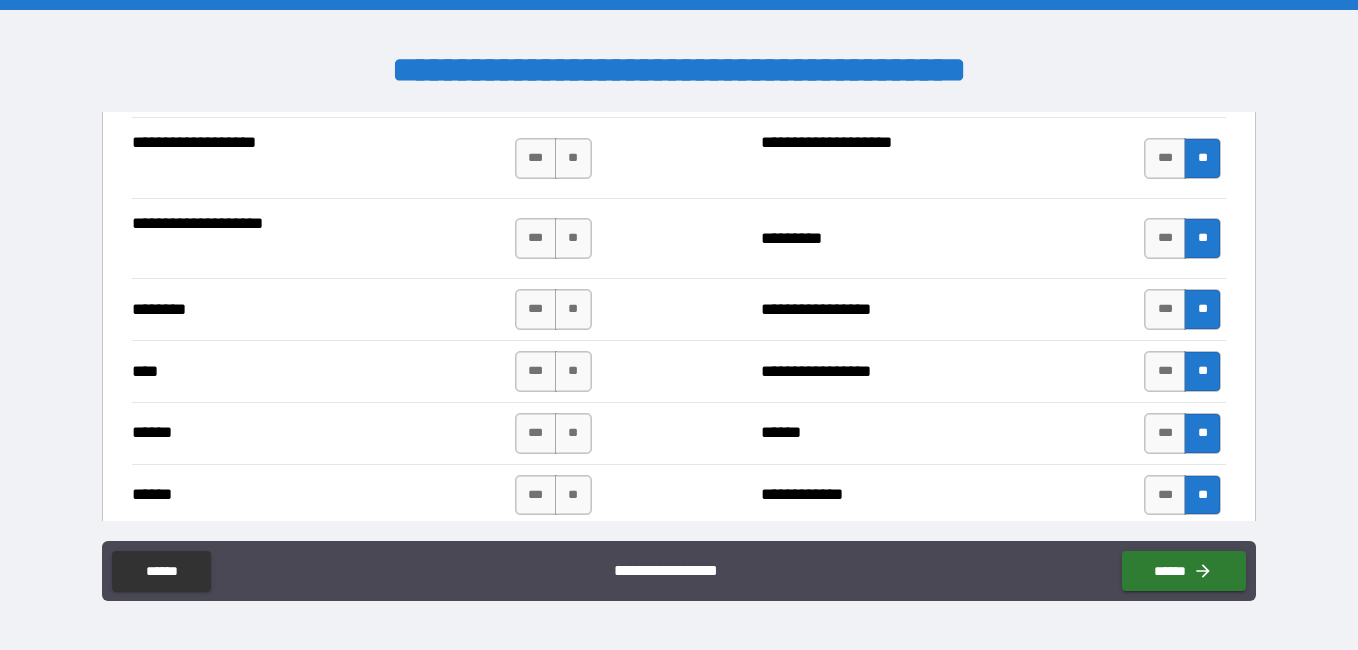 scroll, scrollTop: 1667, scrollLeft: 0, axis: vertical 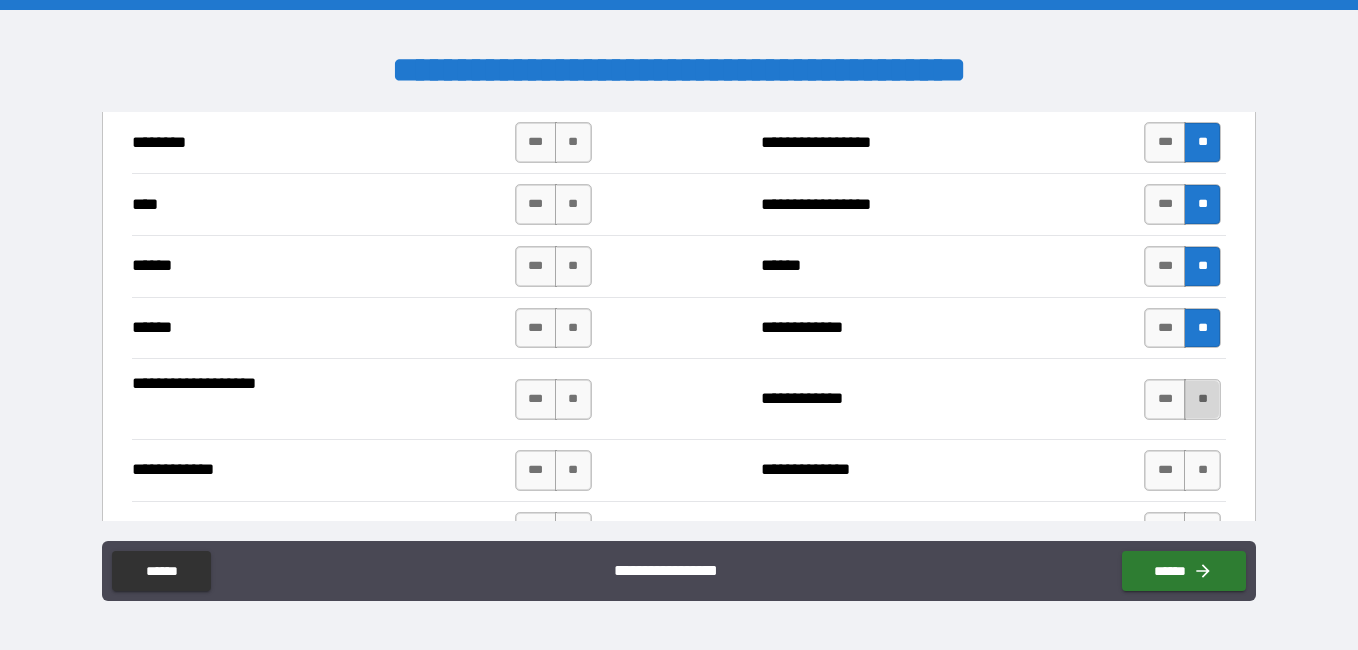 click on "**" at bounding box center (1202, 399) 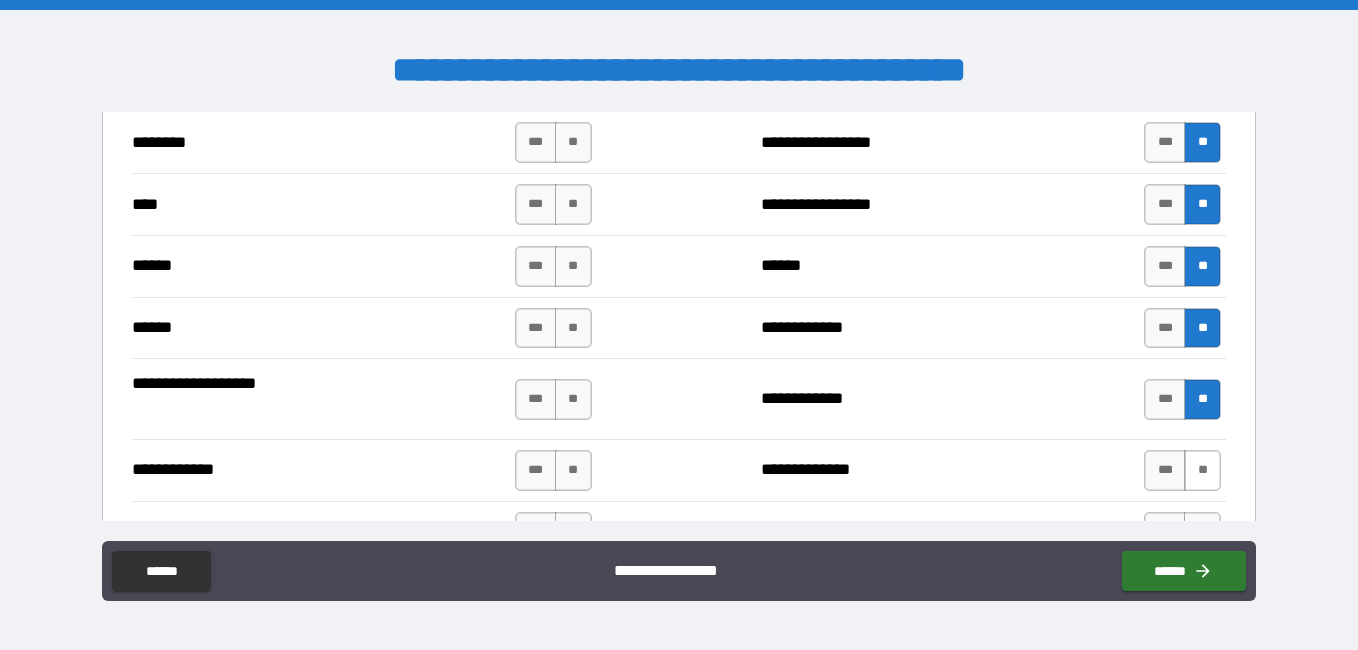 click on "**" at bounding box center (1202, 470) 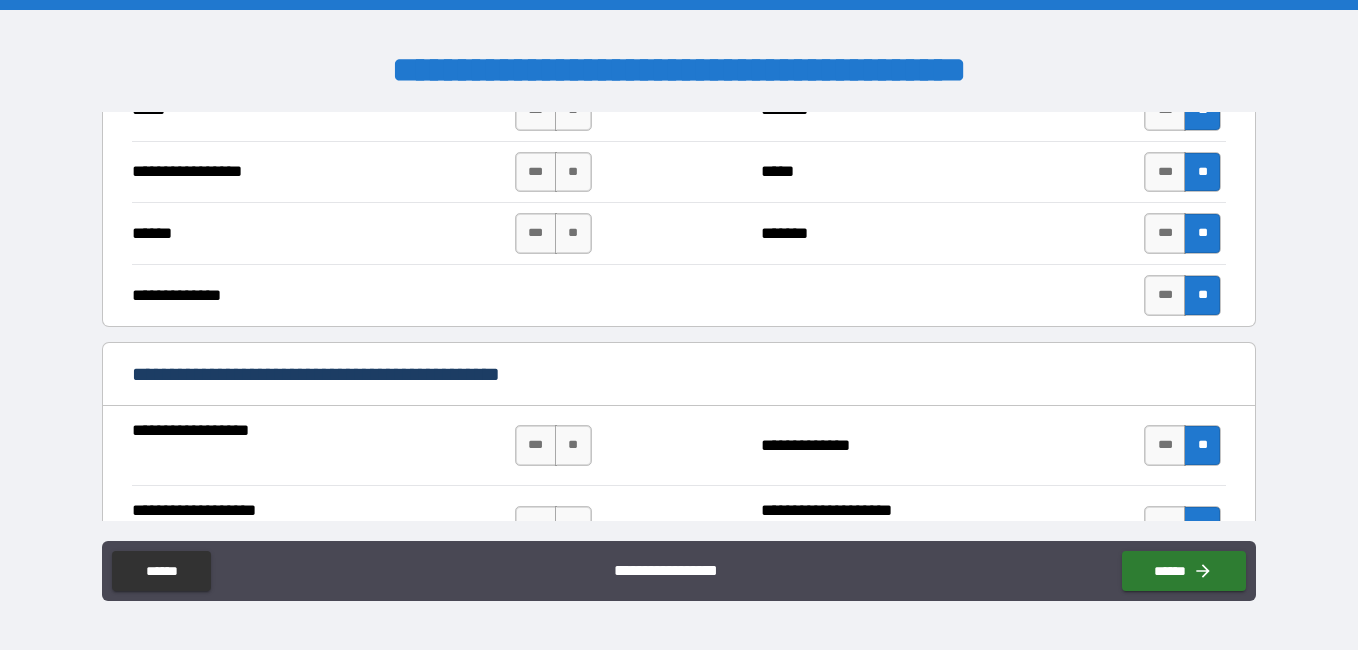scroll, scrollTop: 1000, scrollLeft: 0, axis: vertical 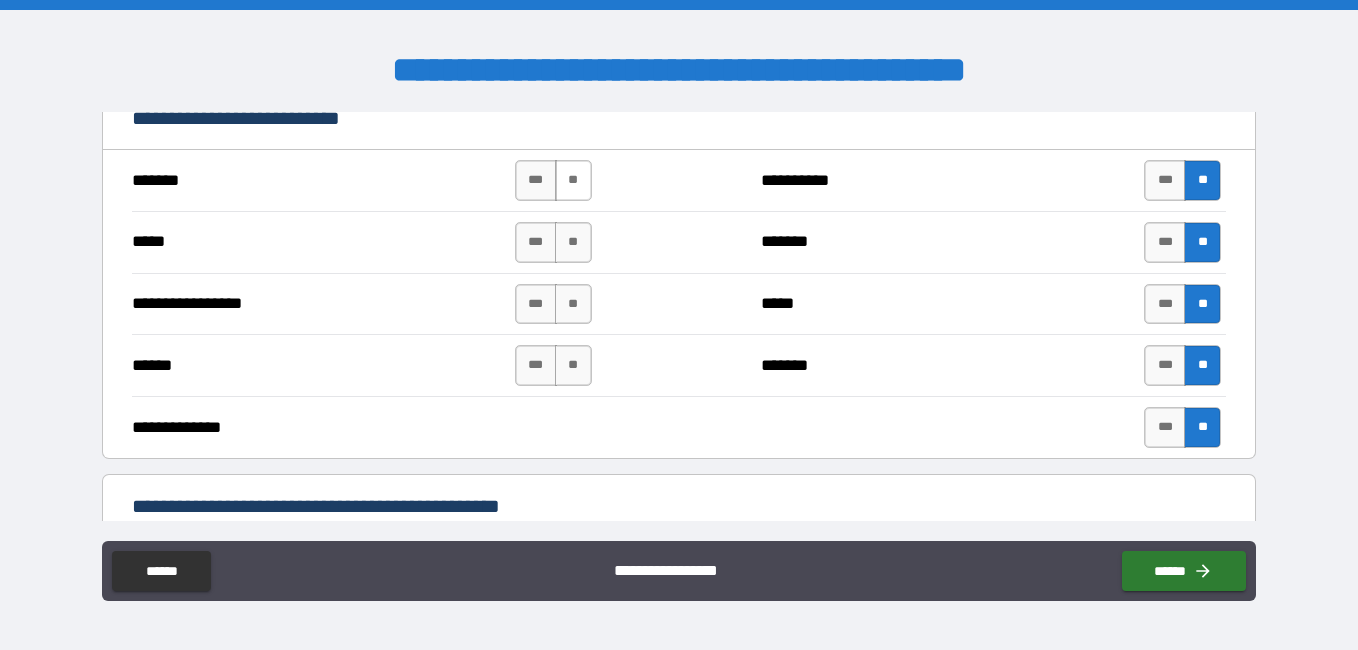 click on "**" at bounding box center [573, 180] 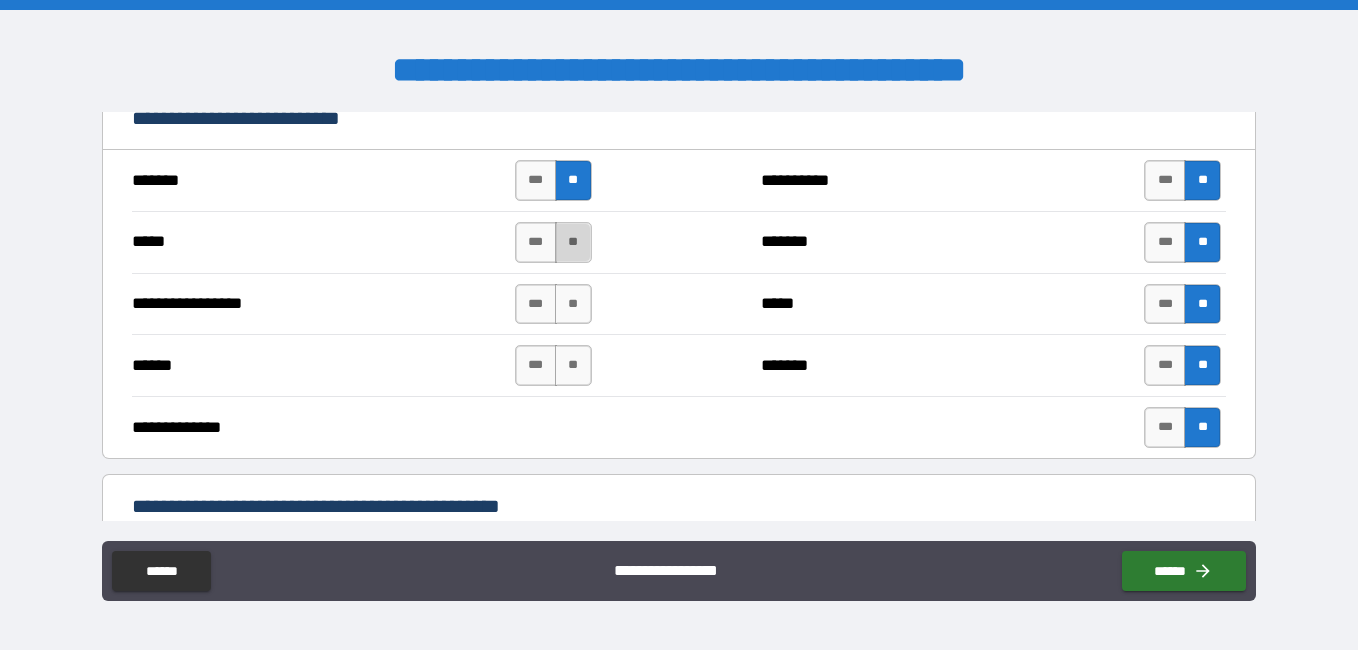 click on "**" at bounding box center [573, 242] 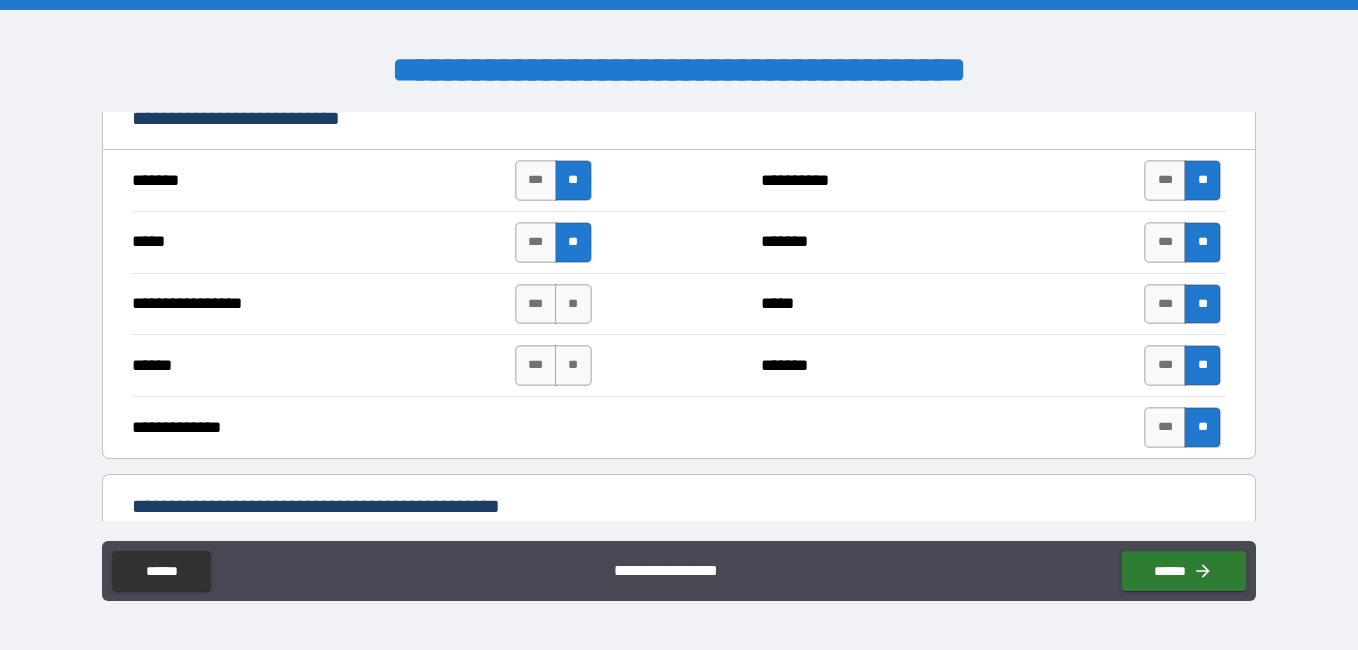 drag, startPoint x: 571, startPoint y: 296, endPoint x: 579, endPoint y: 401, distance: 105.30432 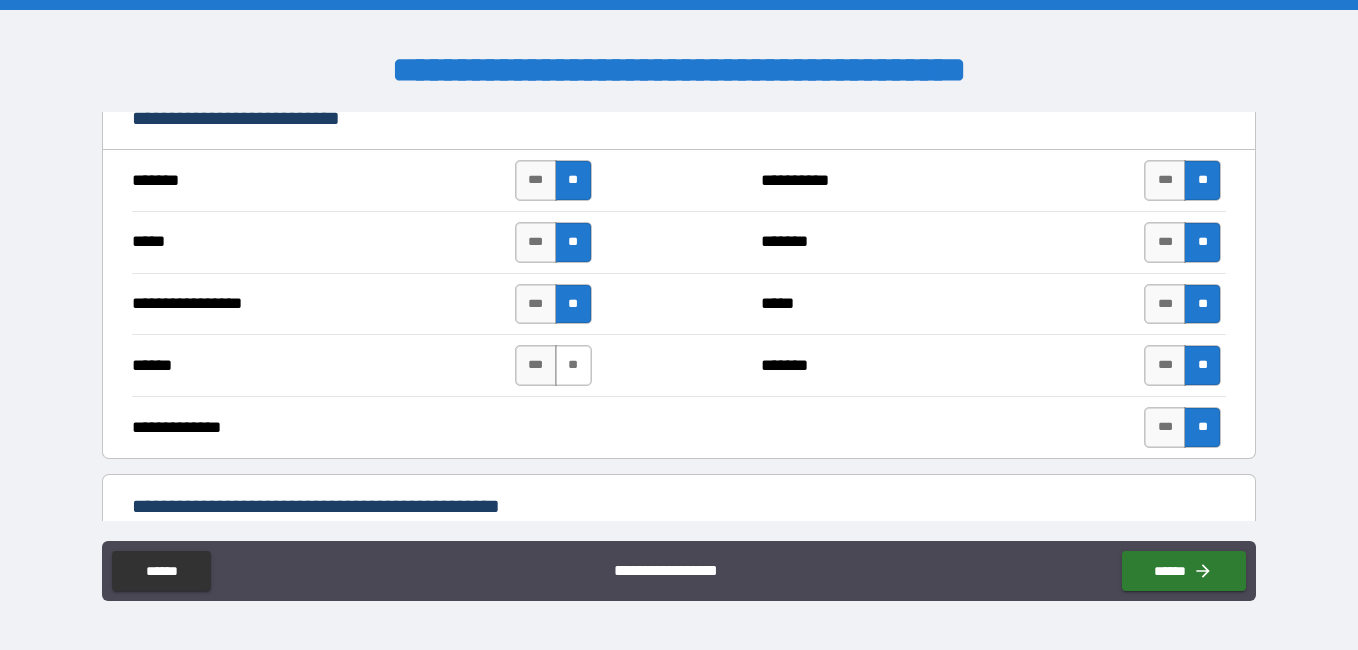 click on "**" at bounding box center [573, 365] 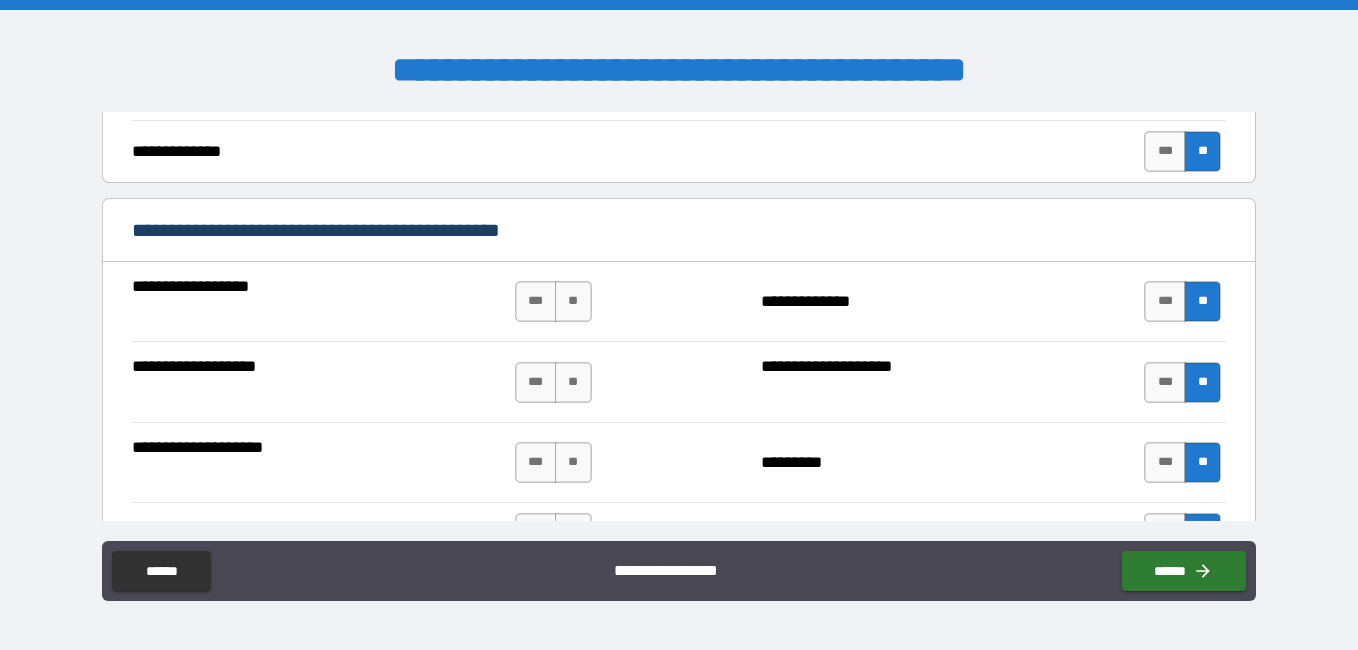 scroll, scrollTop: 1334, scrollLeft: 0, axis: vertical 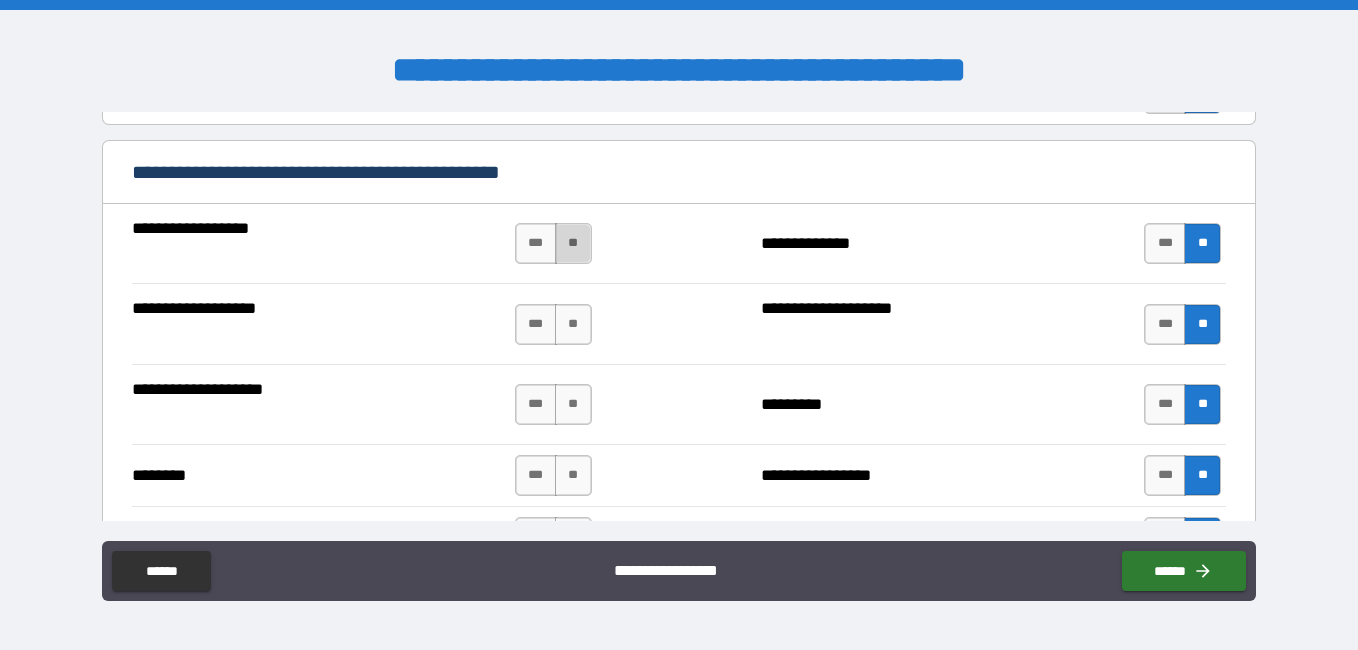 click on "**" at bounding box center [573, 243] 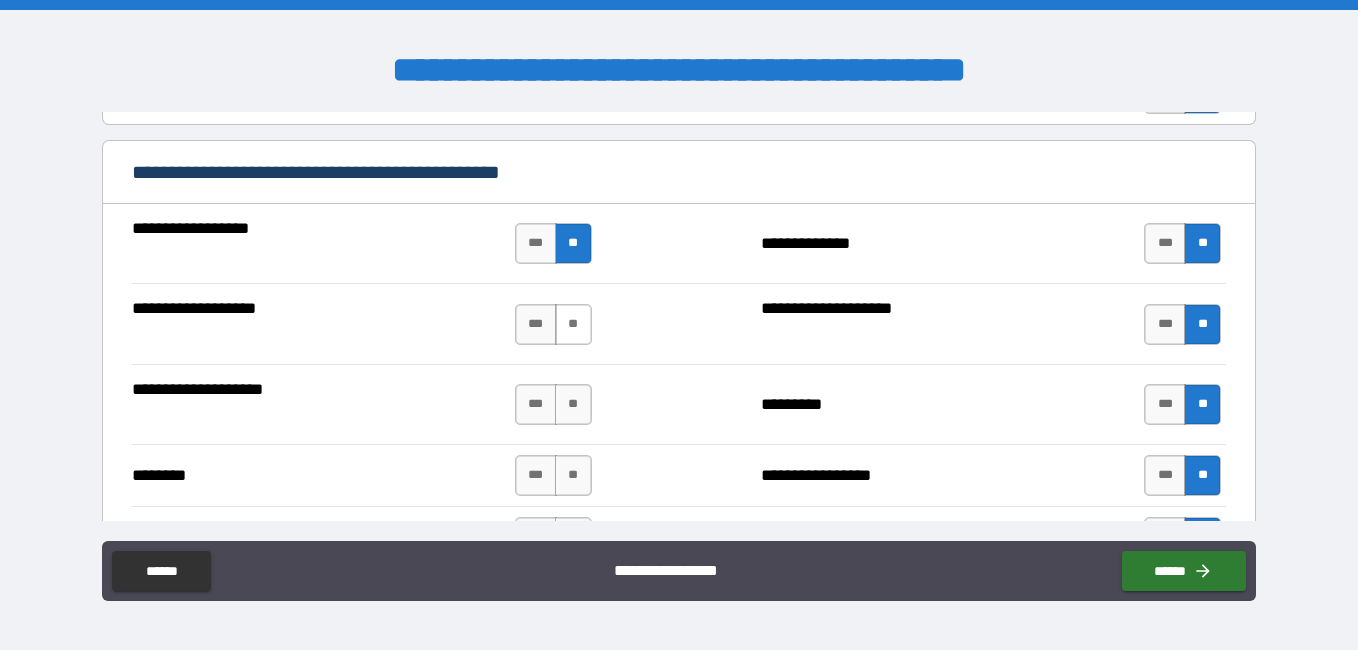 click on "**" at bounding box center [573, 324] 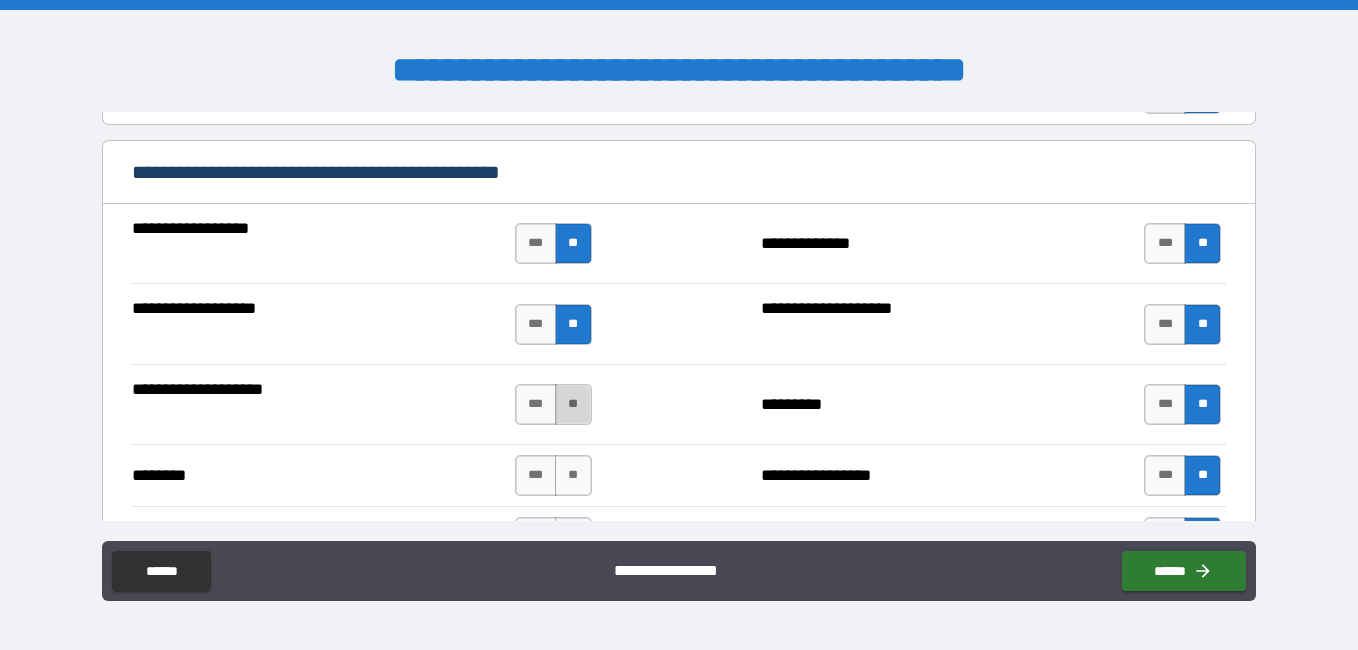 click on "**" at bounding box center (573, 404) 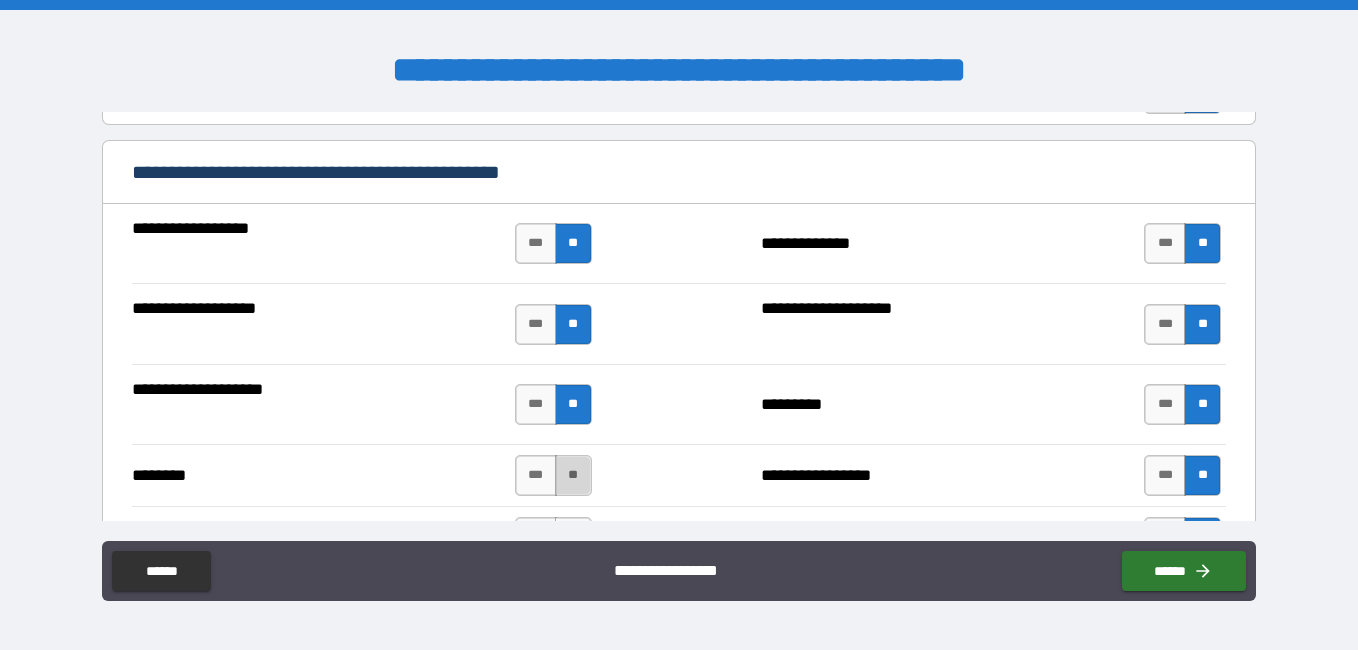 click on "**" at bounding box center [573, 475] 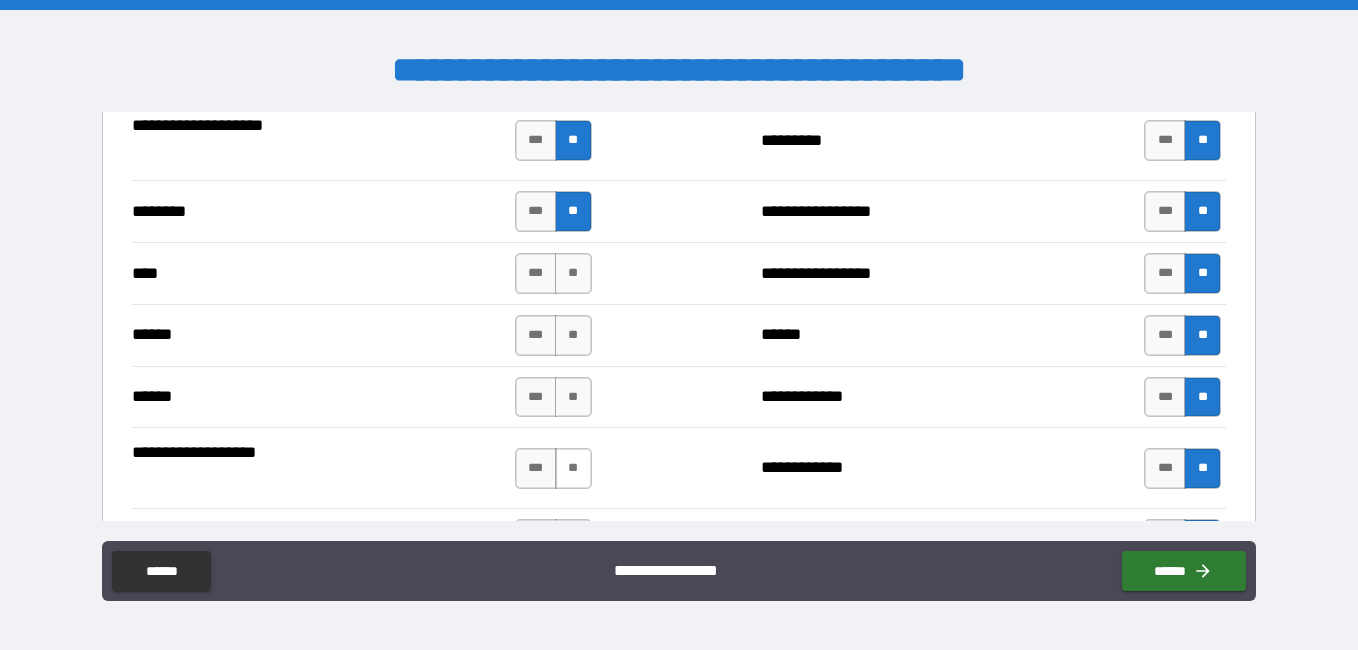scroll, scrollTop: 1667, scrollLeft: 0, axis: vertical 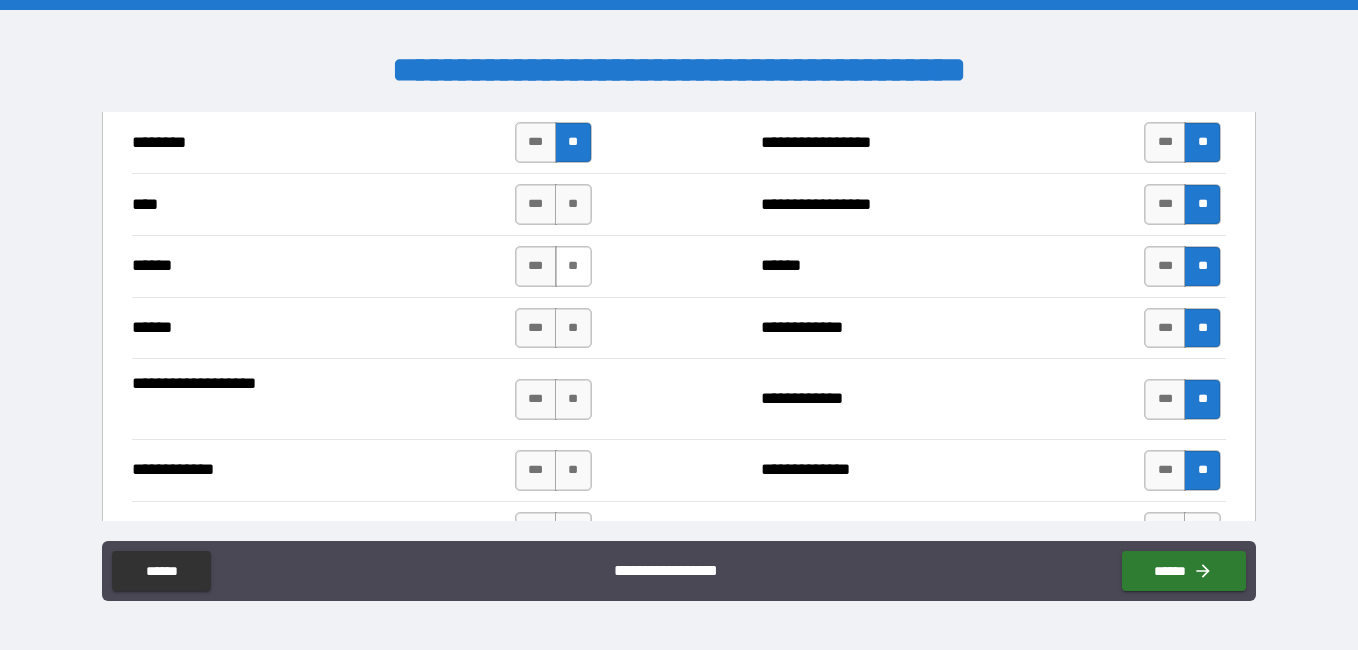 click on "**" at bounding box center [573, 266] 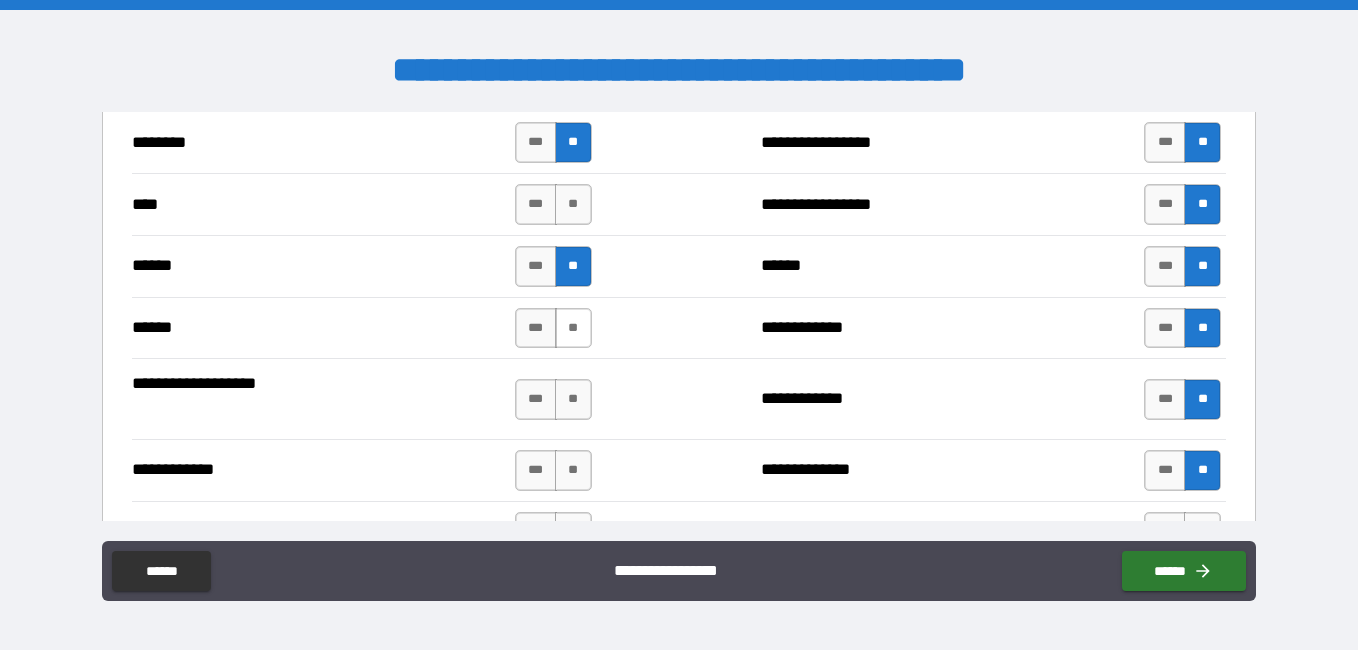 click on "**" at bounding box center [573, 328] 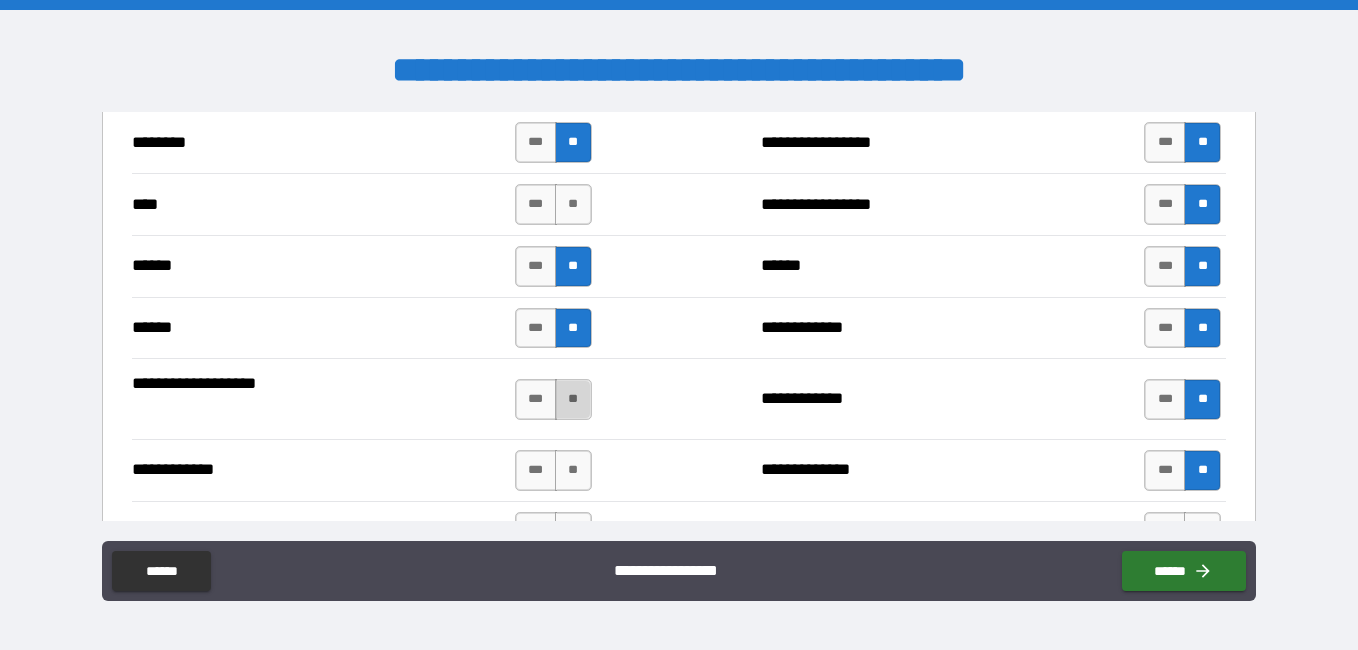 click on "**" at bounding box center (573, 399) 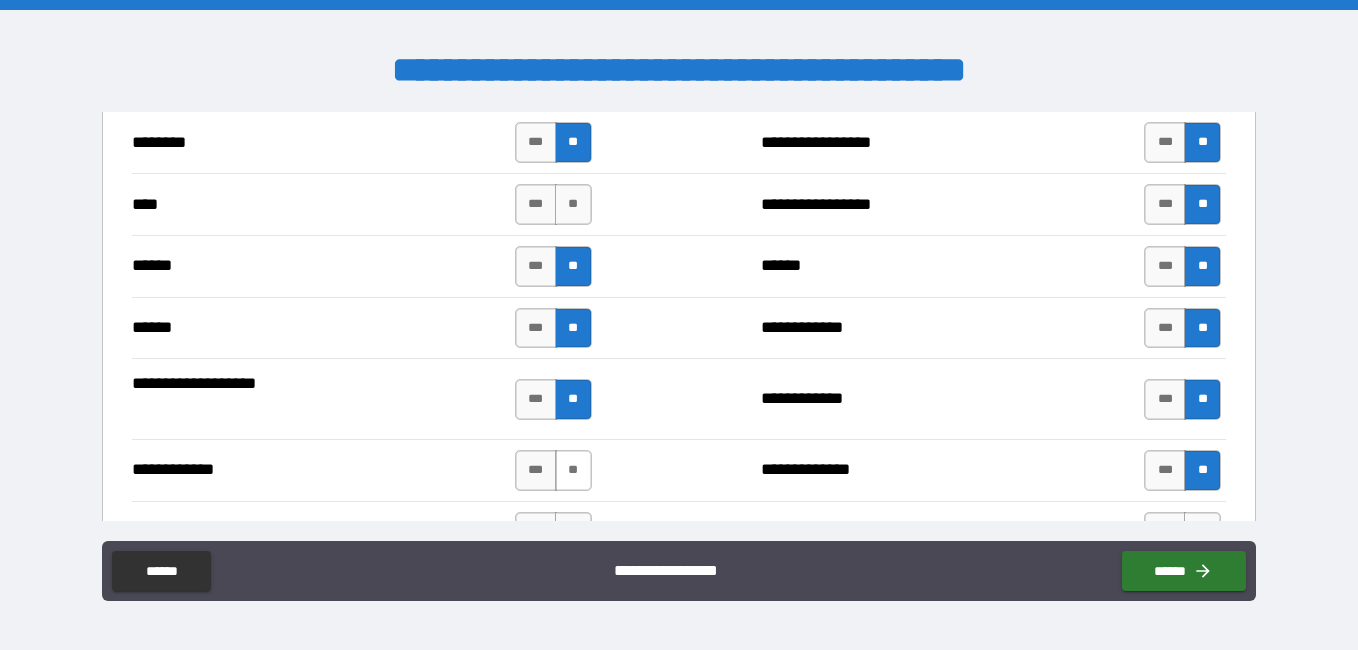click on "**" at bounding box center (573, 470) 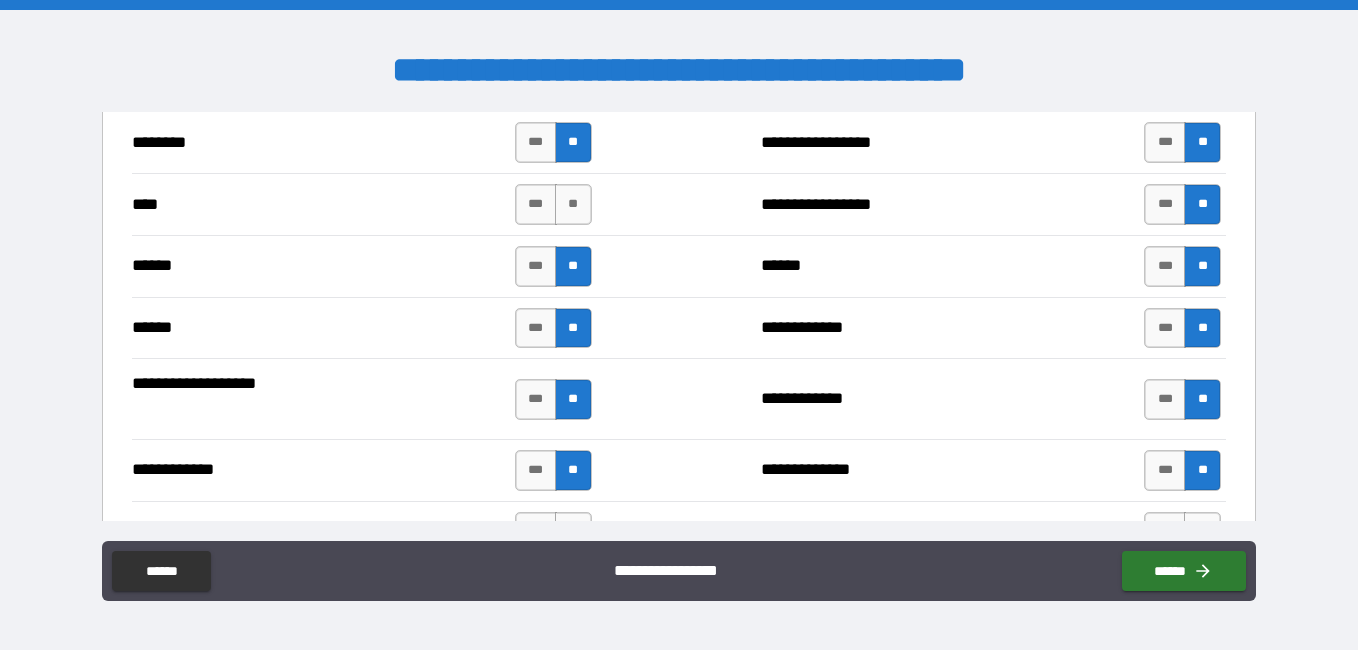 scroll, scrollTop: 1834, scrollLeft: 0, axis: vertical 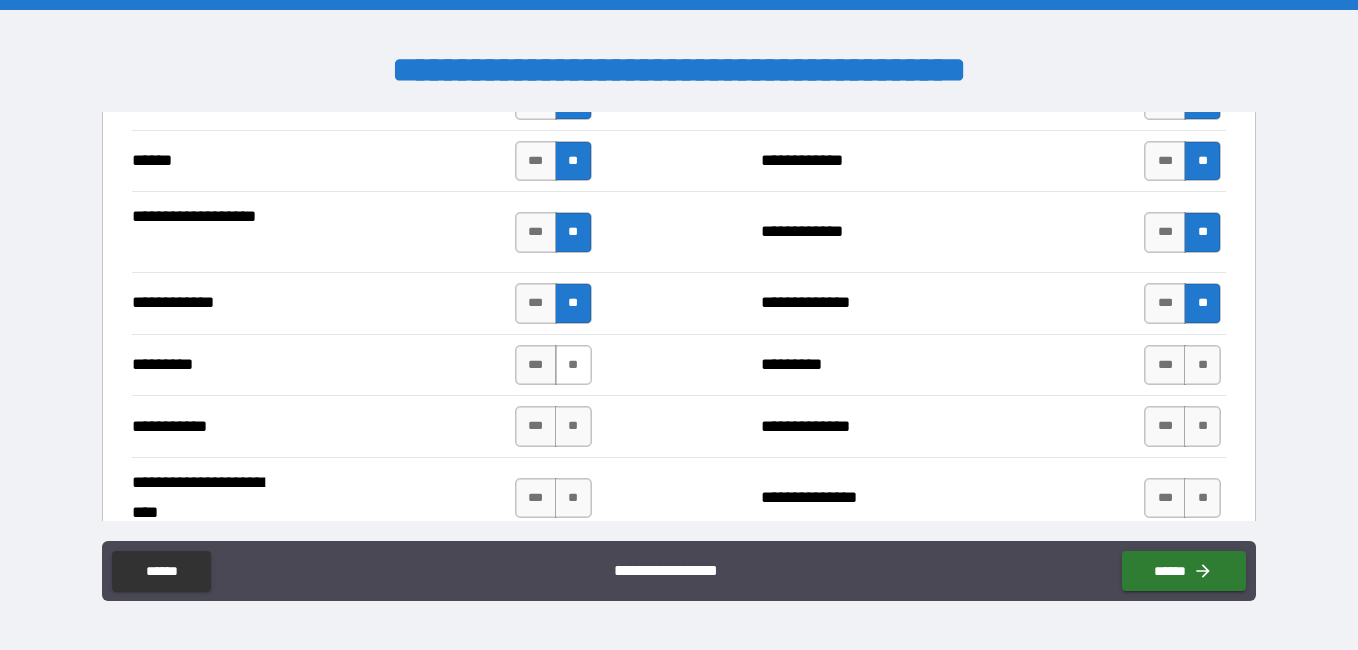 click on "**" at bounding box center [573, 365] 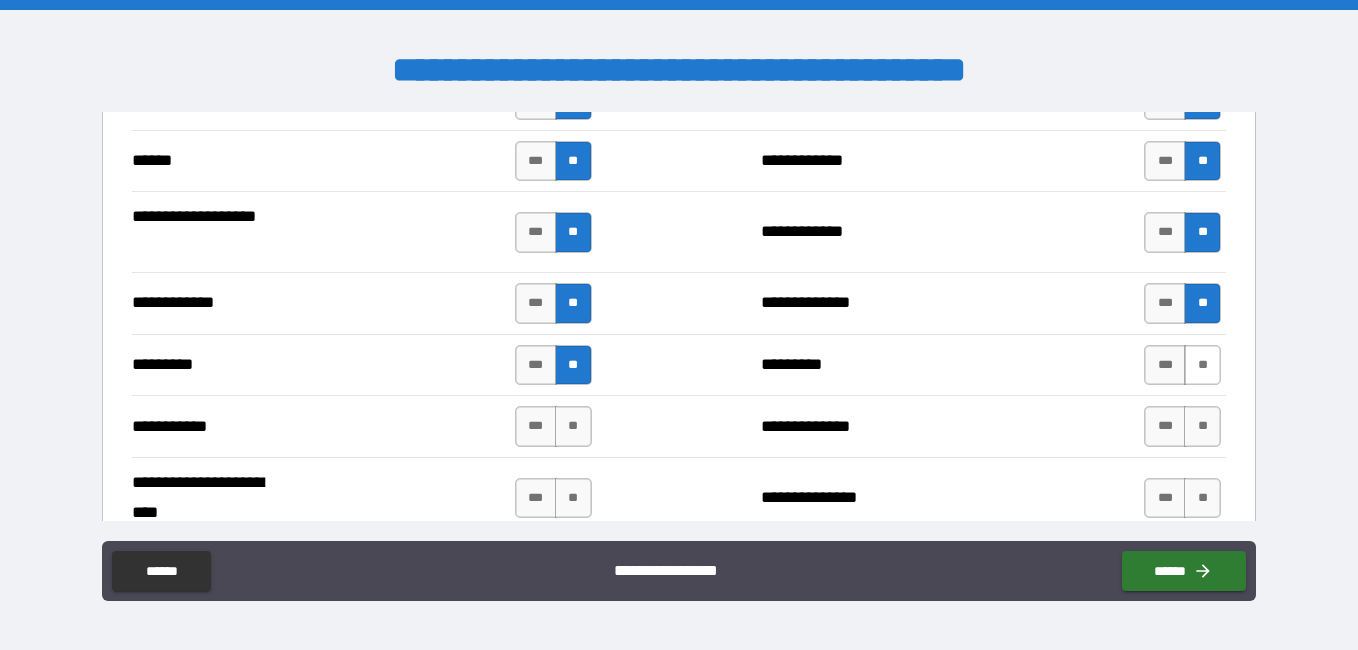 click on "**" at bounding box center (1202, 365) 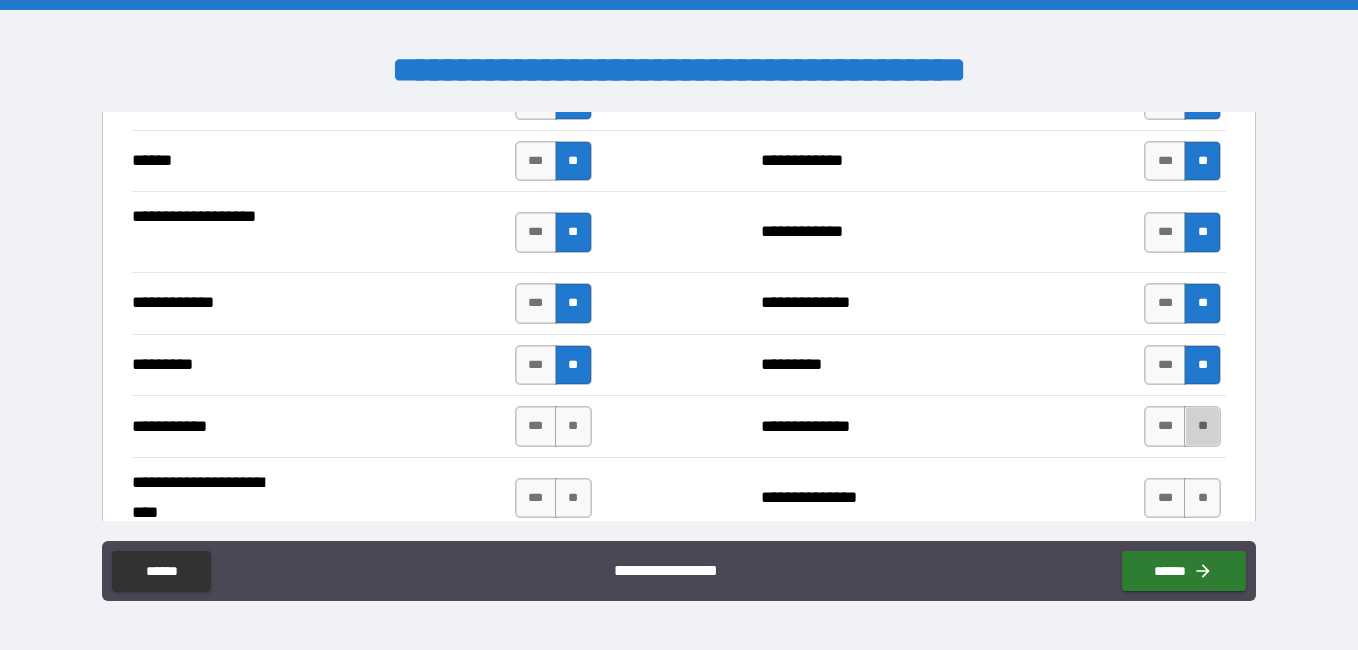 drag, startPoint x: 1193, startPoint y: 425, endPoint x: 1017, endPoint y: 444, distance: 177.0226 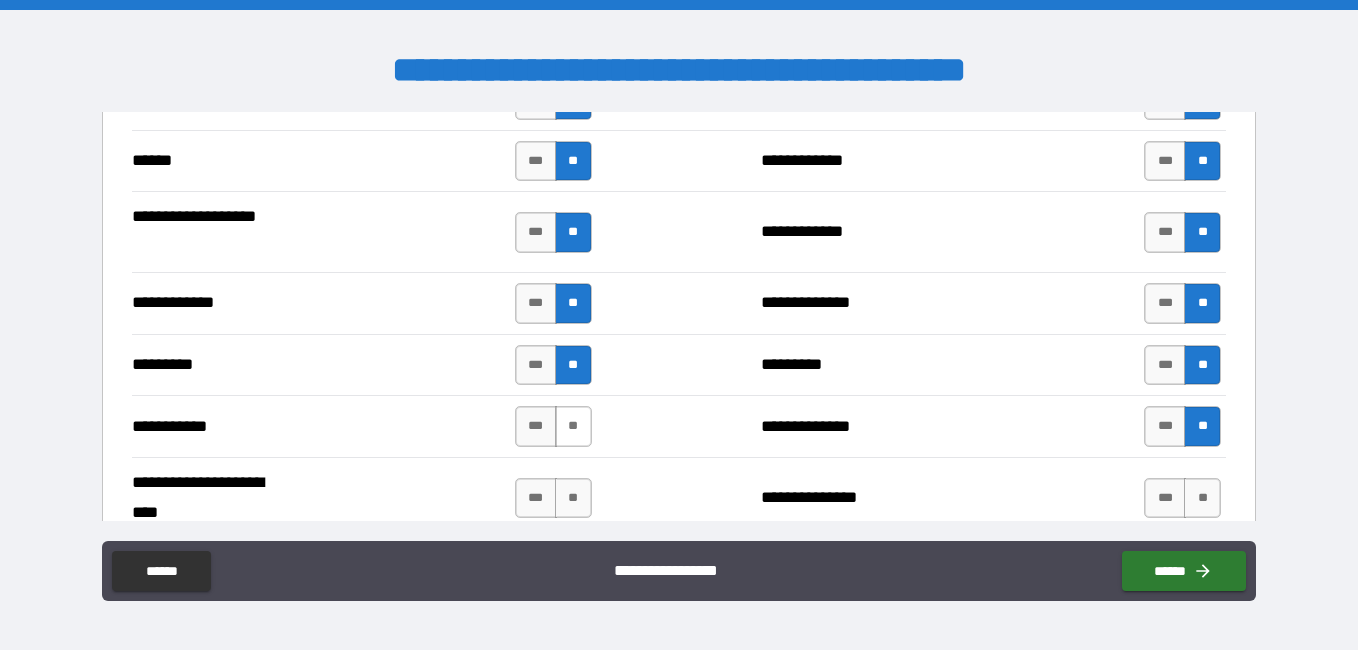 click on "**" at bounding box center (573, 426) 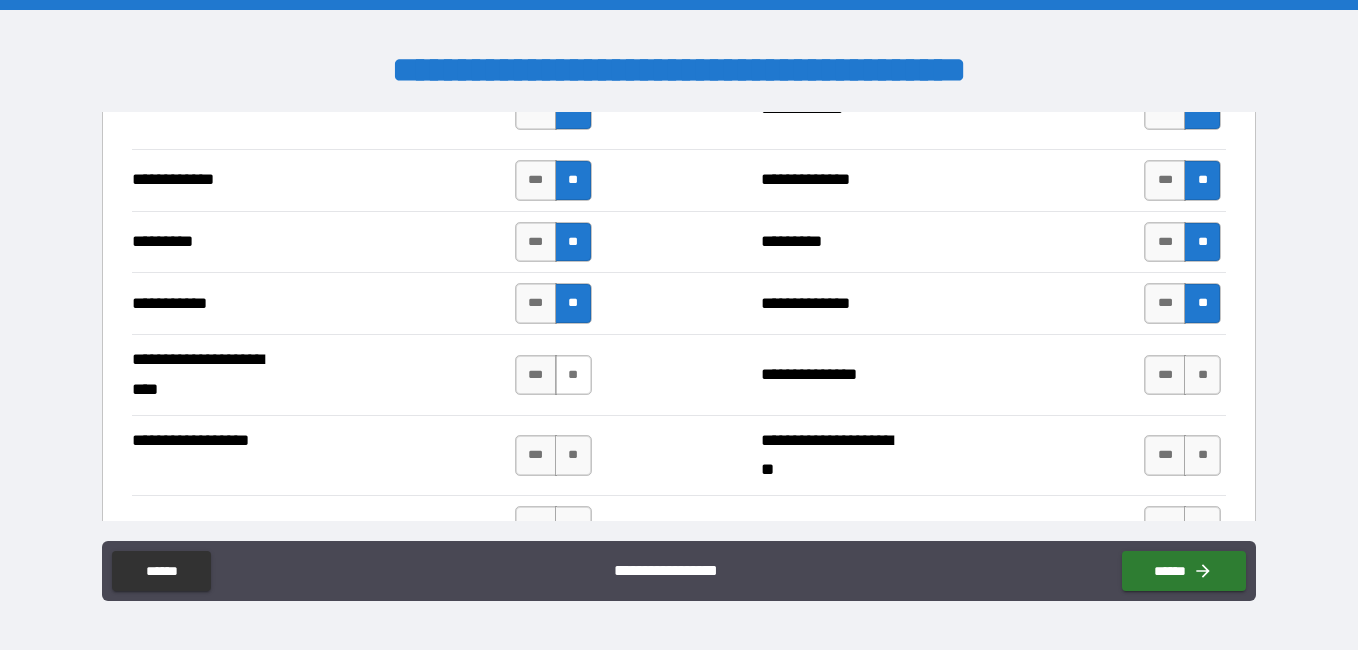 scroll, scrollTop: 2000, scrollLeft: 0, axis: vertical 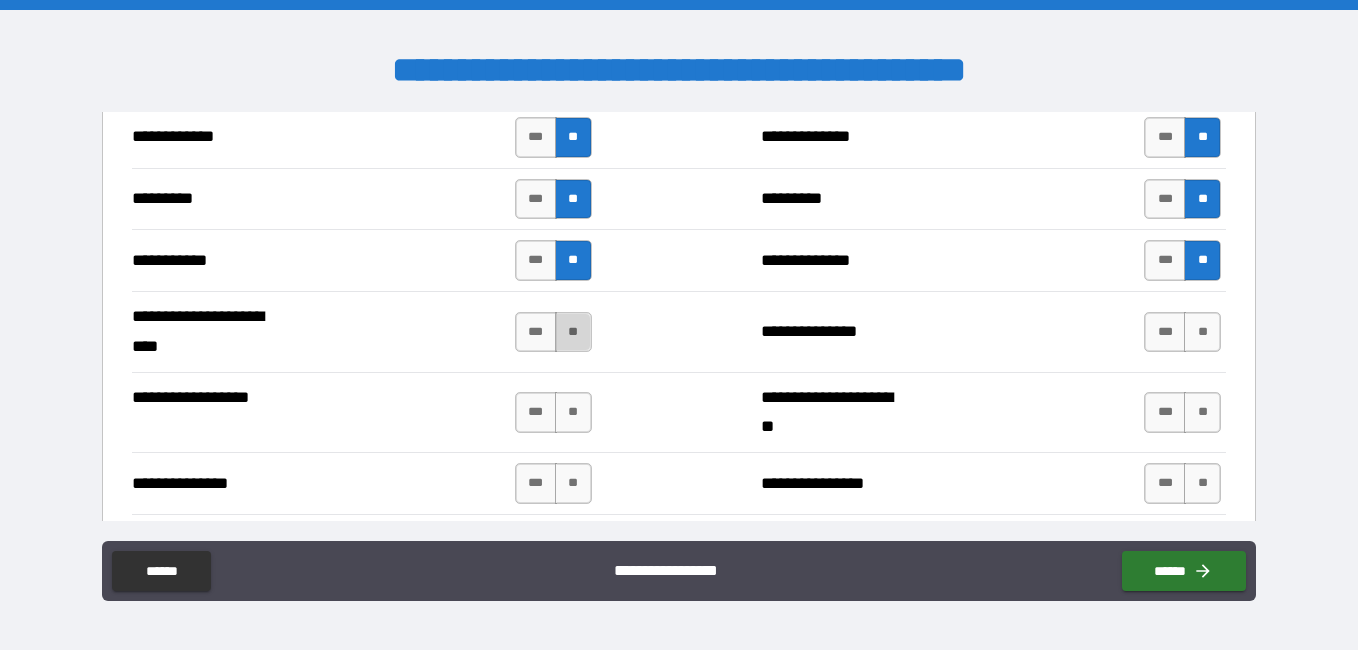 click on "**" at bounding box center [573, 332] 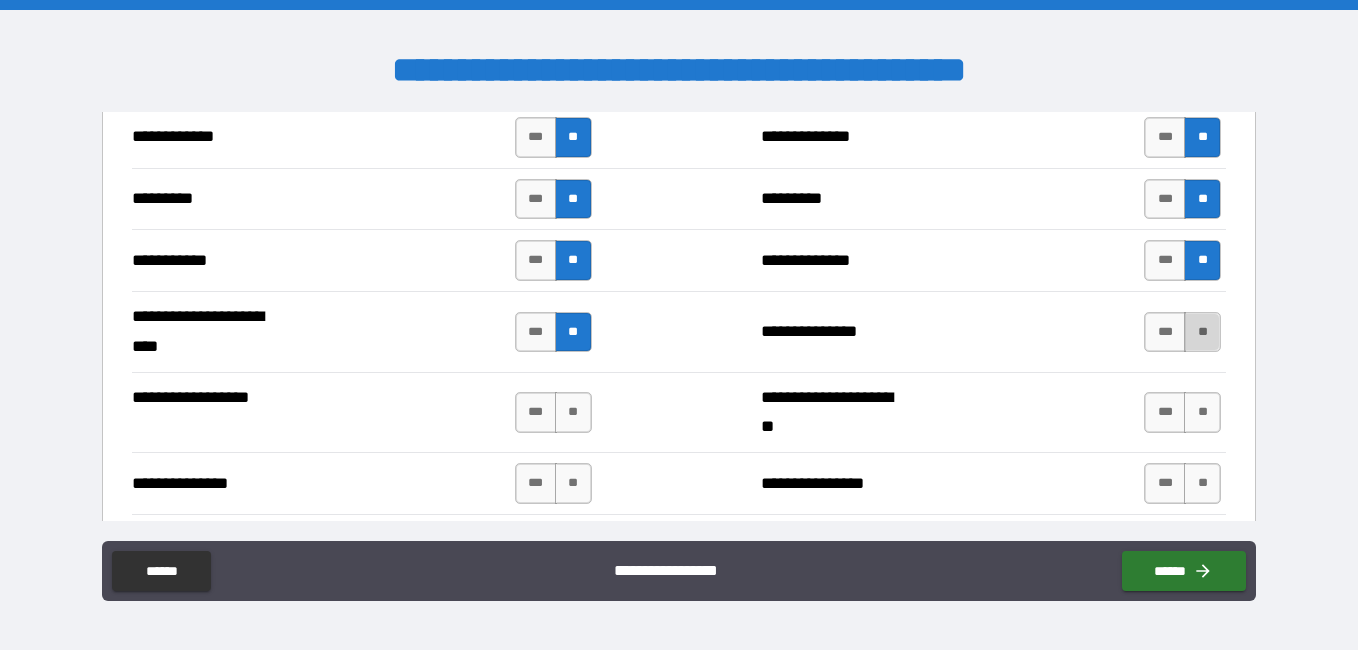 click on "**" at bounding box center [1202, 332] 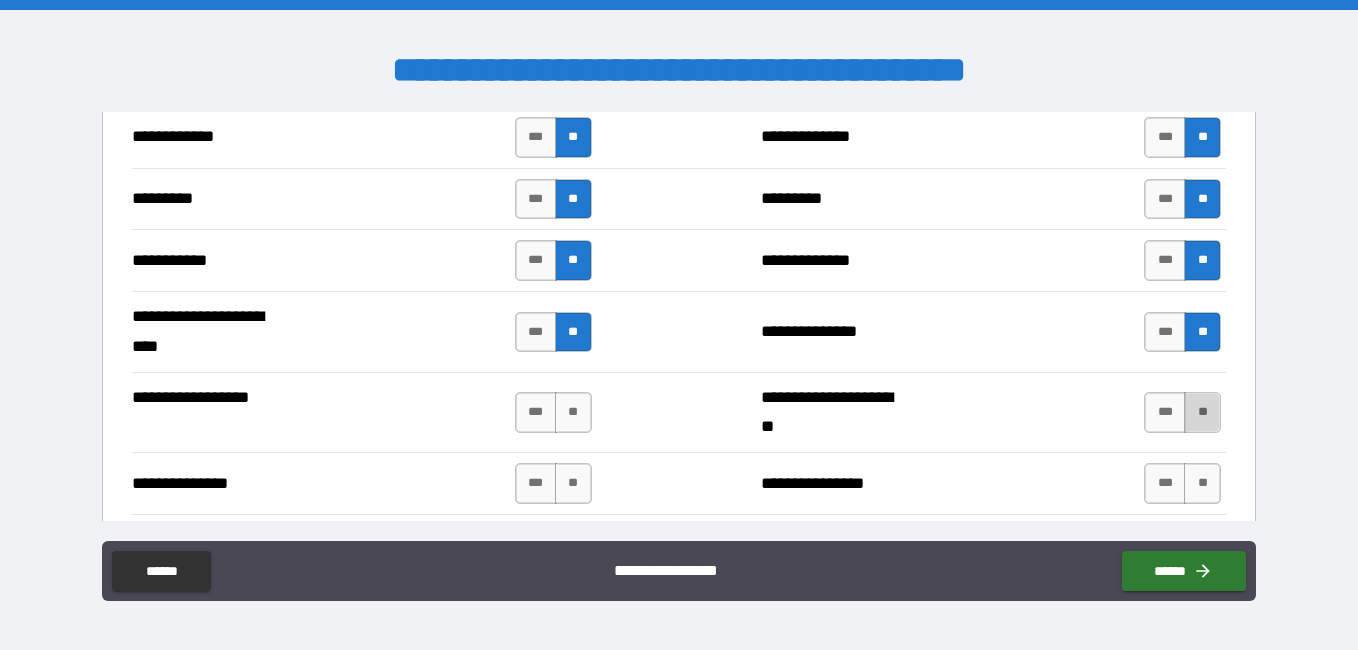 click on "**" at bounding box center (1202, 412) 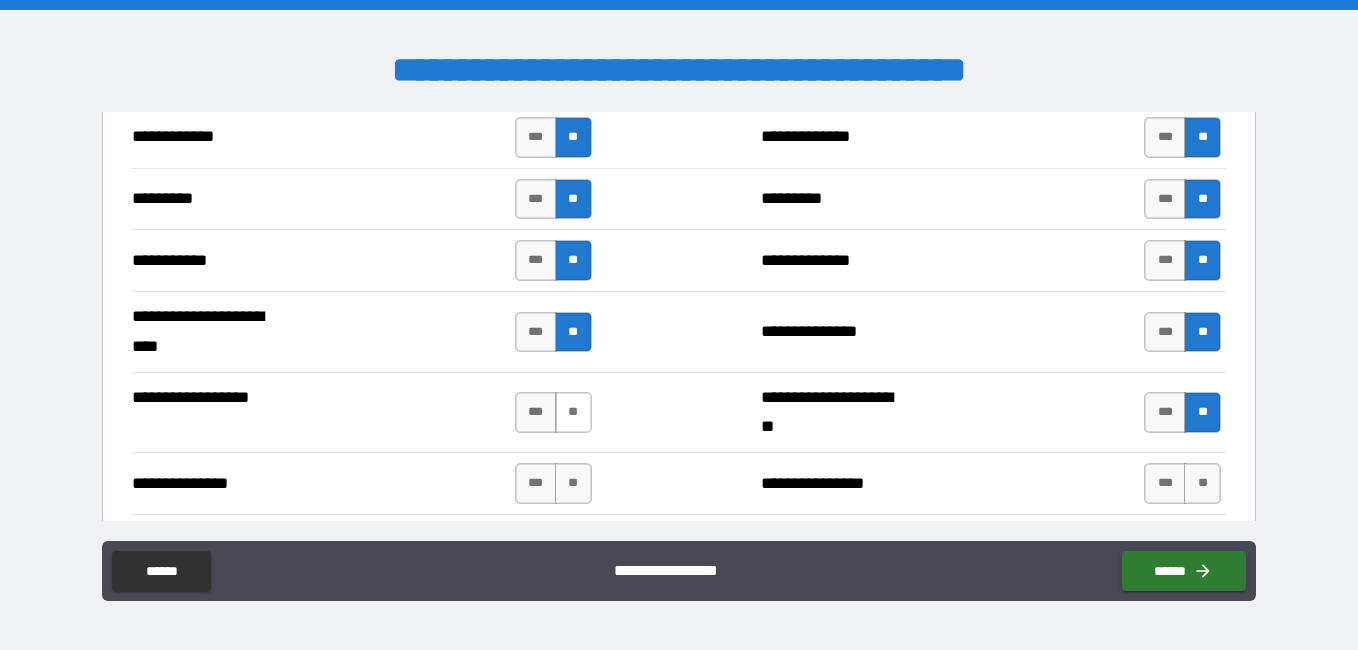 click on "**" at bounding box center [573, 412] 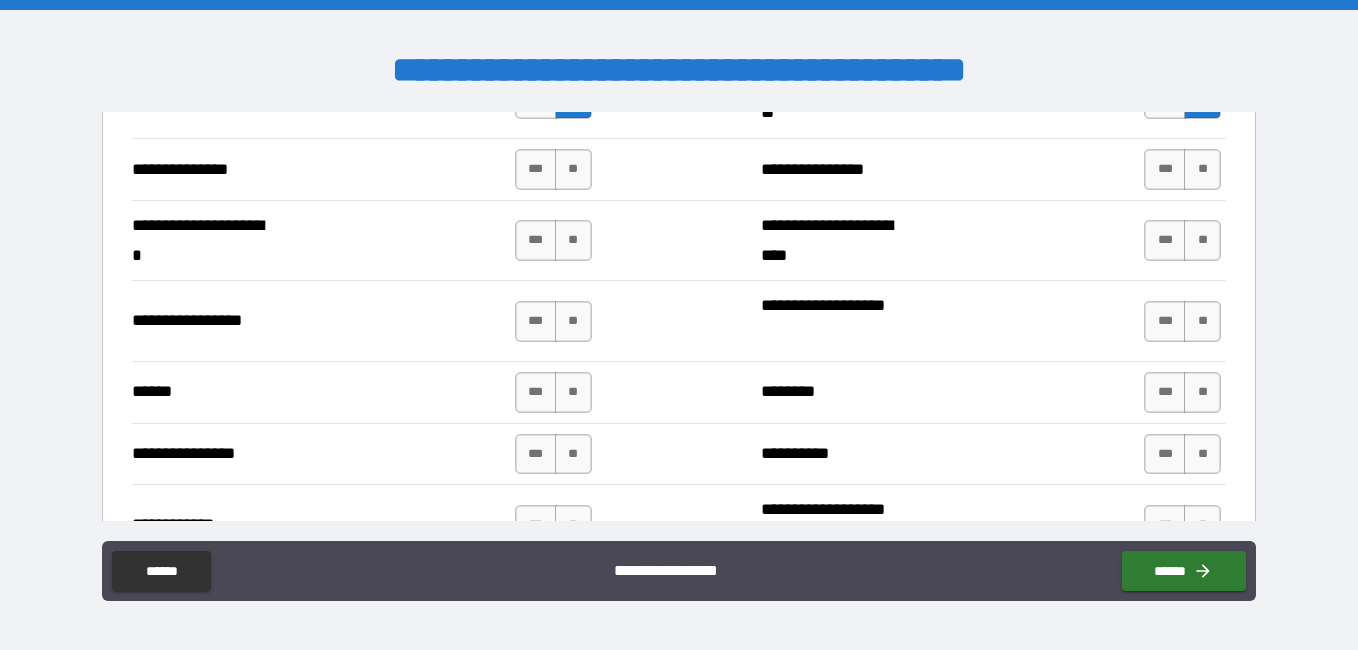 scroll, scrollTop: 2334, scrollLeft: 0, axis: vertical 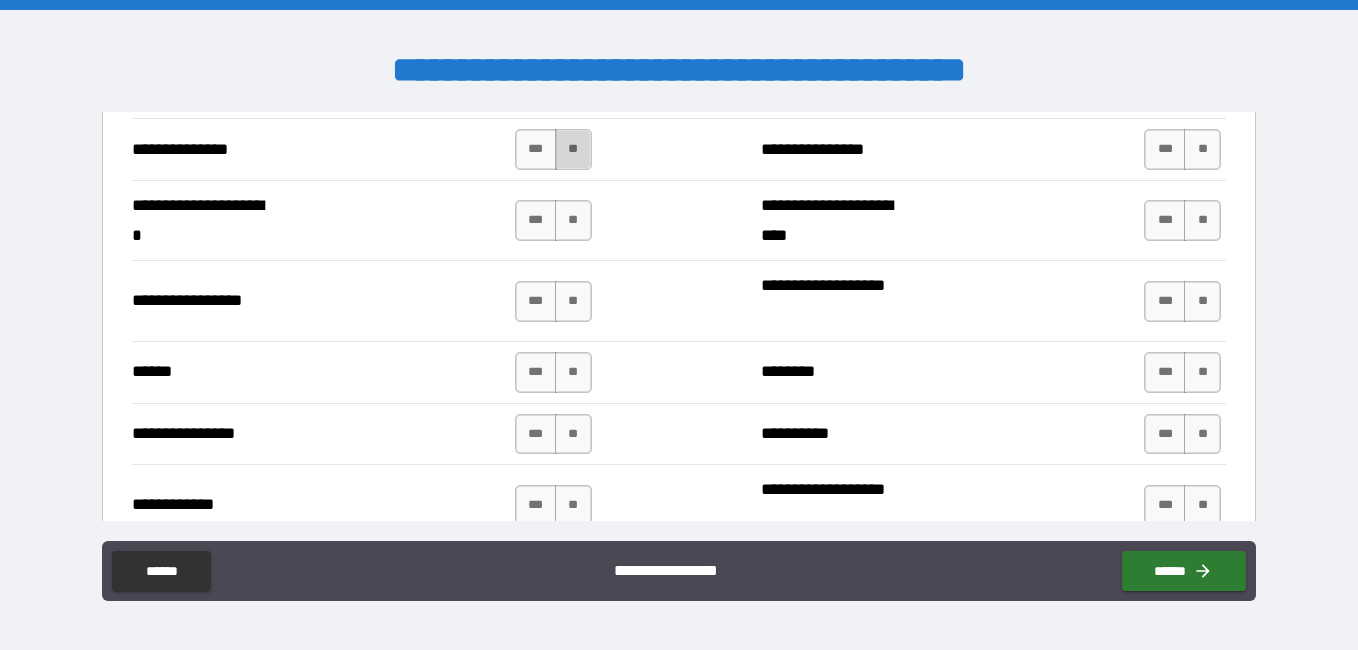 click on "**" at bounding box center [573, 149] 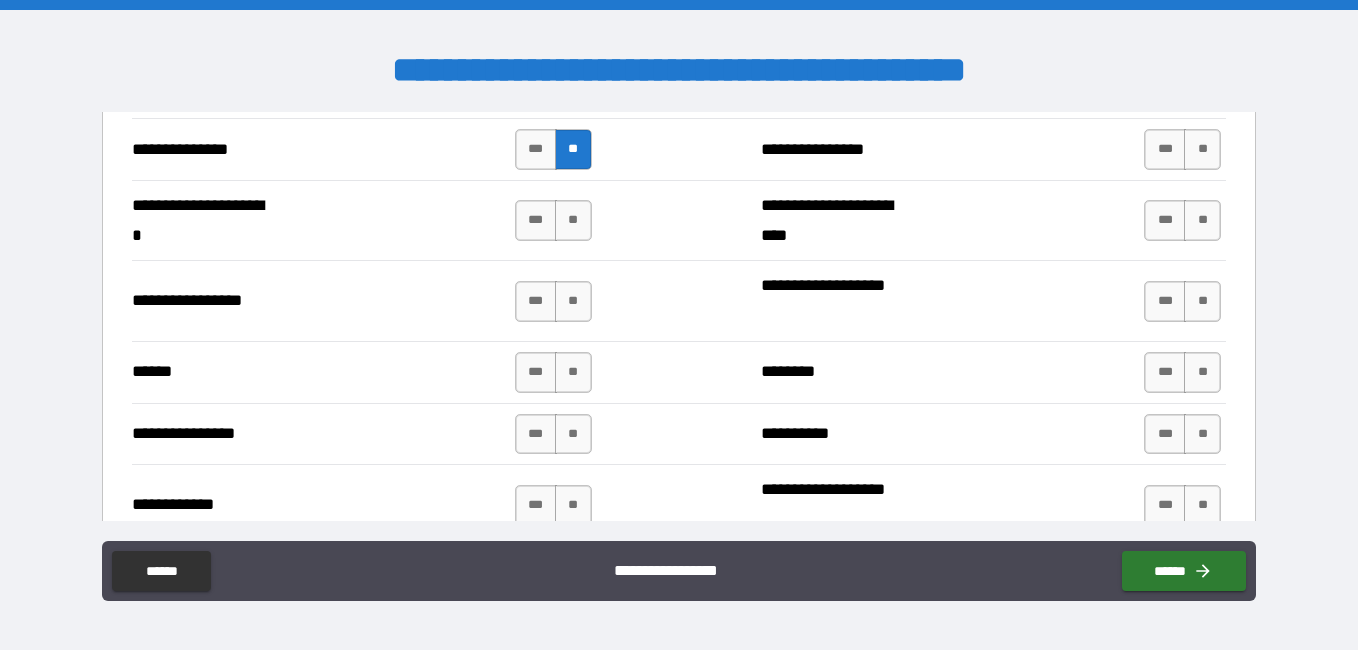 click on "*** **" at bounding box center [1182, 149] 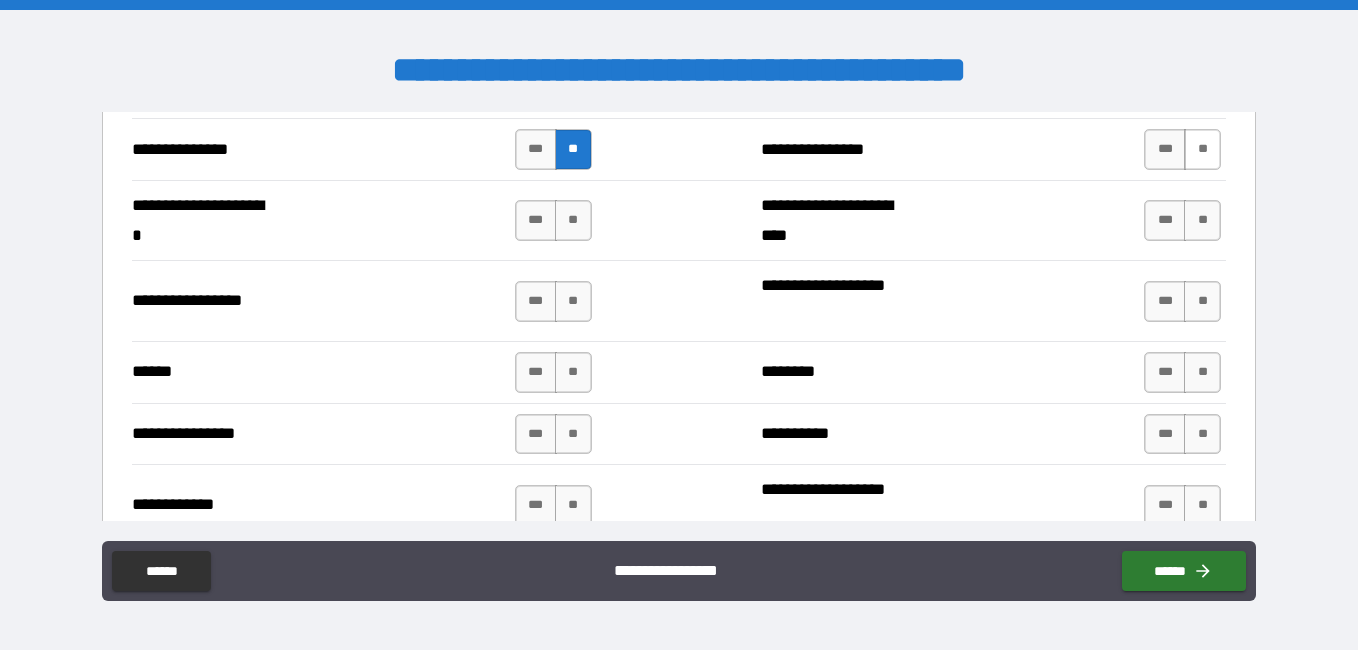 click on "**" at bounding box center [1202, 149] 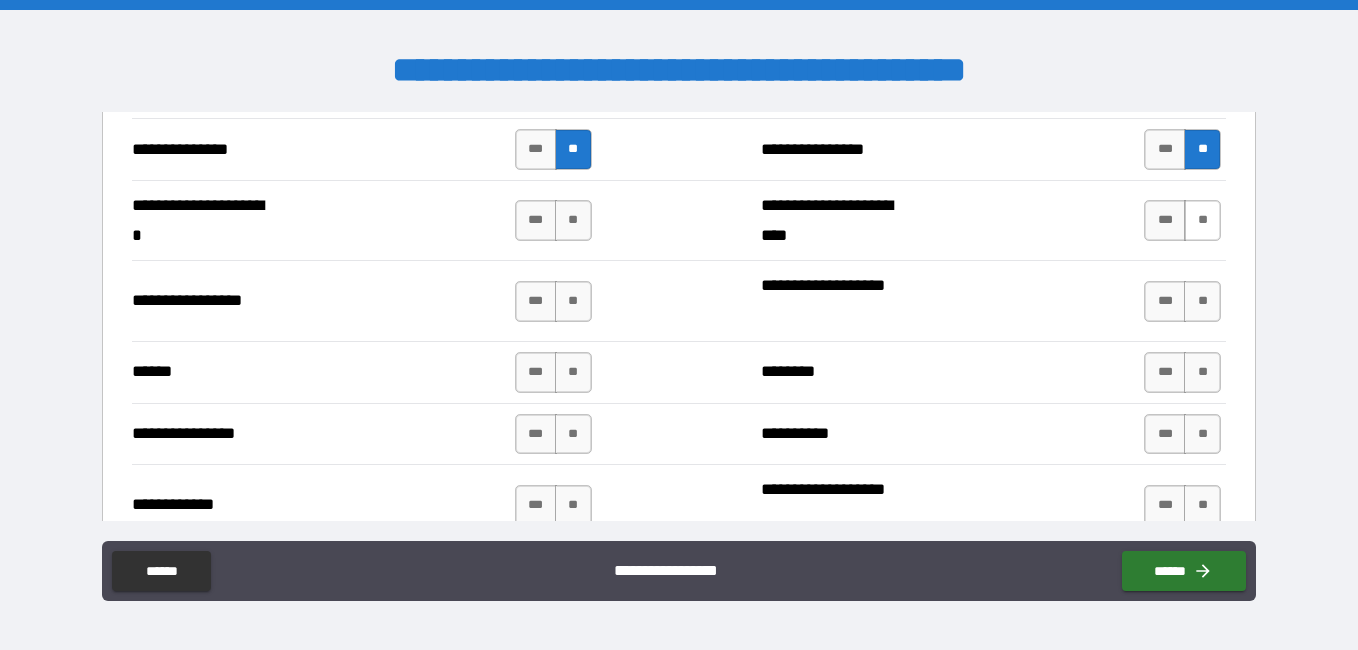 click on "**" at bounding box center [1202, 220] 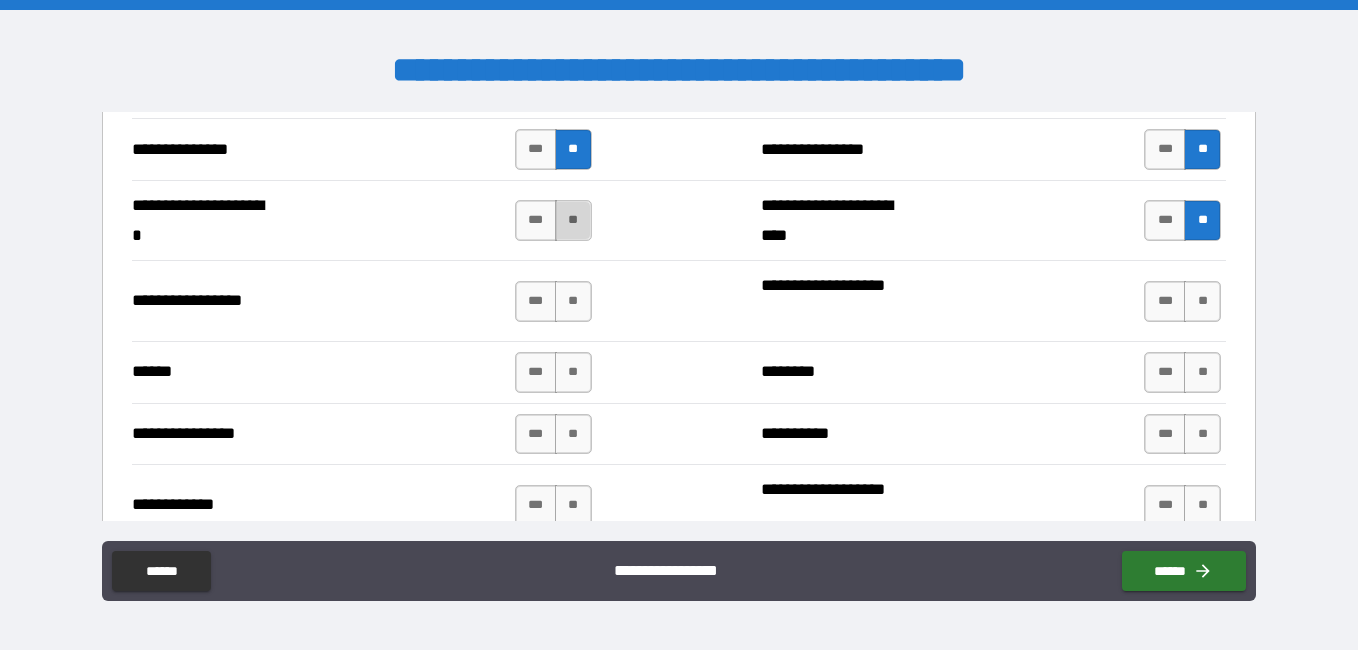 click on "**" at bounding box center [573, 220] 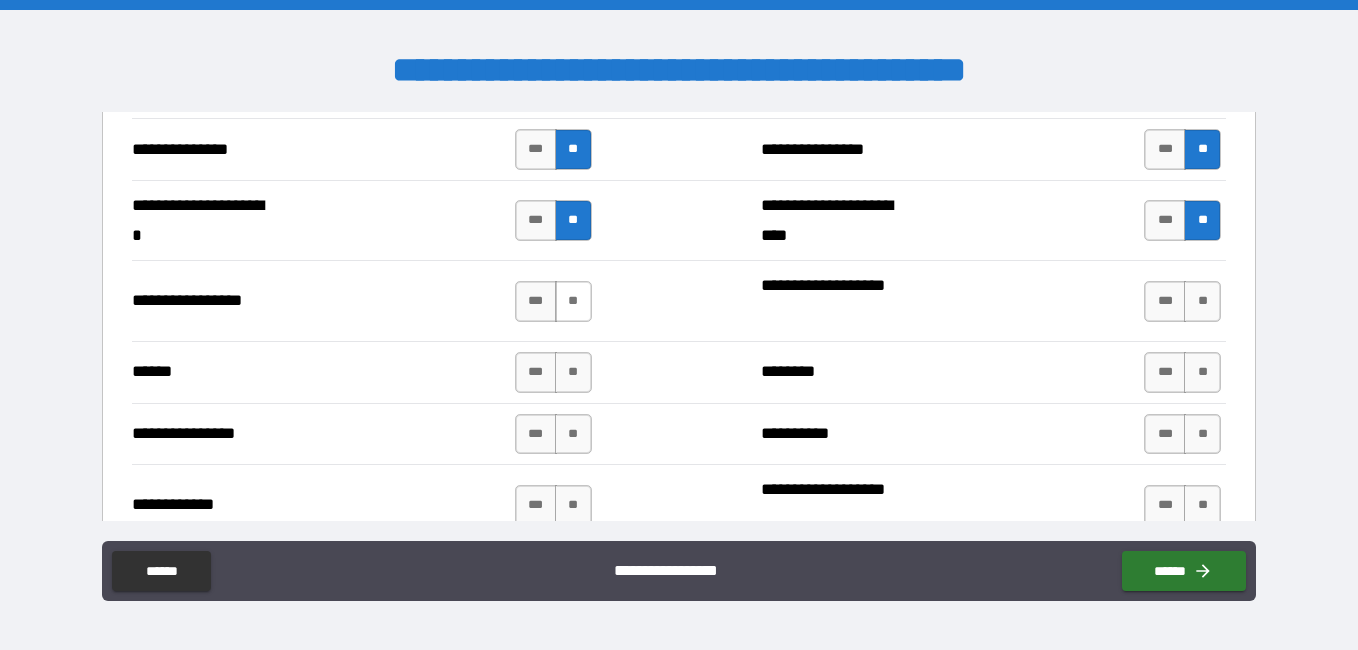 click on "**" at bounding box center [573, 301] 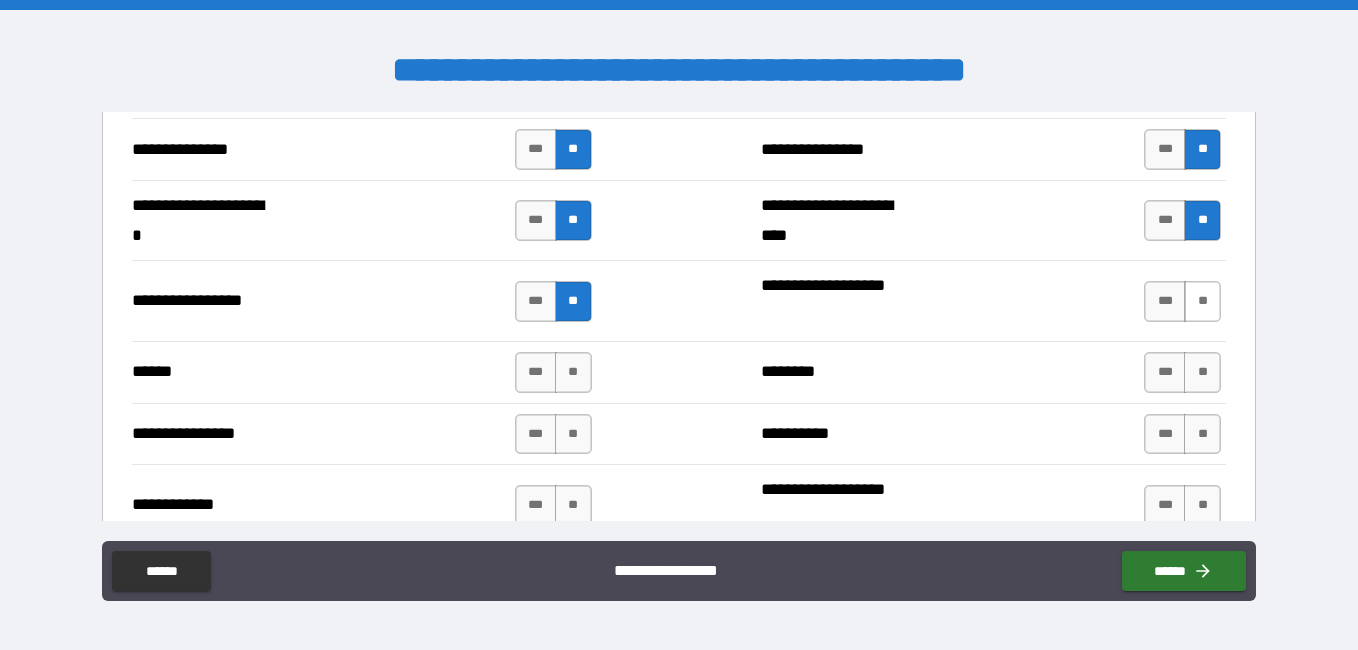 click on "**" at bounding box center [1202, 301] 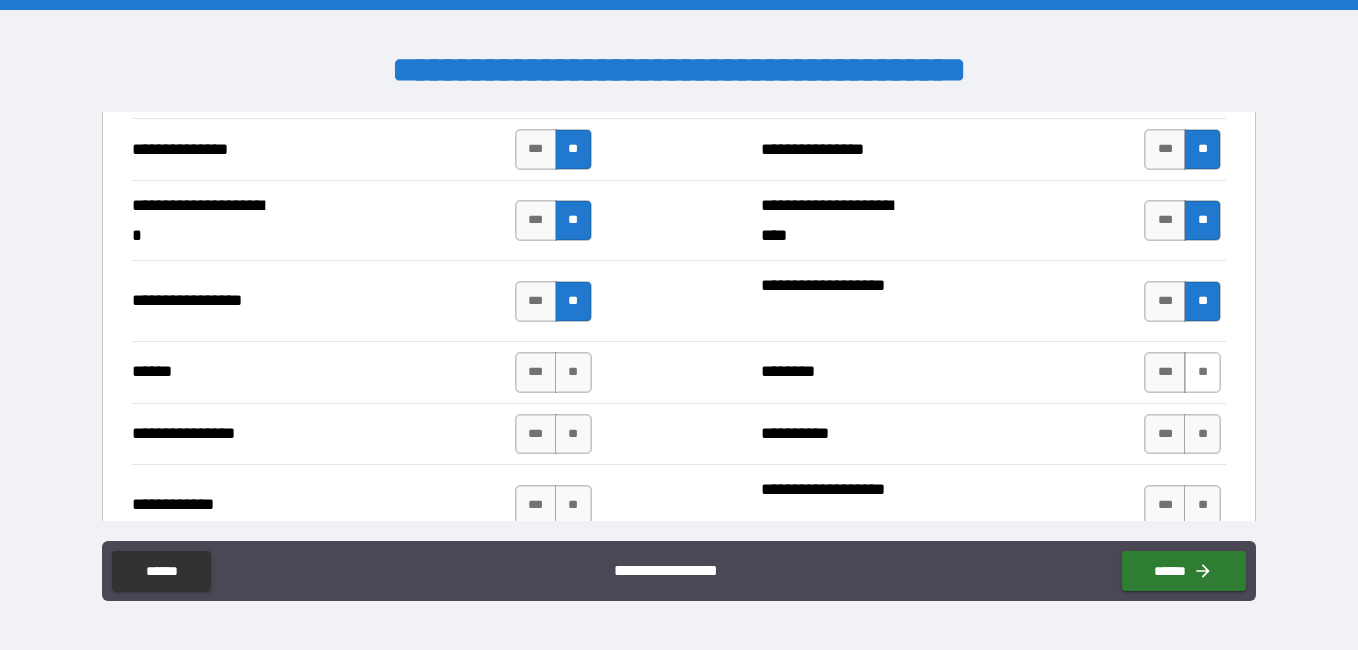 click on "**" at bounding box center (1202, 372) 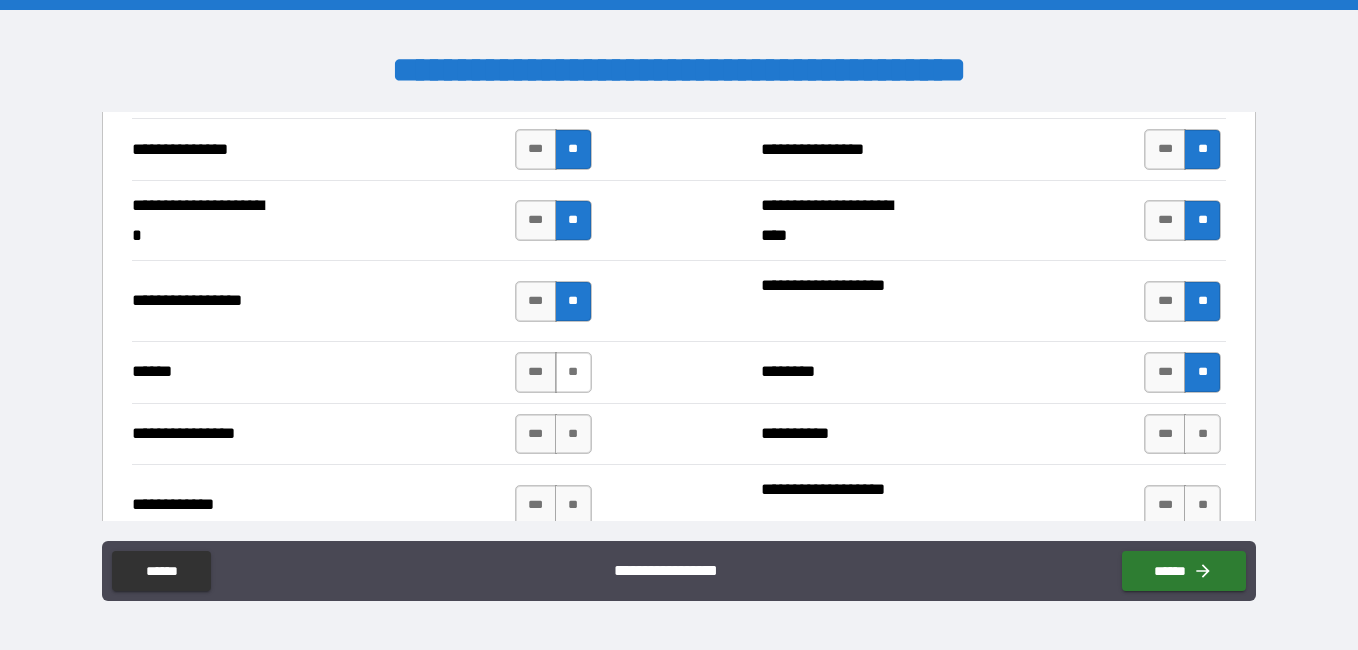 click on "**" at bounding box center (573, 372) 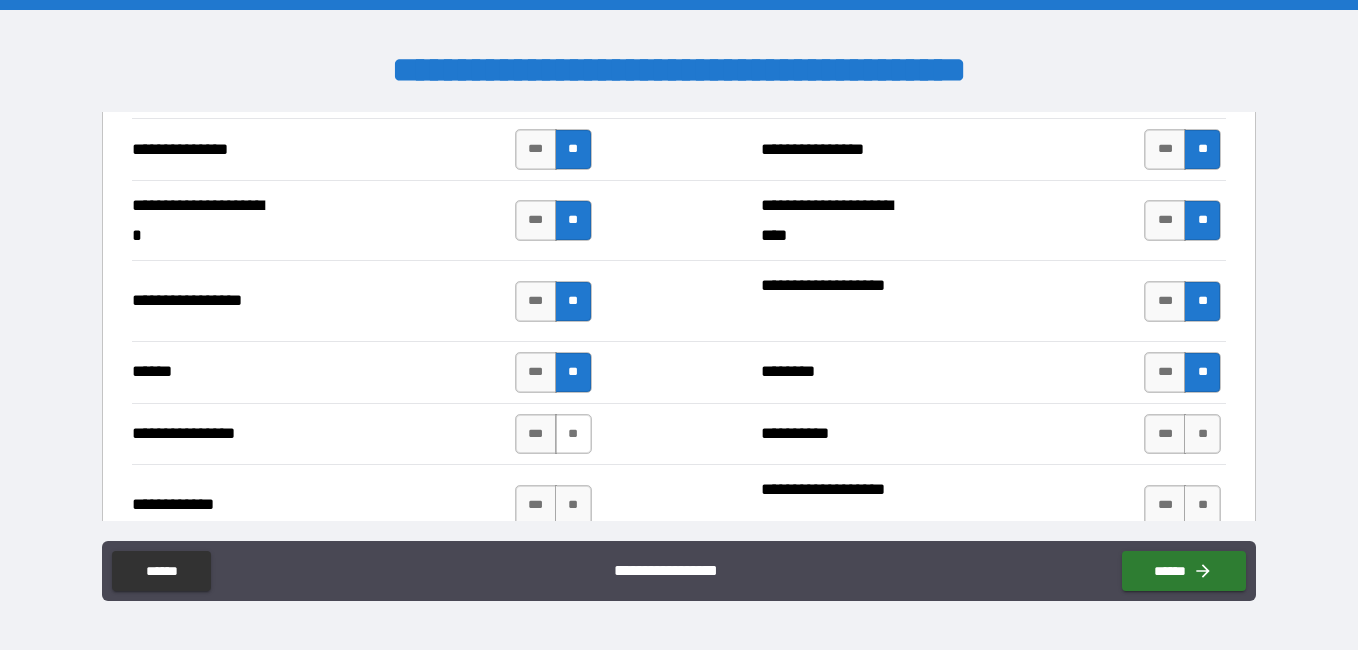 click on "**" at bounding box center [573, 434] 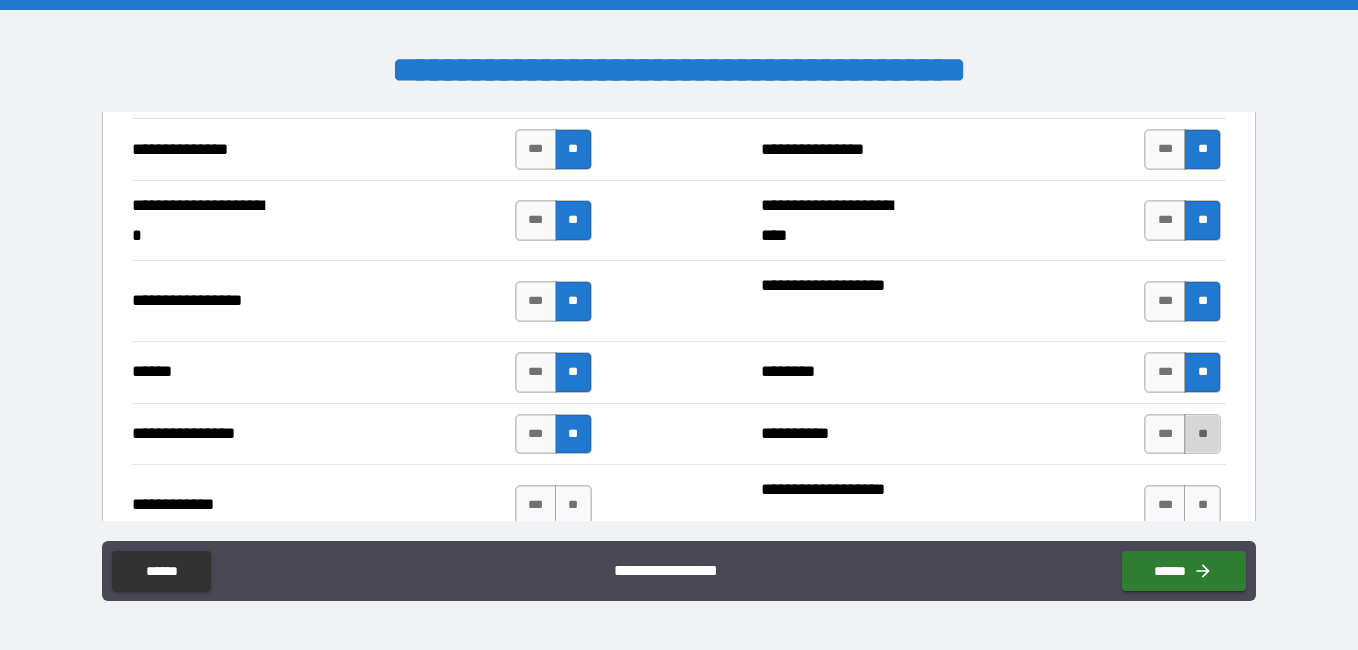 click on "**" at bounding box center (1202, 434) 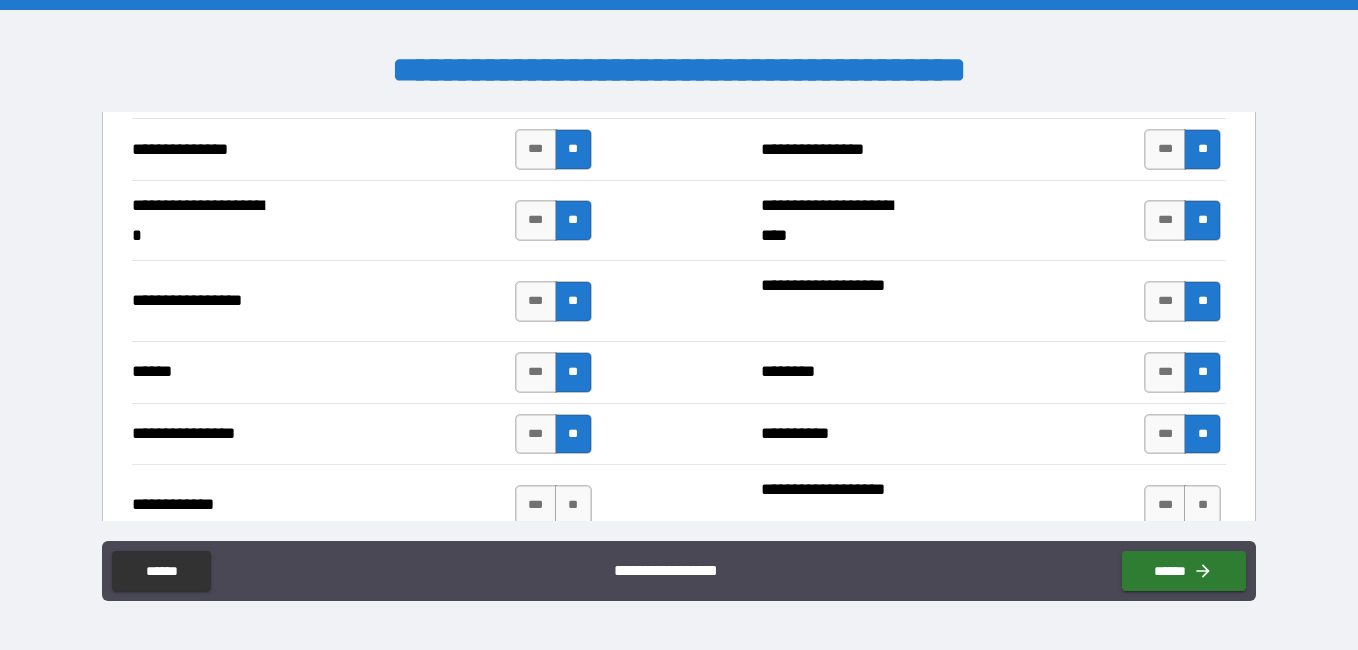 scroll, scrollTop: 2500, scrollLeft: 0, axis: vertical 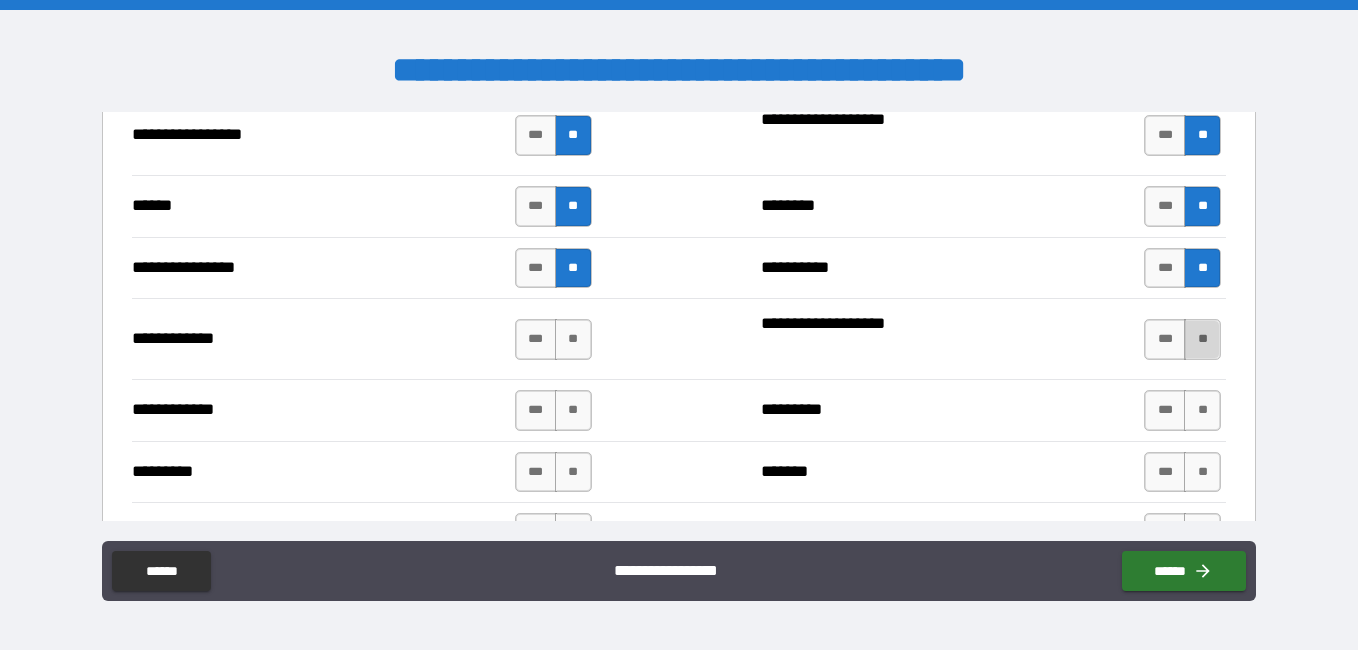 click on "**" at bounding box center [1202, 339] 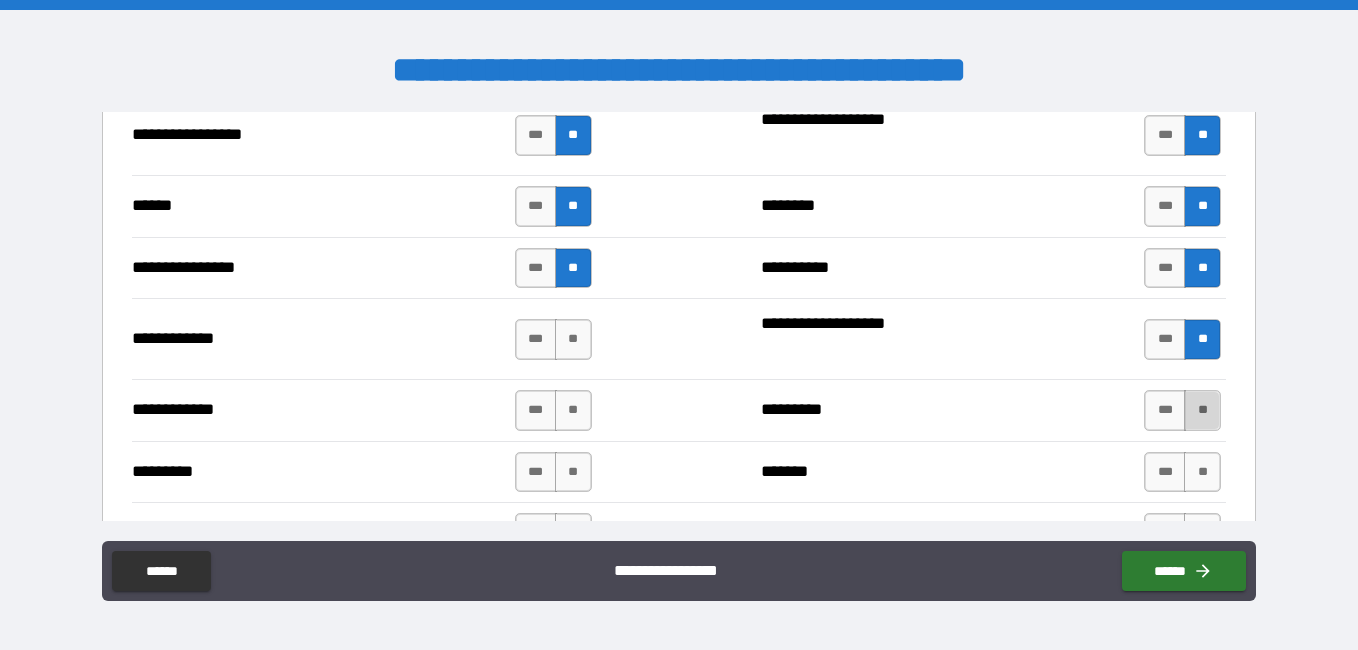 click on "**" at bounding box center (1202, 410) 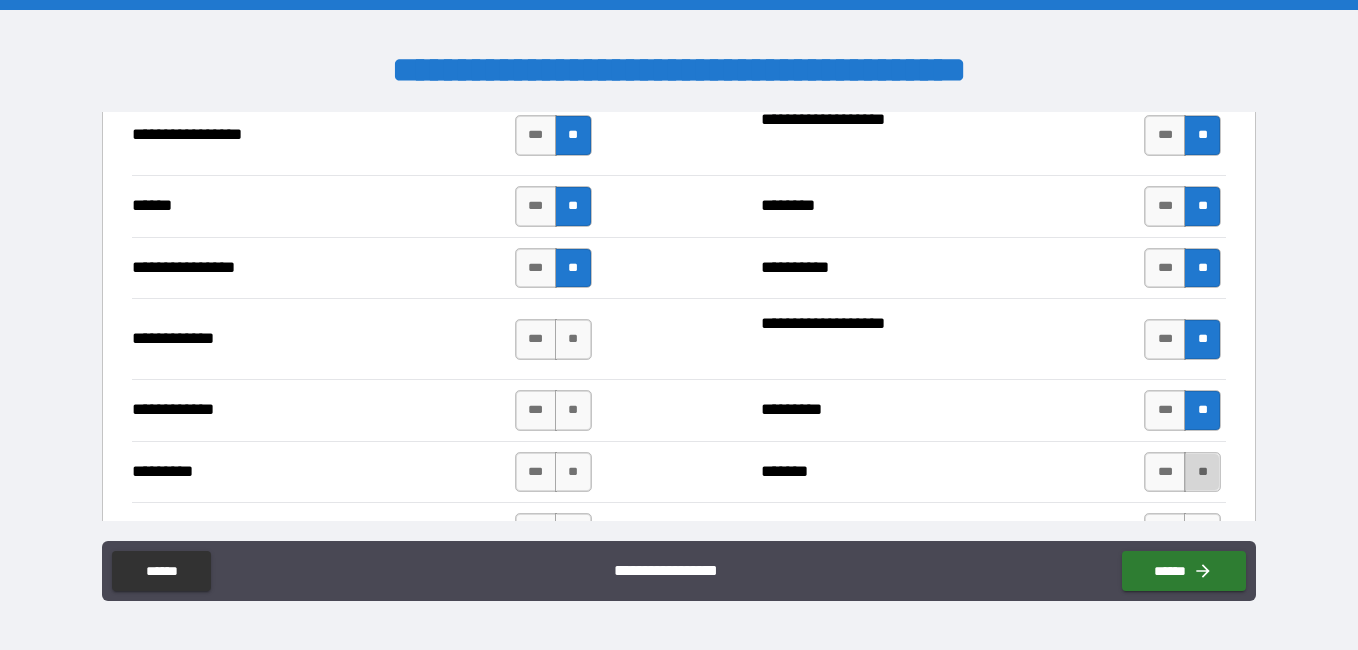 click on "**" at bounding box center [1202, 472] 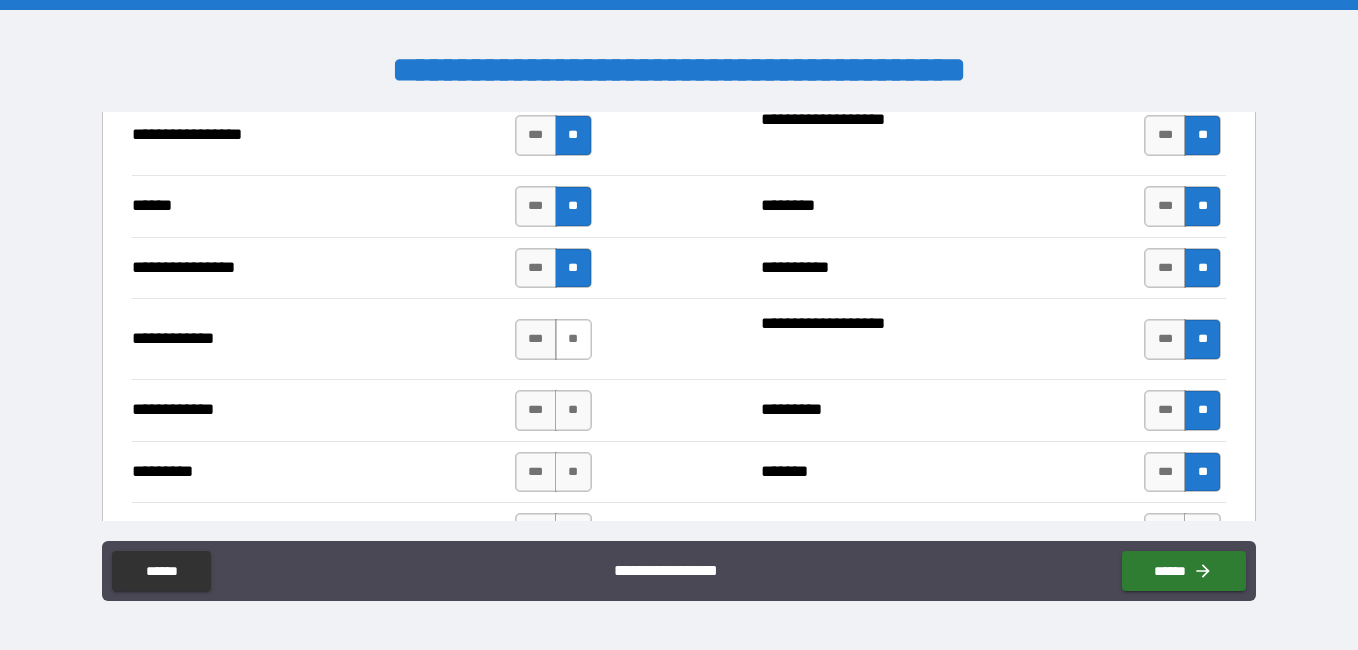 click on "**" at bounding box center [573, 339] 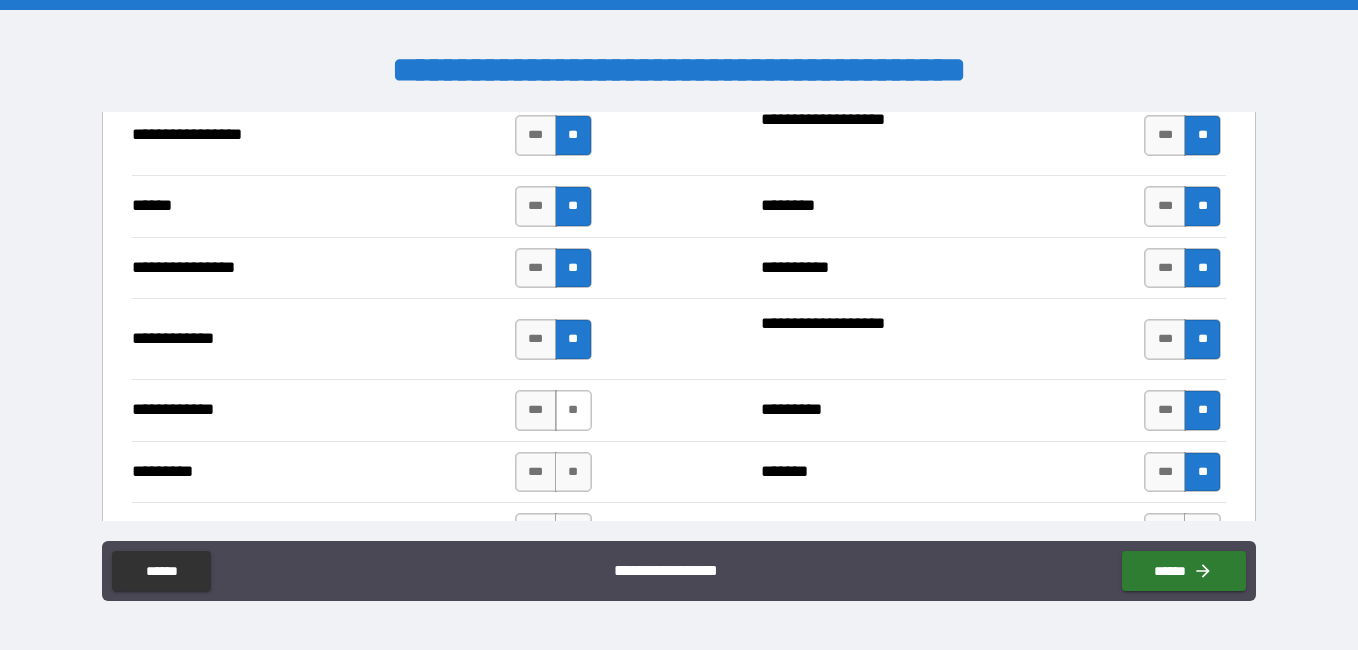 click on "**" at bounding box center (573, 410) 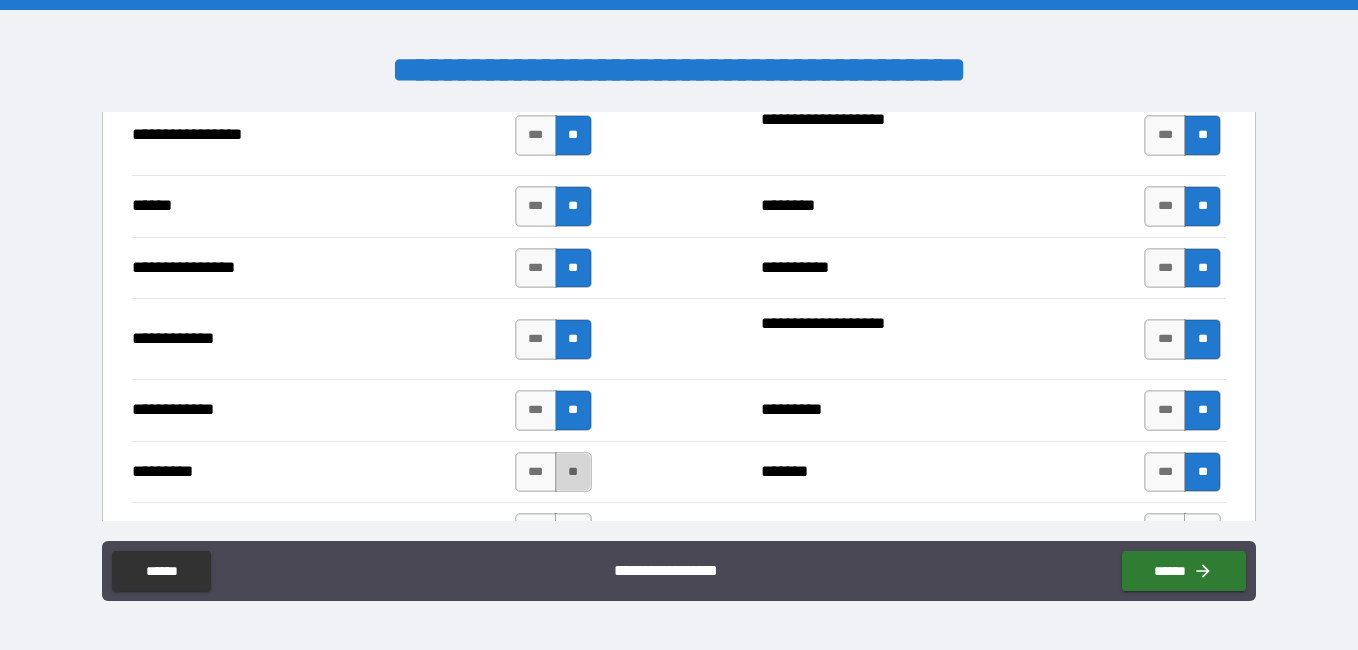 click on "**" at bounding box center [573, 472] 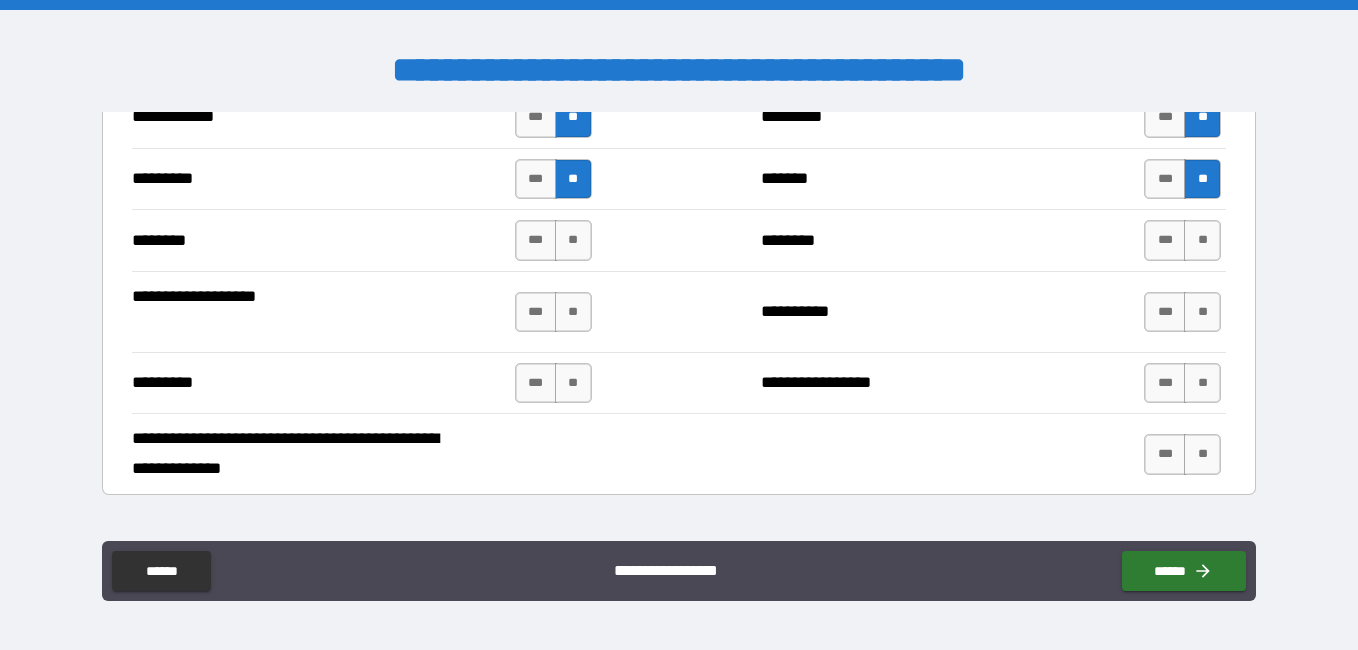 scroll, scrollTop: 2834, scrollLeft: 0, axis: vertical 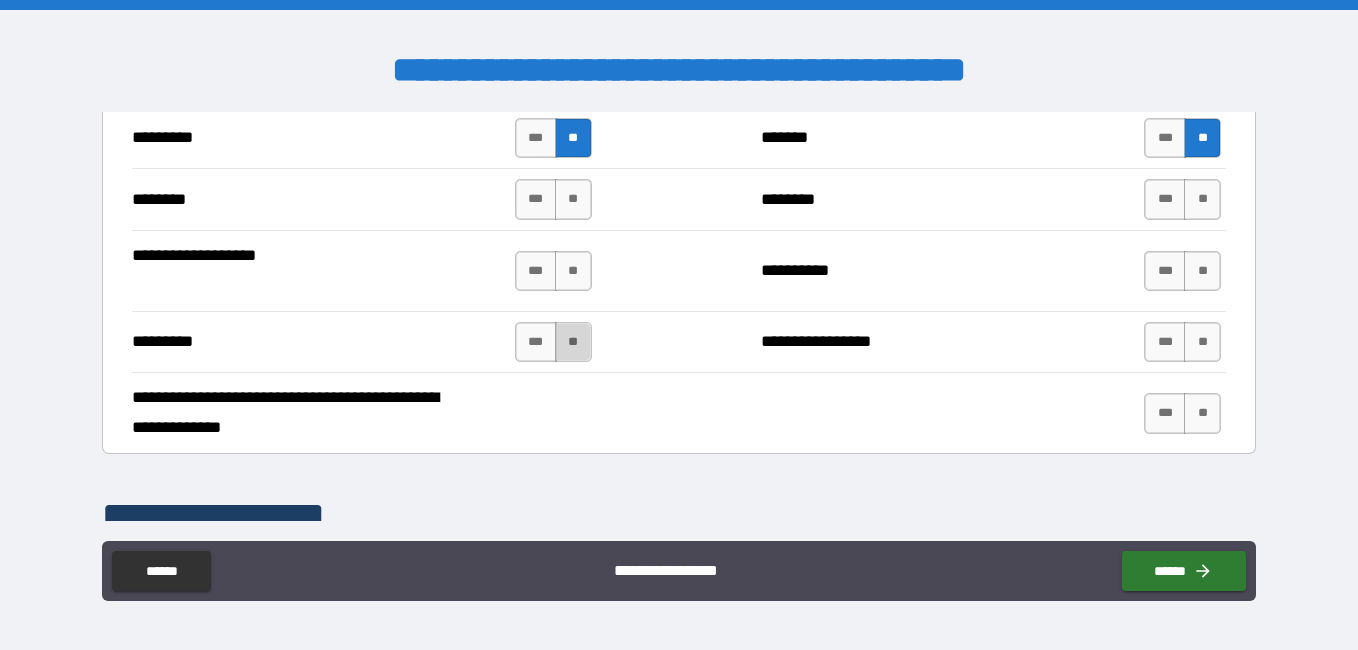 click on "**" at bounding box center (573, 342) 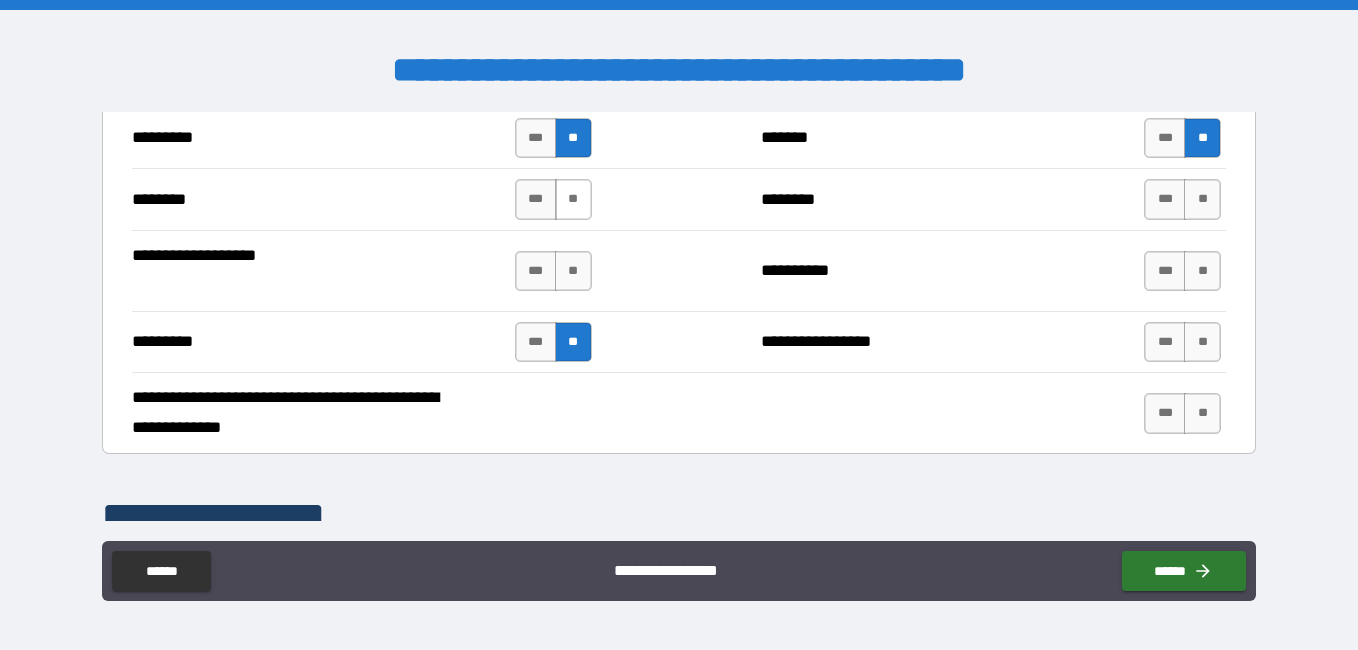 drag, startPoint x: 569, startPoint y: 269, endPoint x: 577, endPoint y: 191, distance: 78.40918 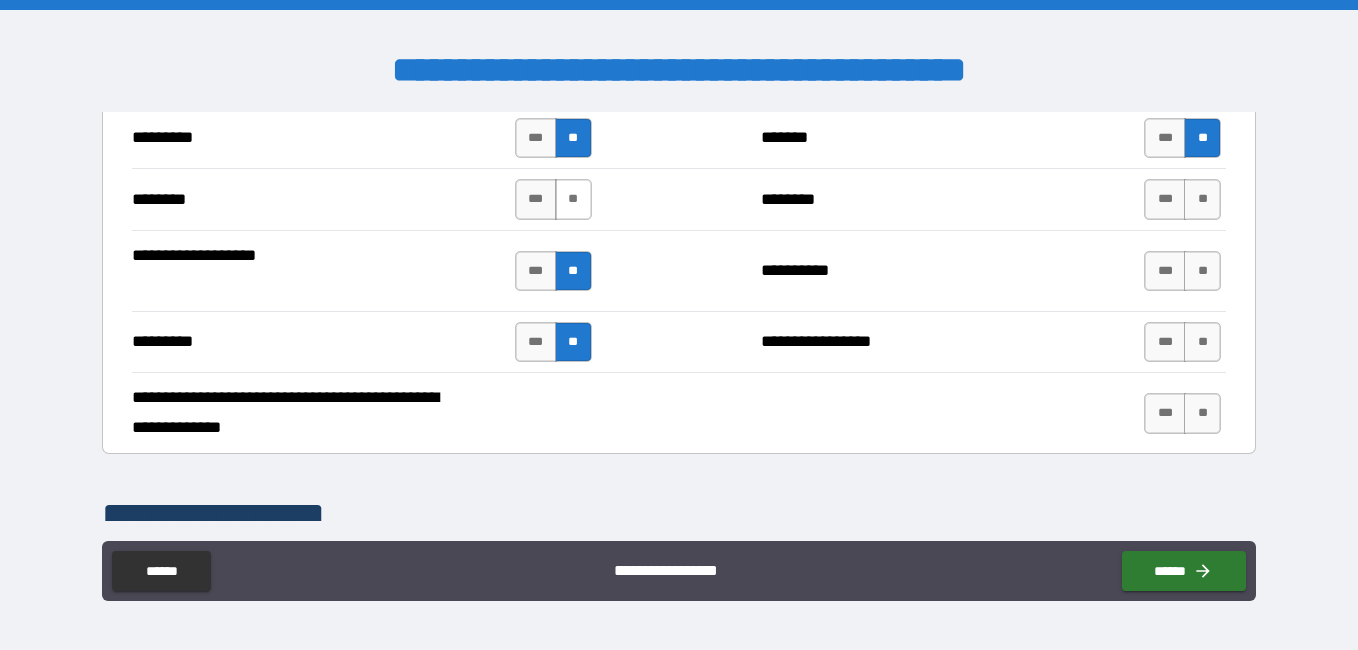 click on "**" at bounding box center [573, 199] 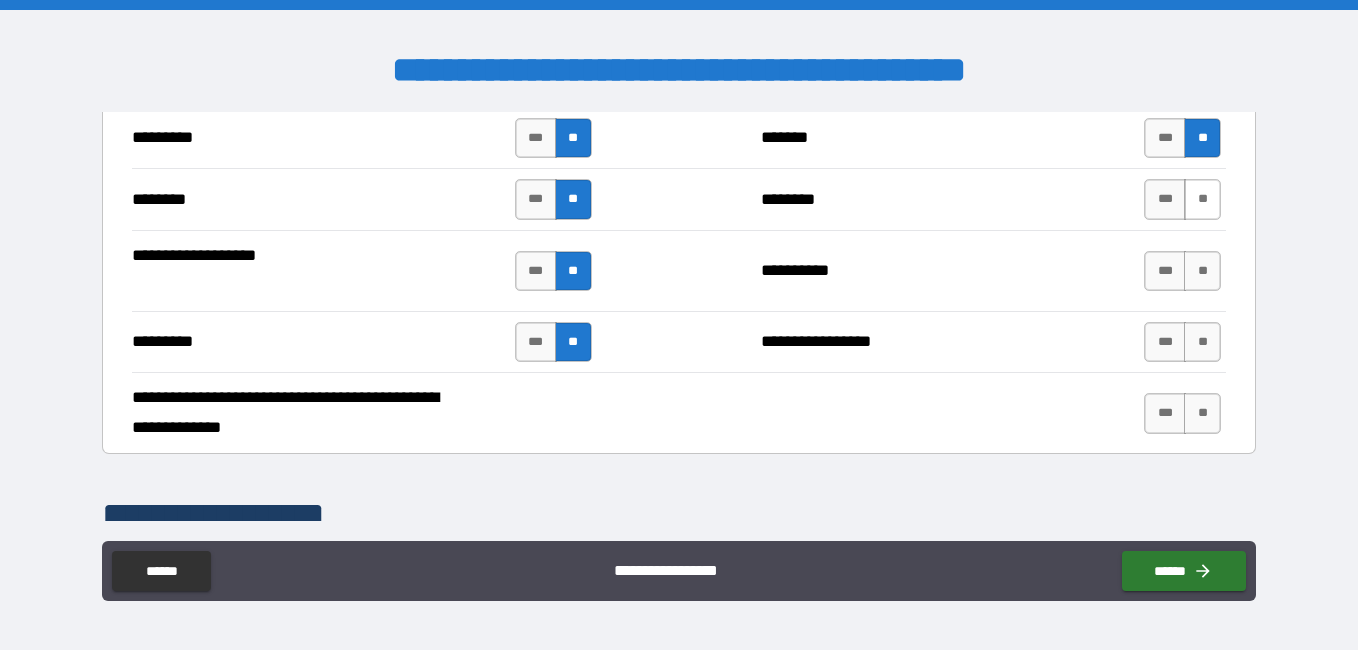 click on "**" at bounding box center [1202, 199] 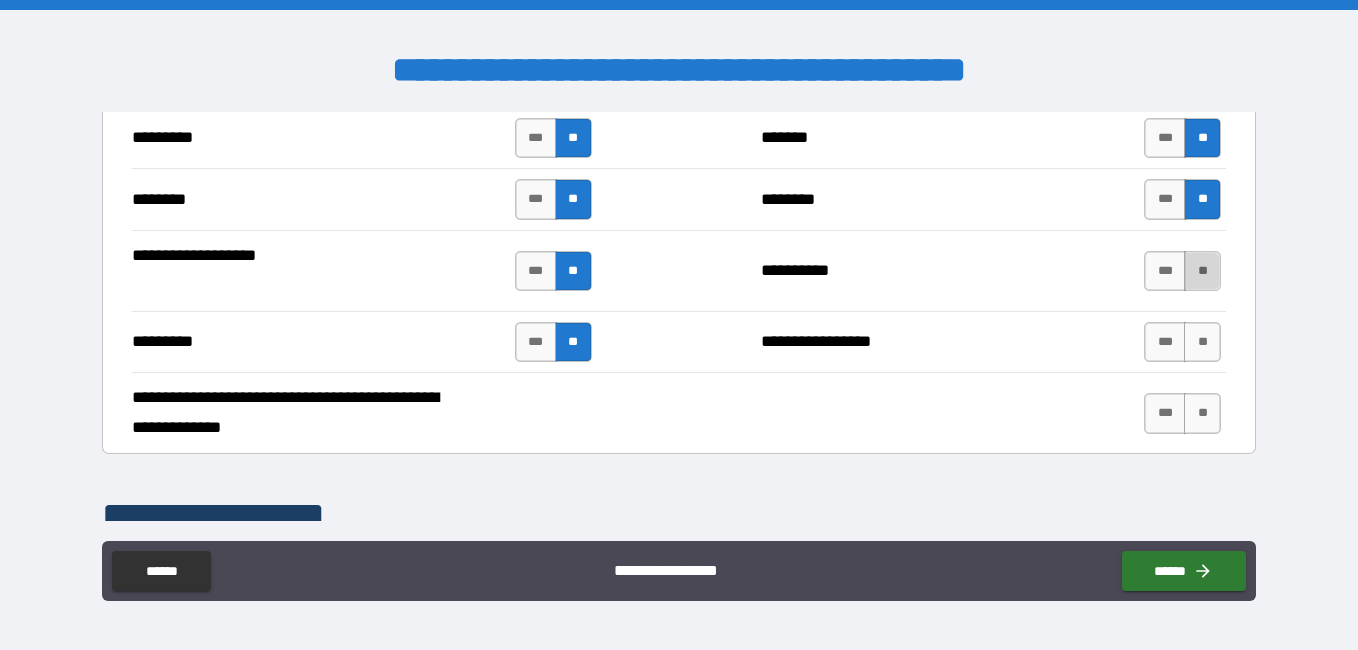 click on "**" at bounding box center [1202, 271] 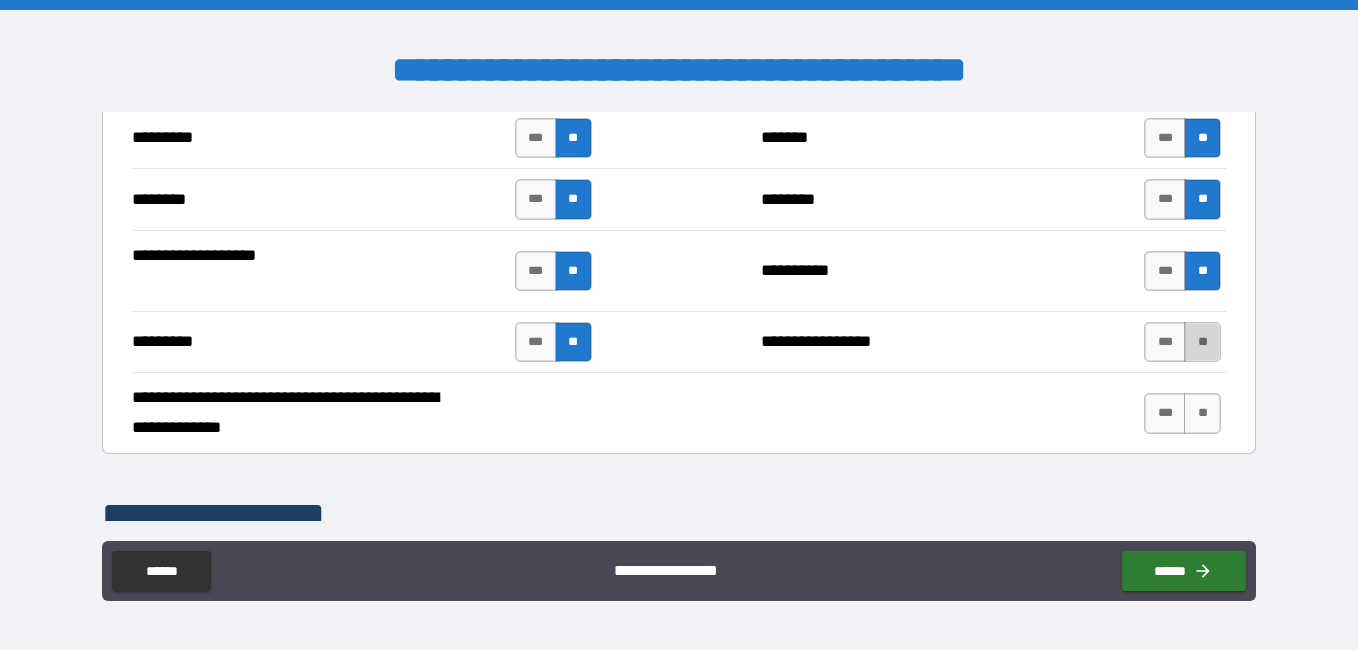 click on "**" at bounding box center [1202, 342] 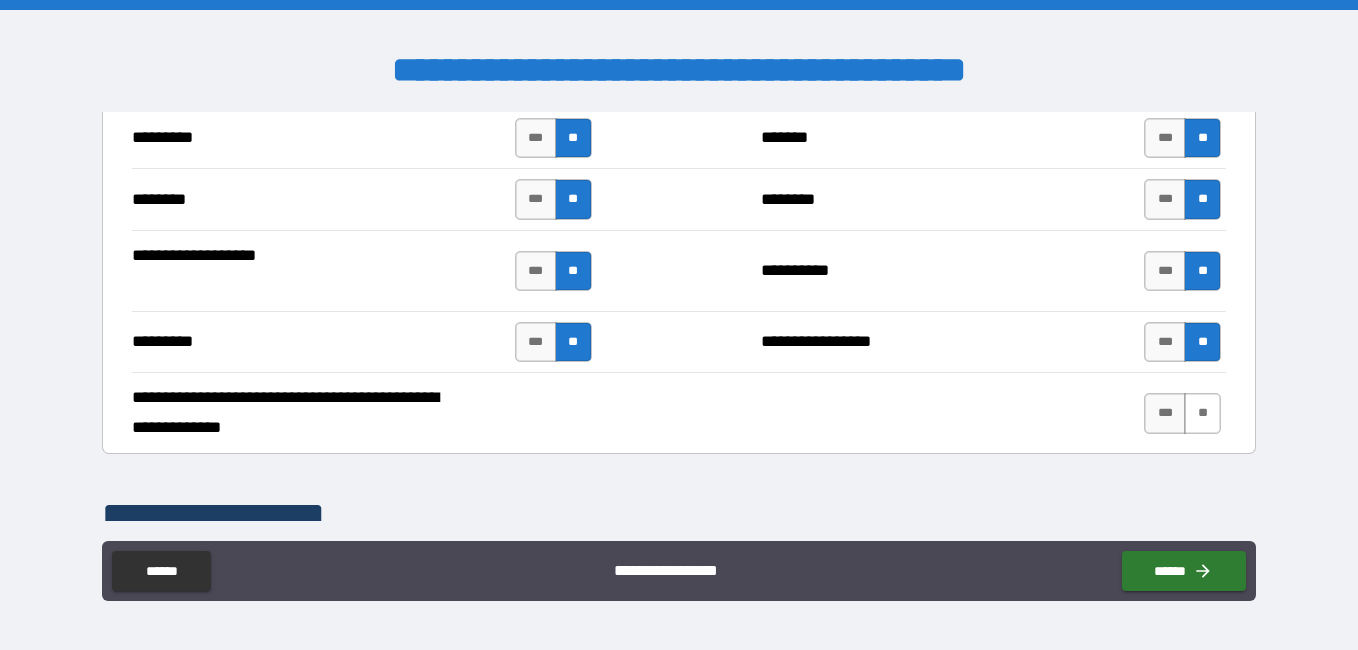 click on "**" at bounding box center [1202, 413] 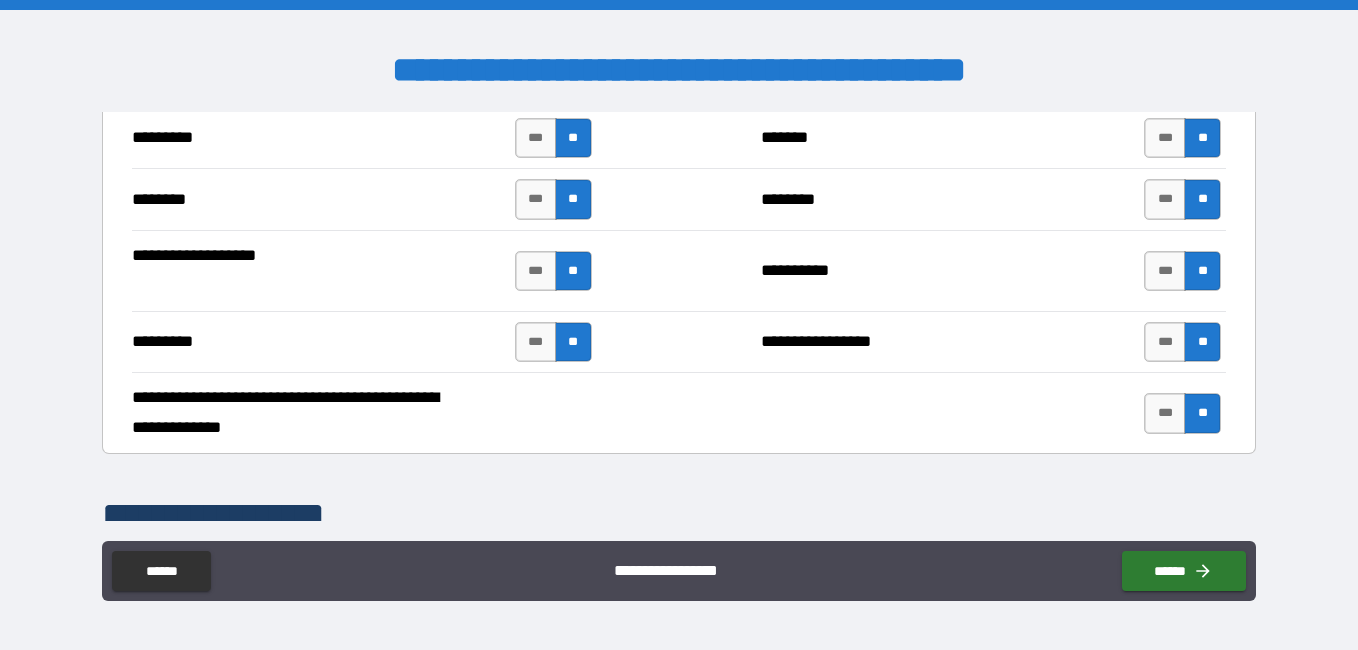 scroll, scrollTop: 3000, scrollLeft: 0, axis: vertical 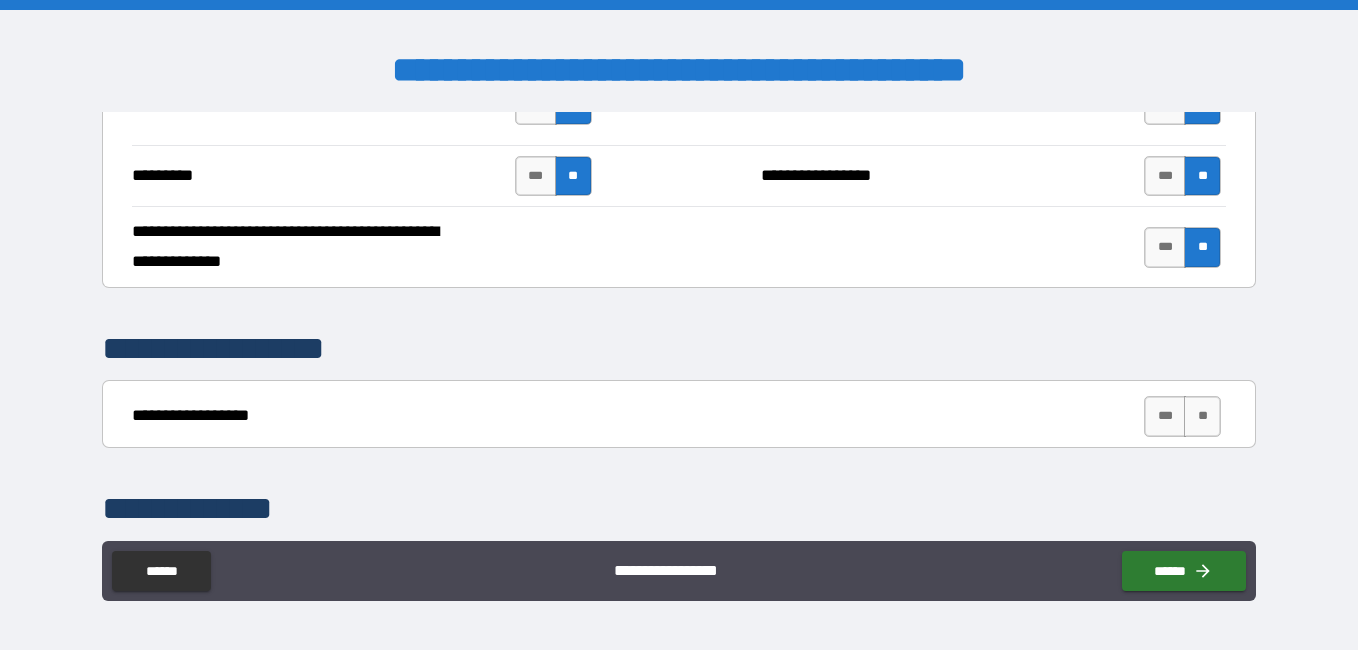 drag, startPoint x: 1193, startPoint y: 409, endPoint x: 780, endPoint y: 381, distance: 413.94806 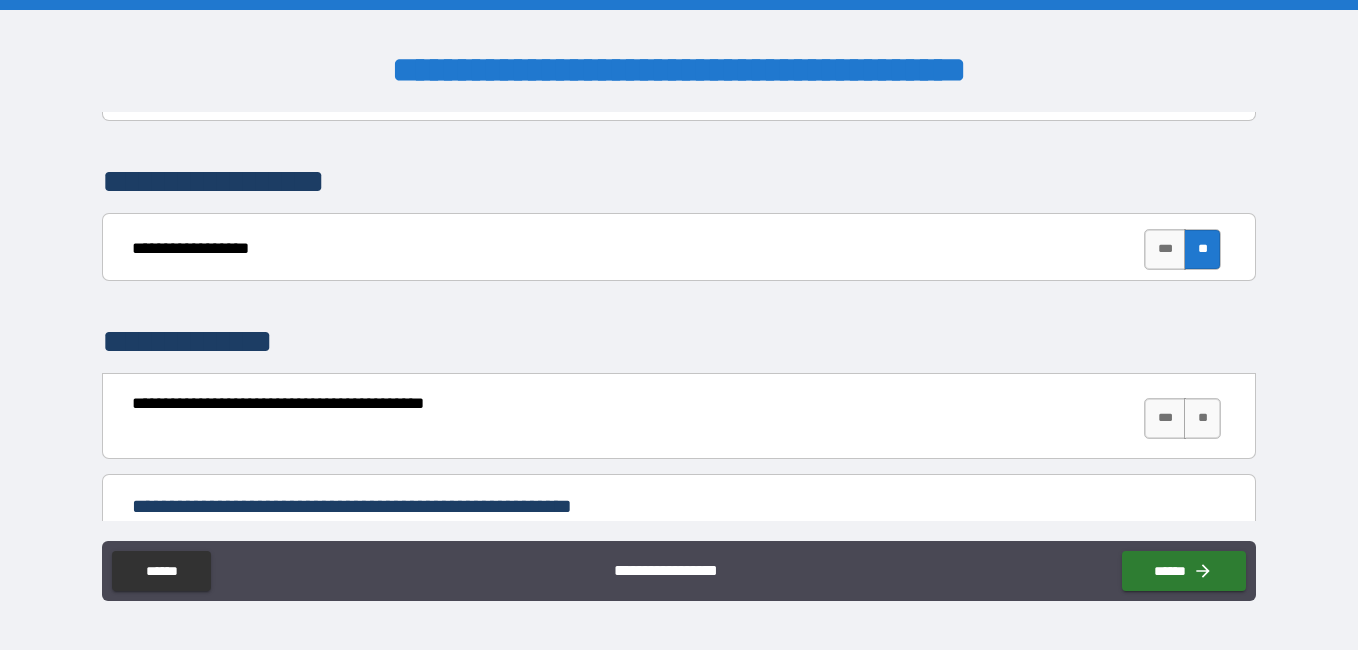 scroll, scrollTop: 3334, scrollLeft: 0, axis: vertical 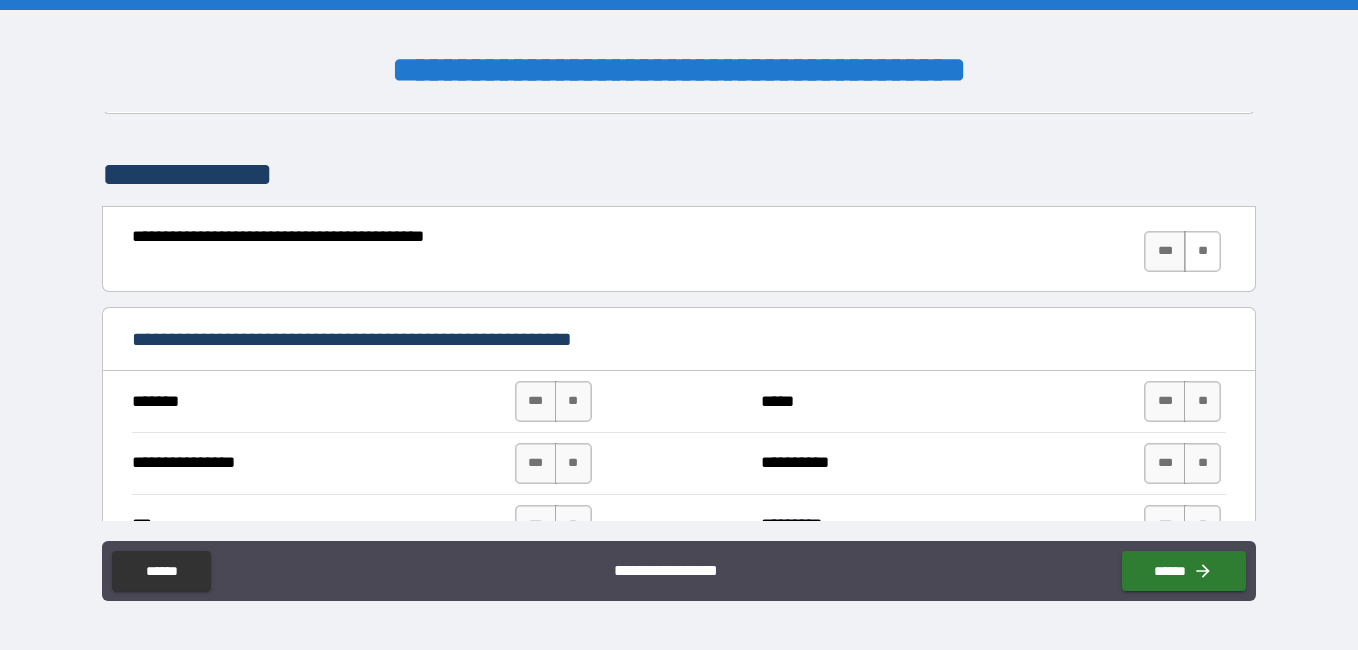 click on "**" at bounding box center (1202, 251) 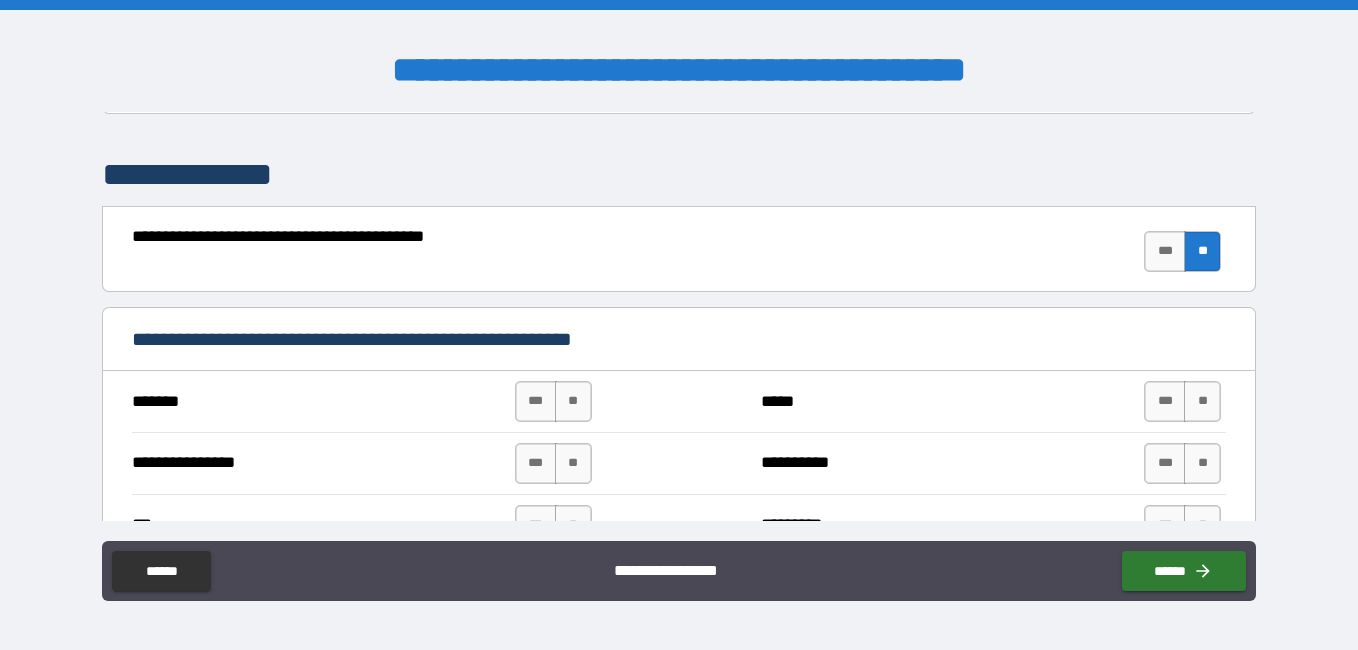 scroll, scrollTop: 3500, scrollLeft: 0, axis: vertical 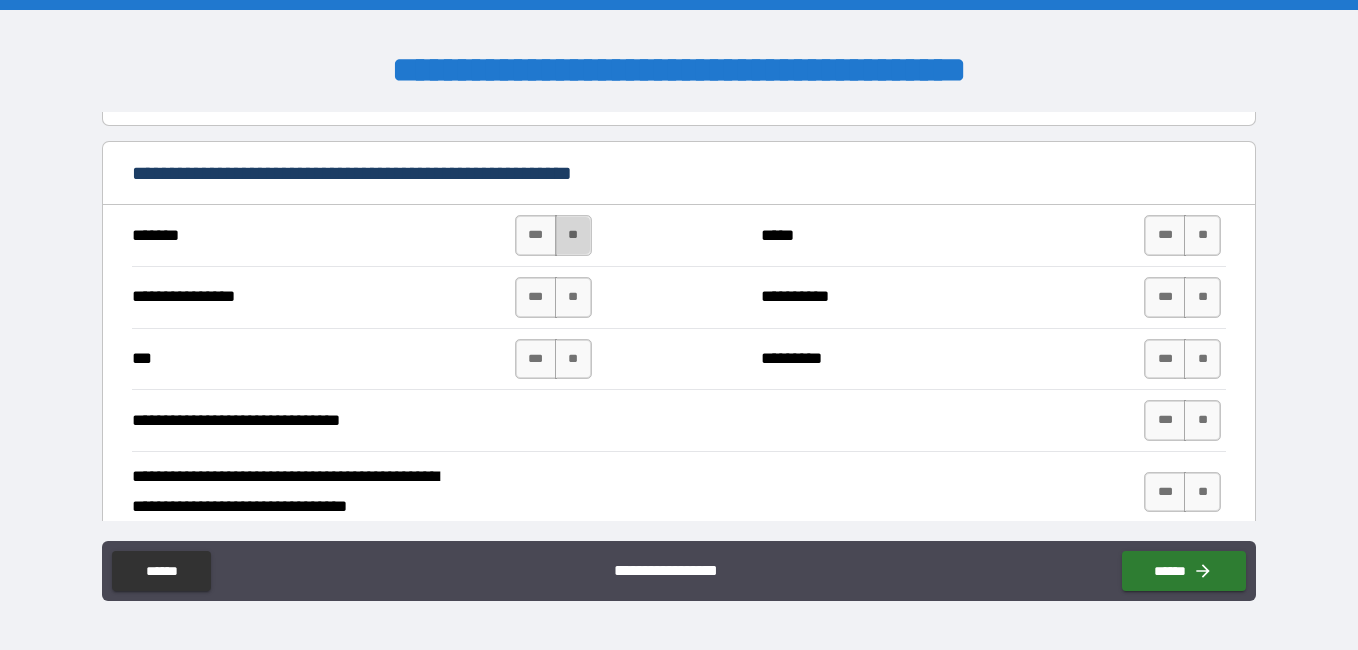 click on "**" at bounding box center [573, 235] 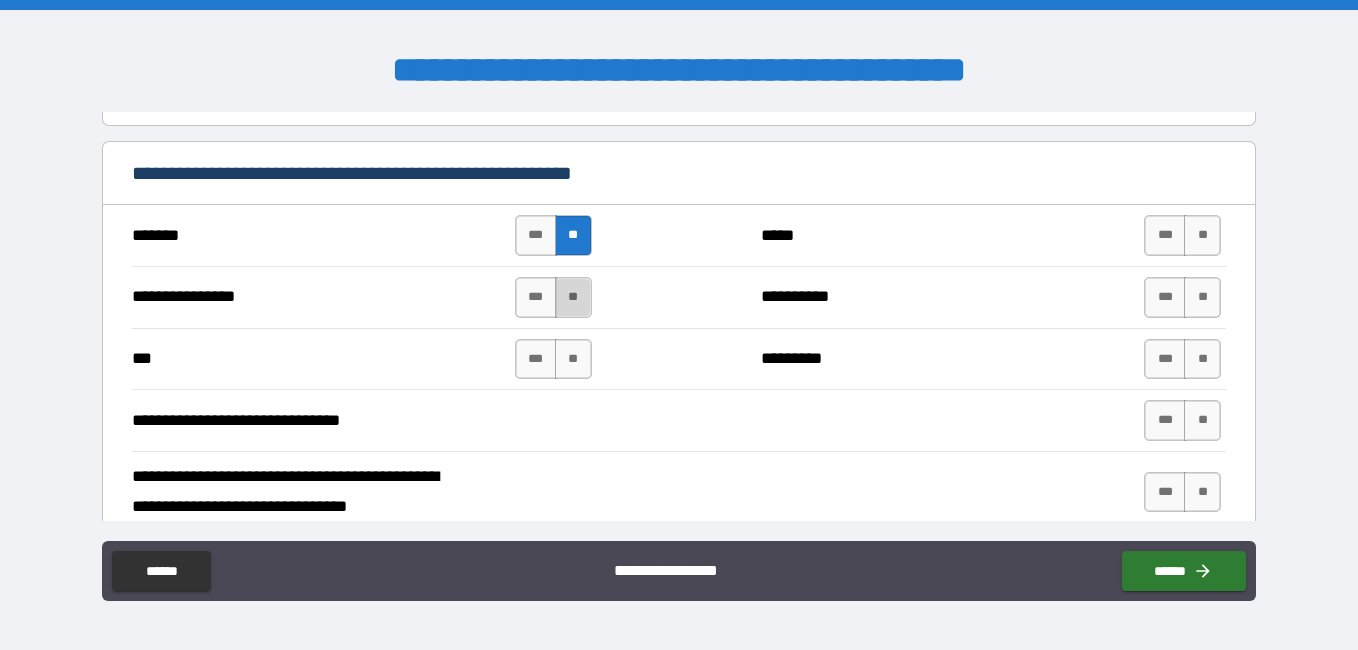 click on "**" at bounding box center [573, 297] 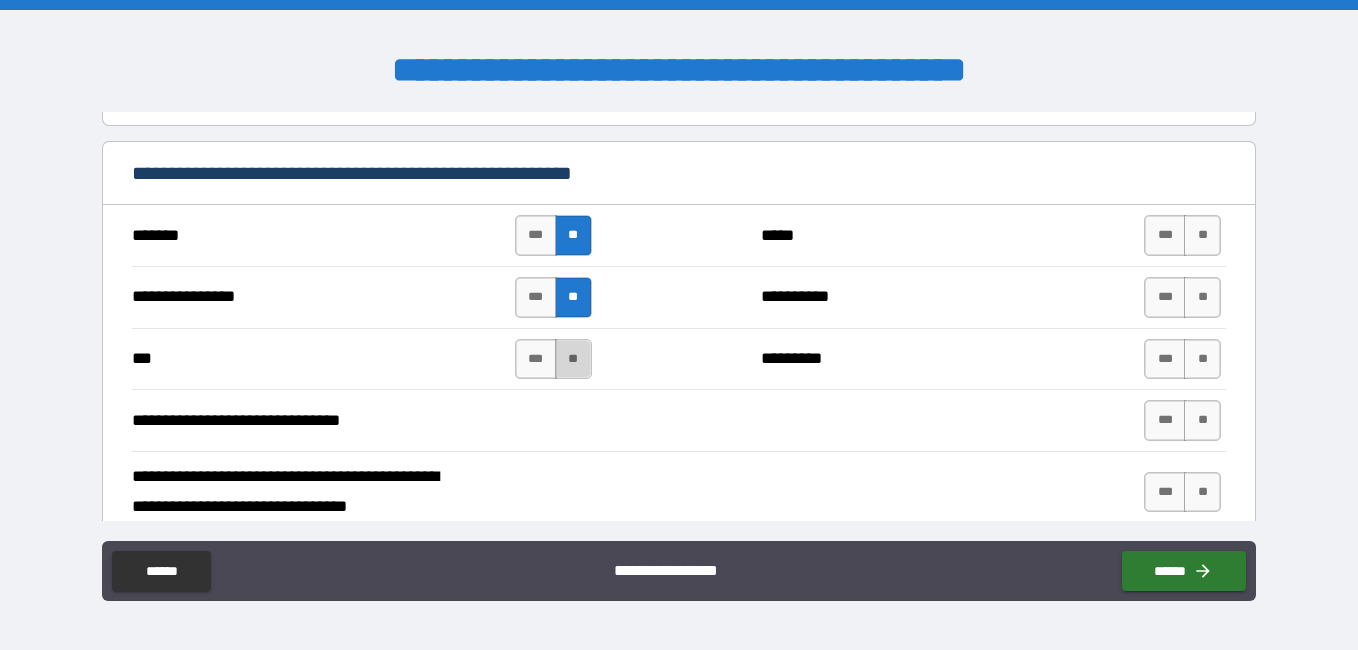 click on "**" at bounding box center (573, 359) 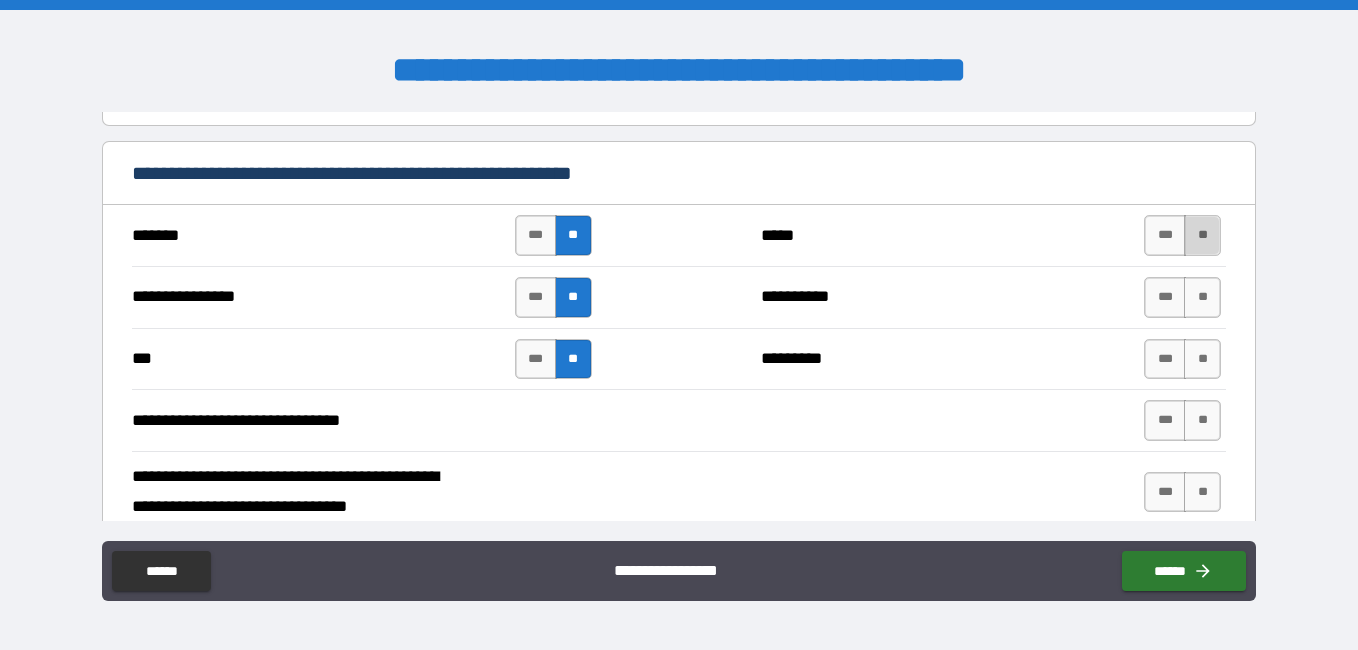 click on "**" at bounding box center [1202, 235] 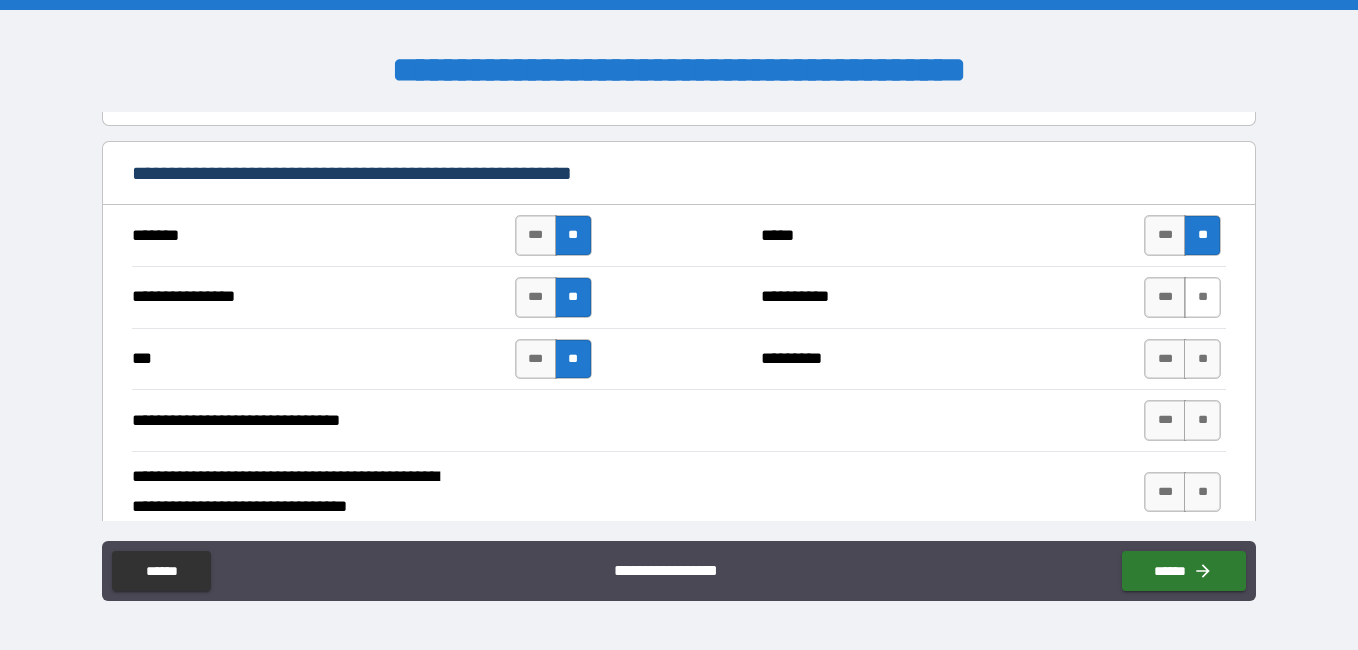 click on "**" at bounding box center (1202, 297) 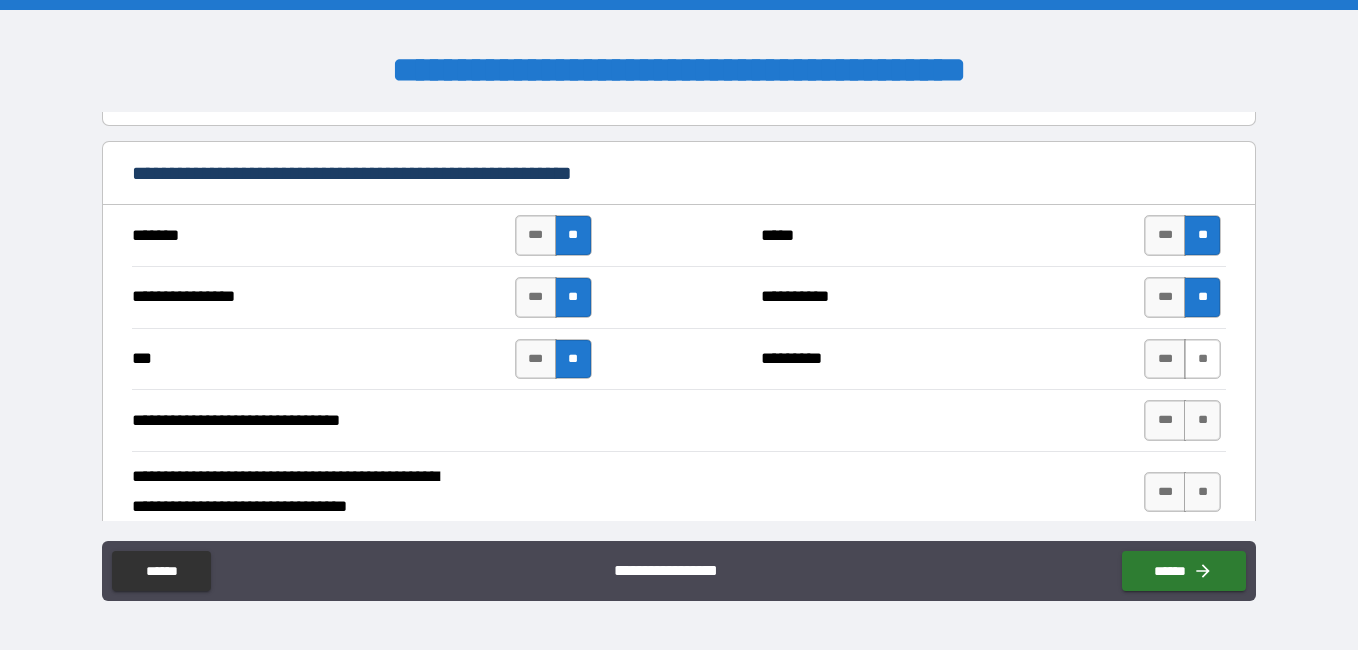 click on "**" at bounding box center [1202, 359] 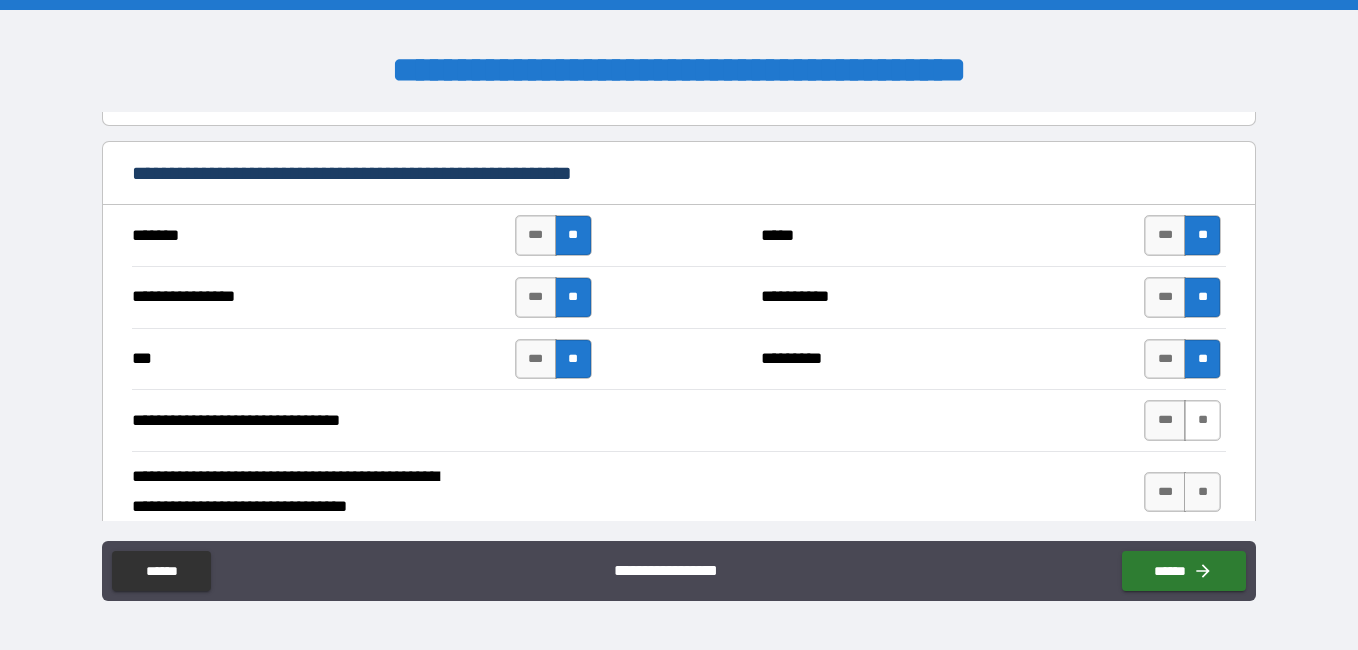 click on "**" at bounding box center (1202, 420) 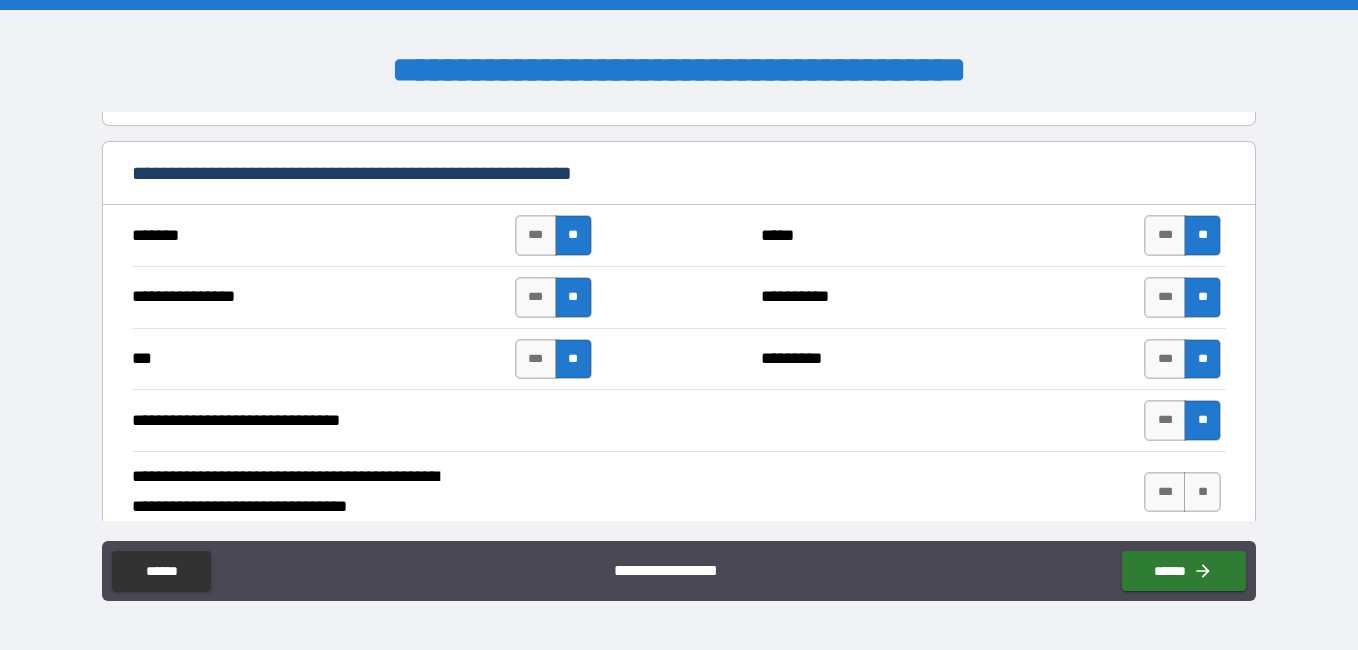 scroll, scrollTop: 3667, scrollLeft: 0, axis: vertical 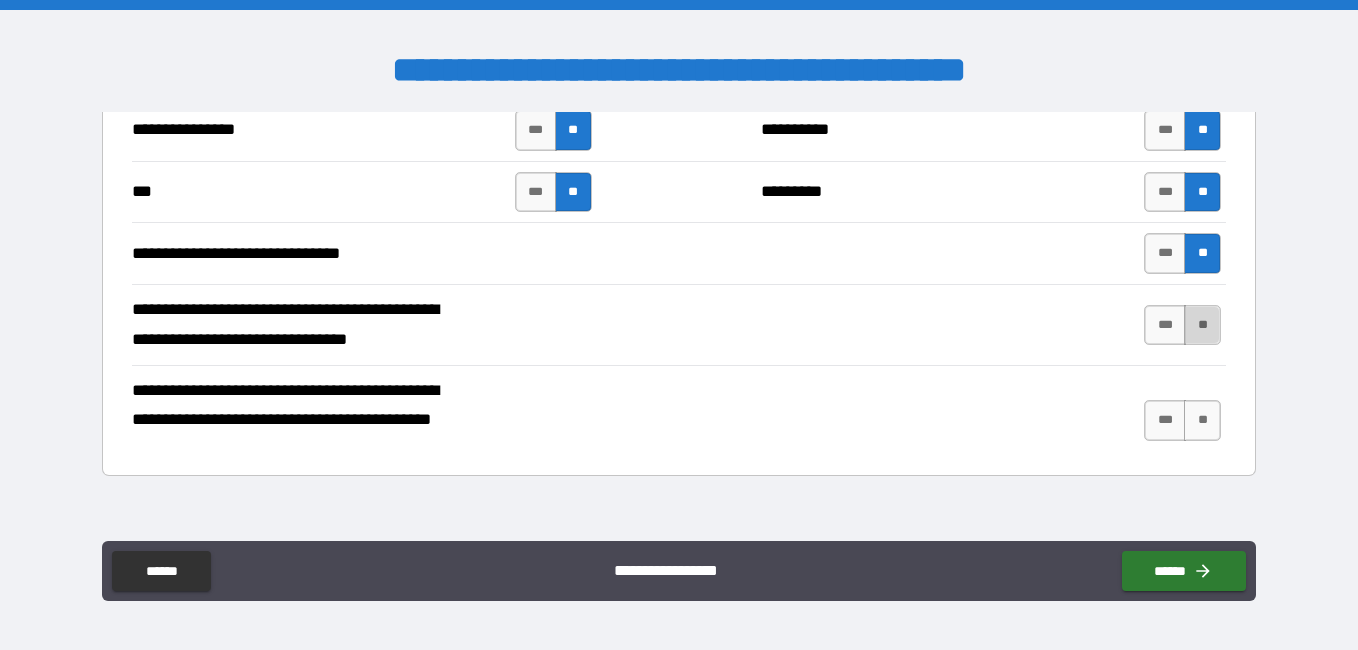 click on "**" at bounding box center [1202, 325] 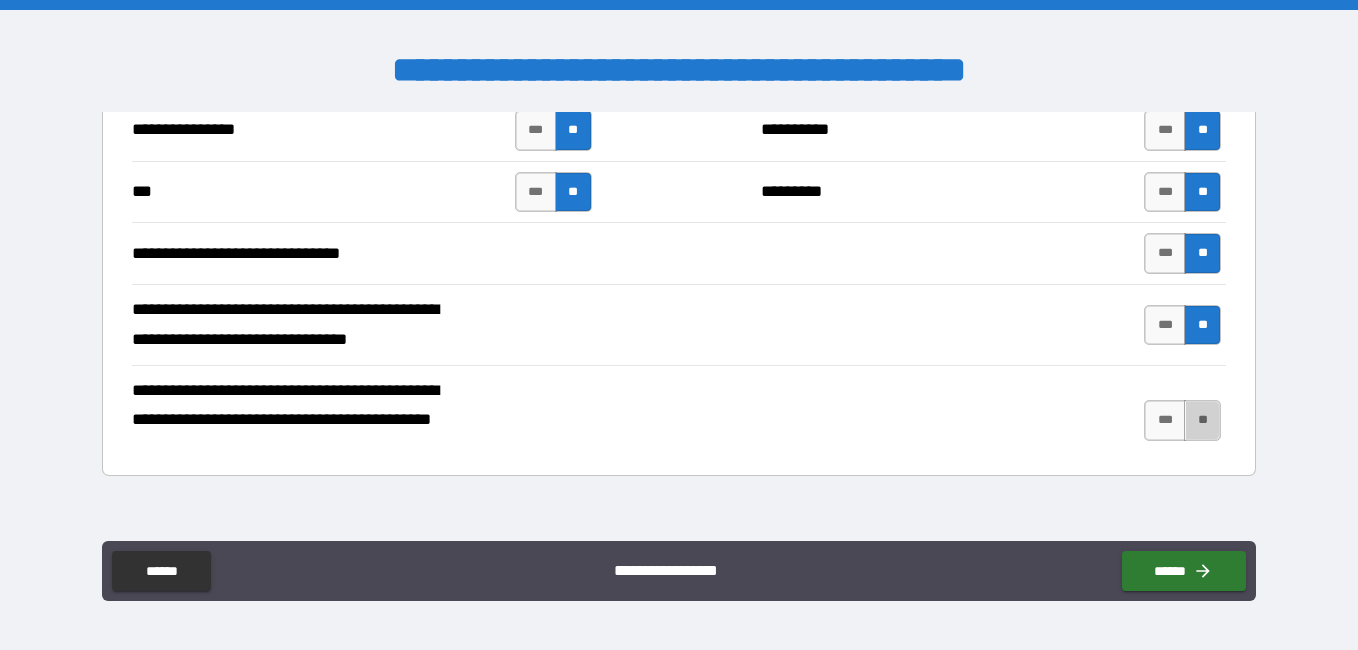 drag, startPoint x: 1194, startPoint y: 420, endPoint x: 1094, endPoint y: 412, distance: 100.31949 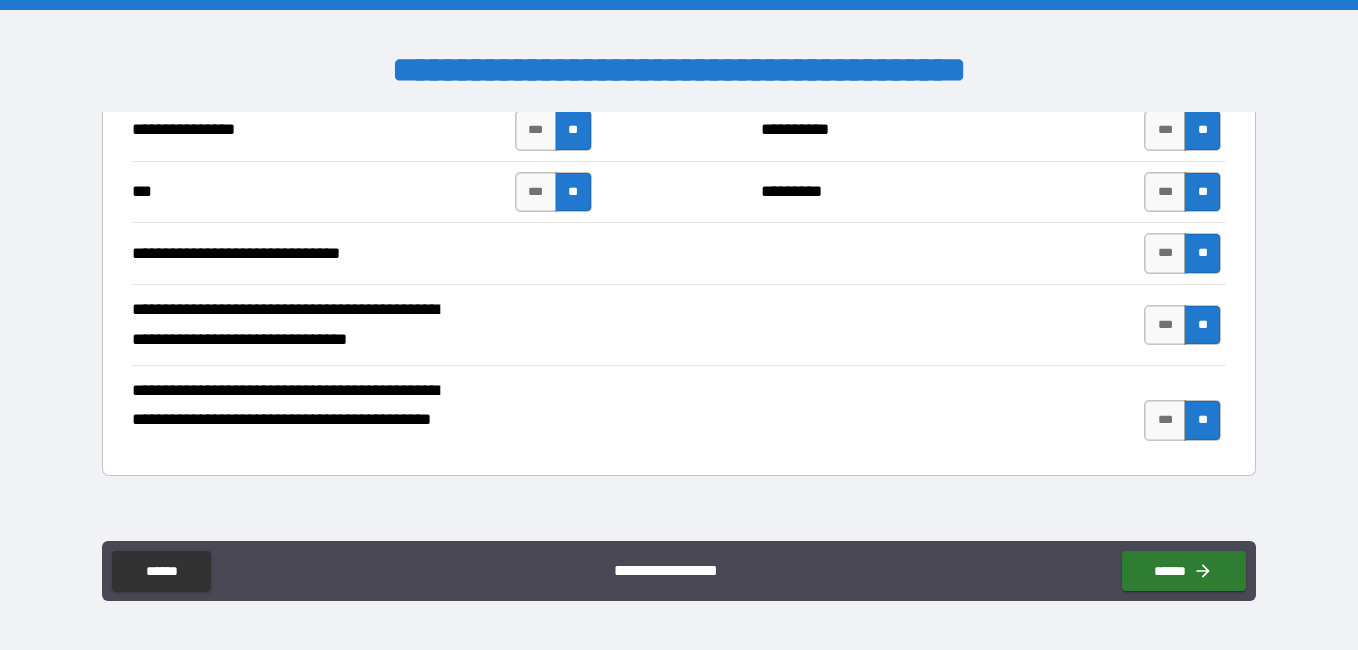 scroll, scrollTop: 4000, scrollLeft: 0, axis: vertical 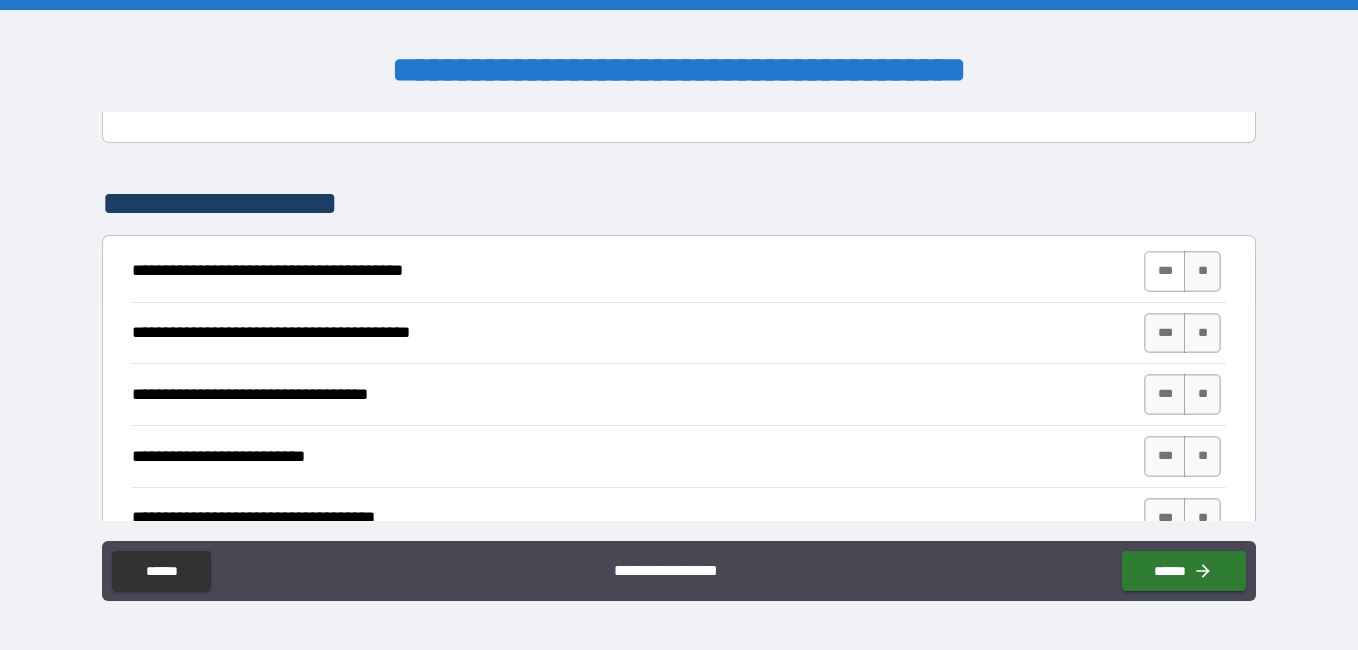click on "***" at bounding box center [1165, 271] 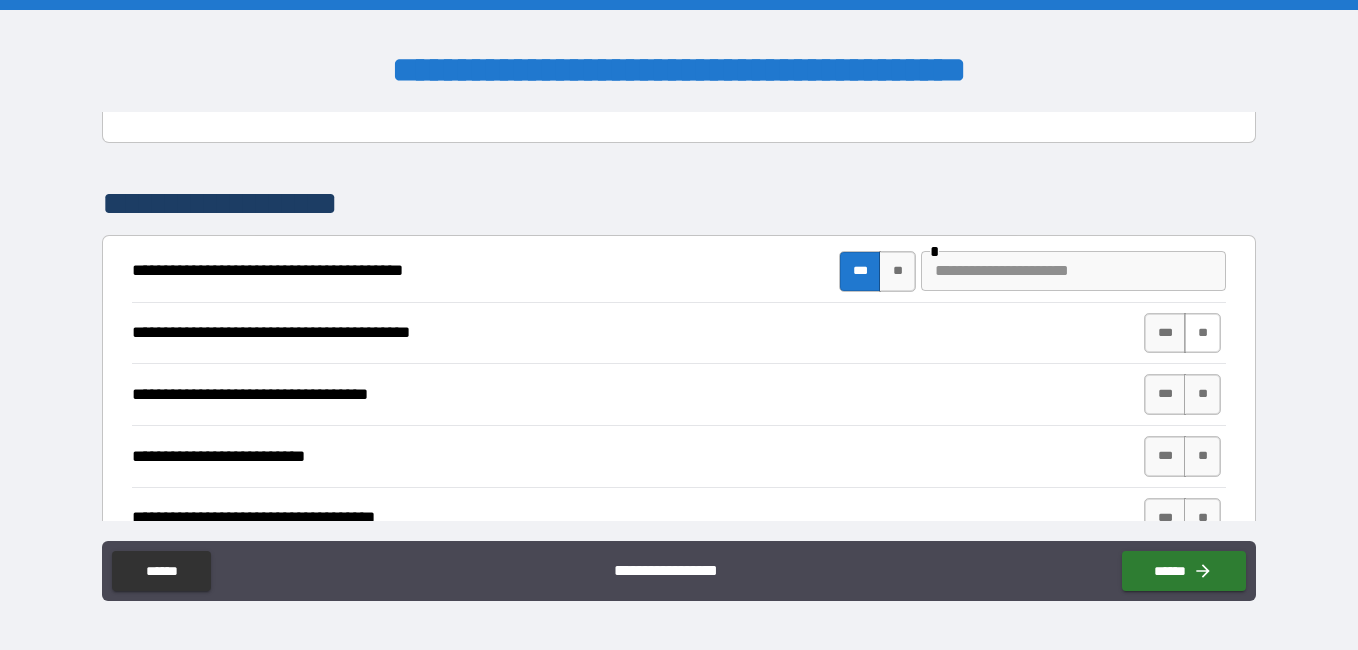 click on "**" at bounding box center [1202, 333] 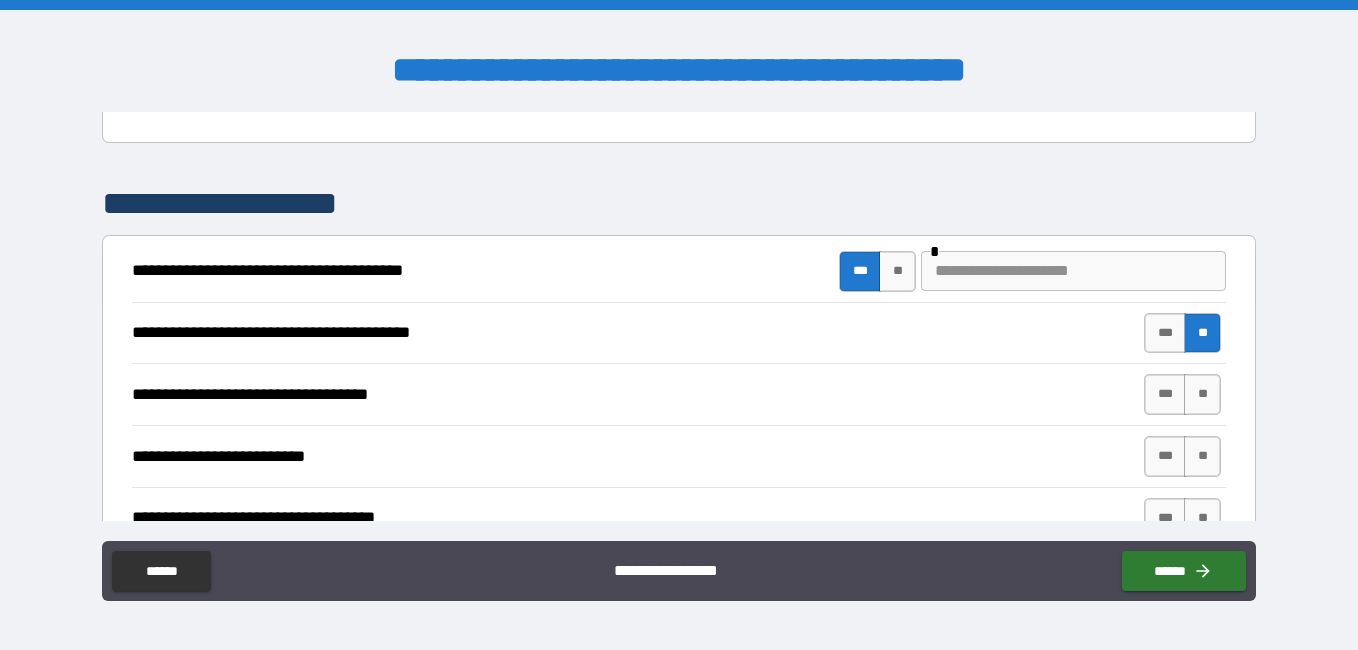 click at bounding box center [1073, 271] 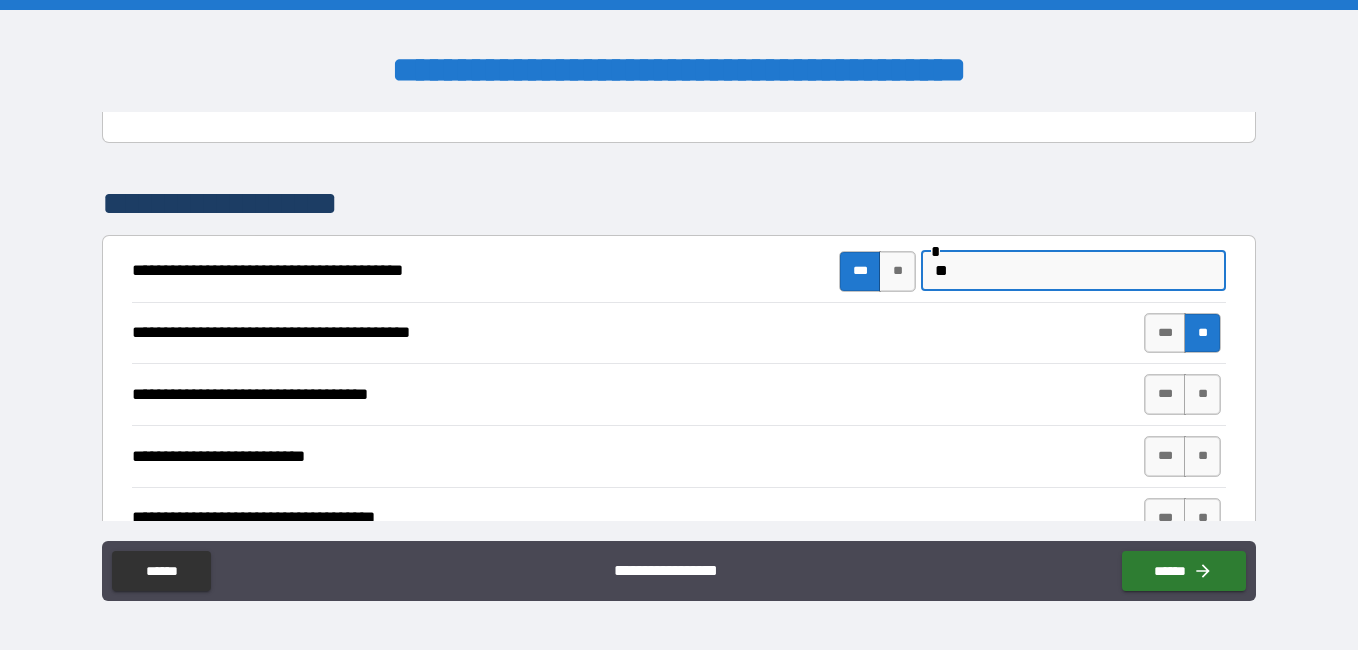 type on "*" 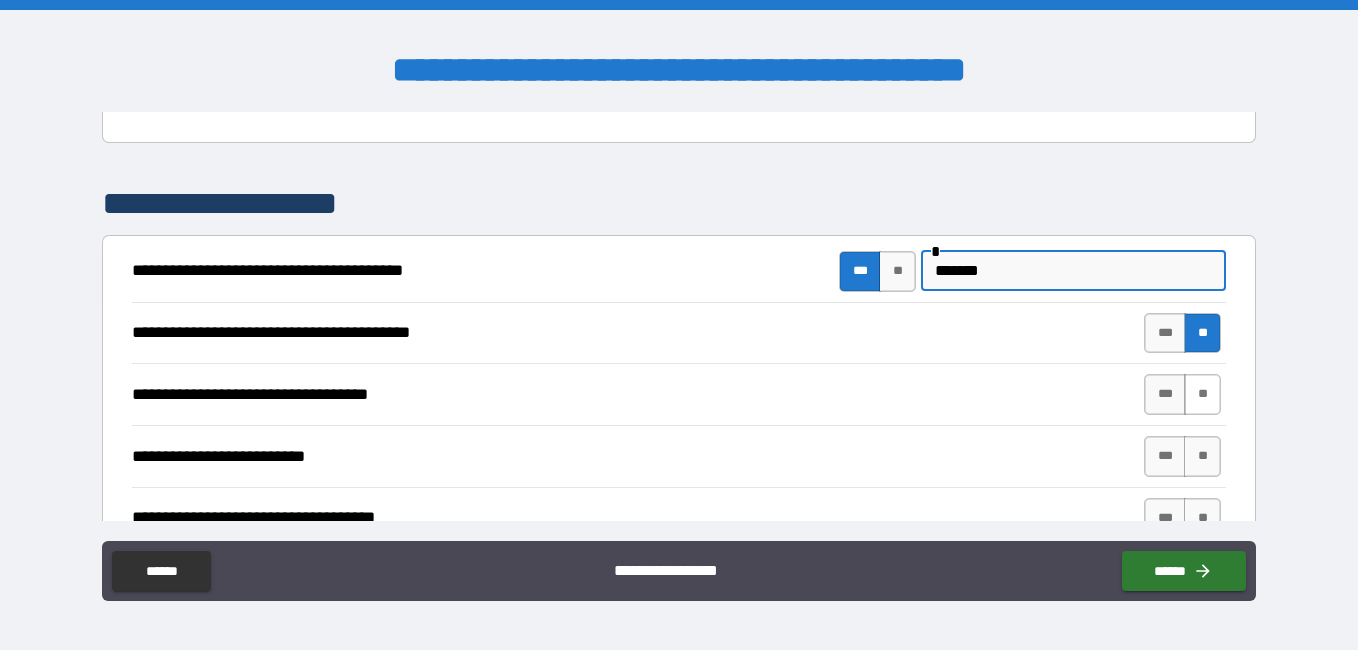 type on "*******" 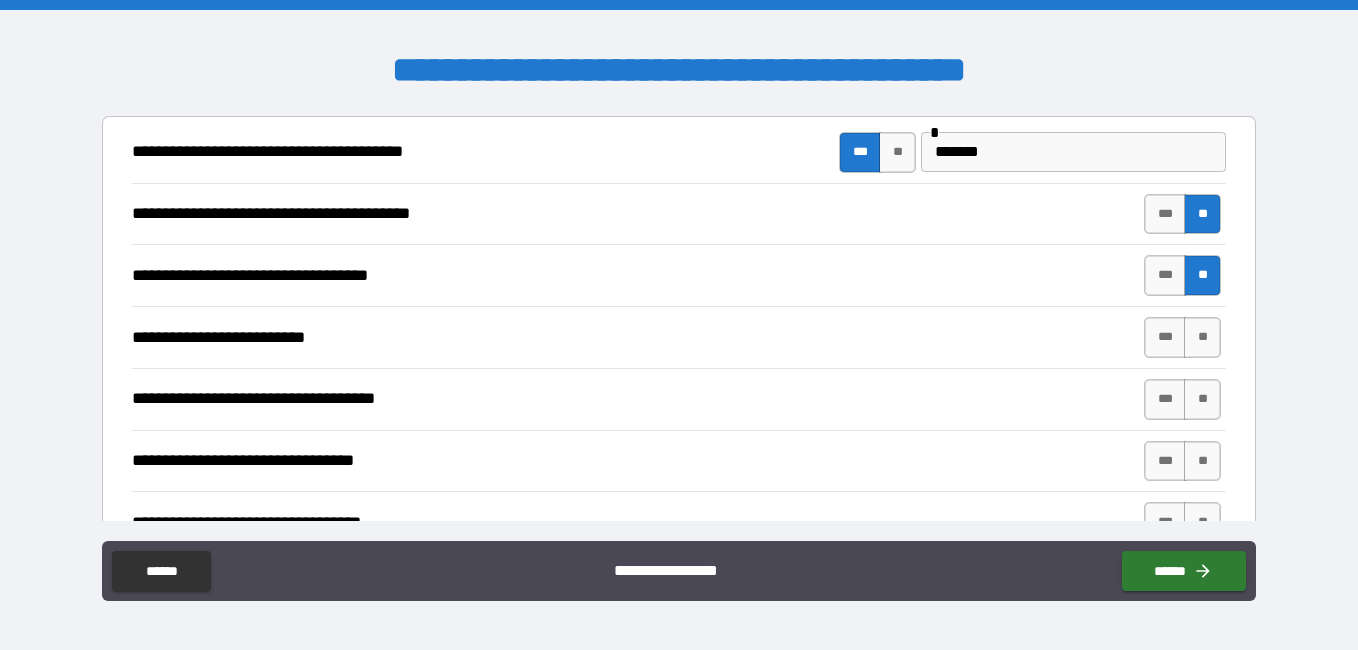 scroll, scrollTop: 4167, scrollLeft: 0, axis: vertical 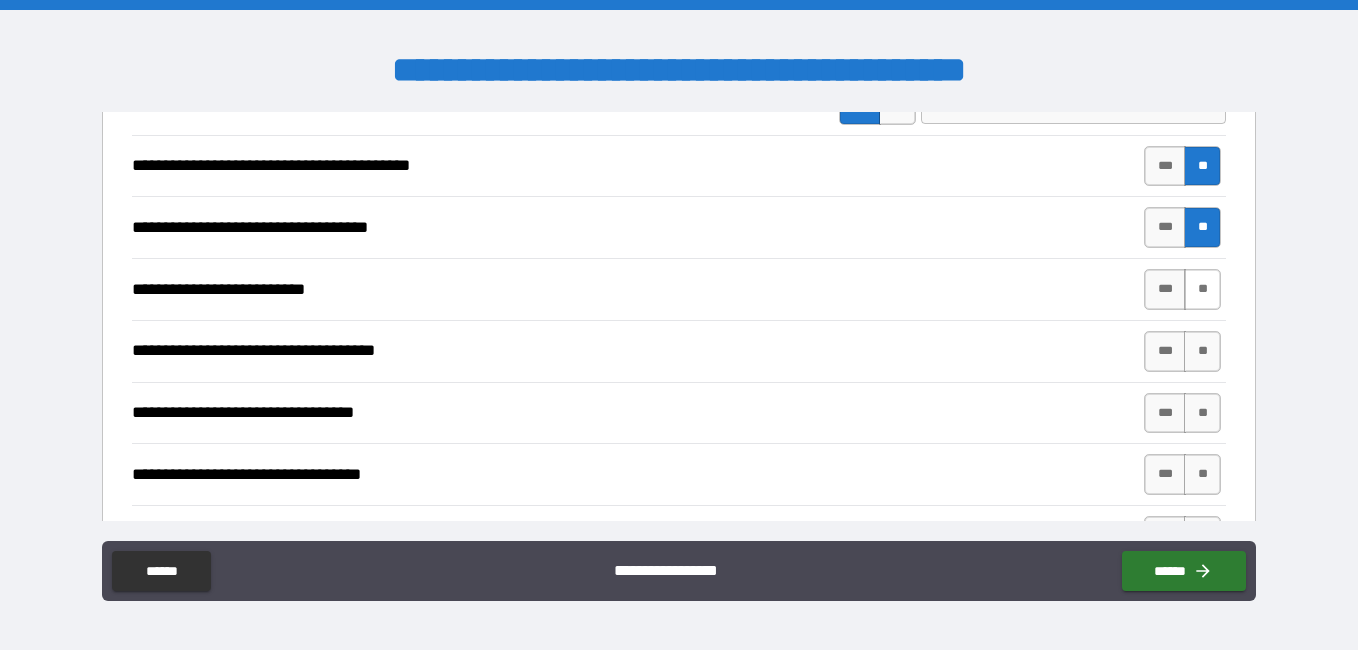 click on "**" at bounding box center [1202, 289] 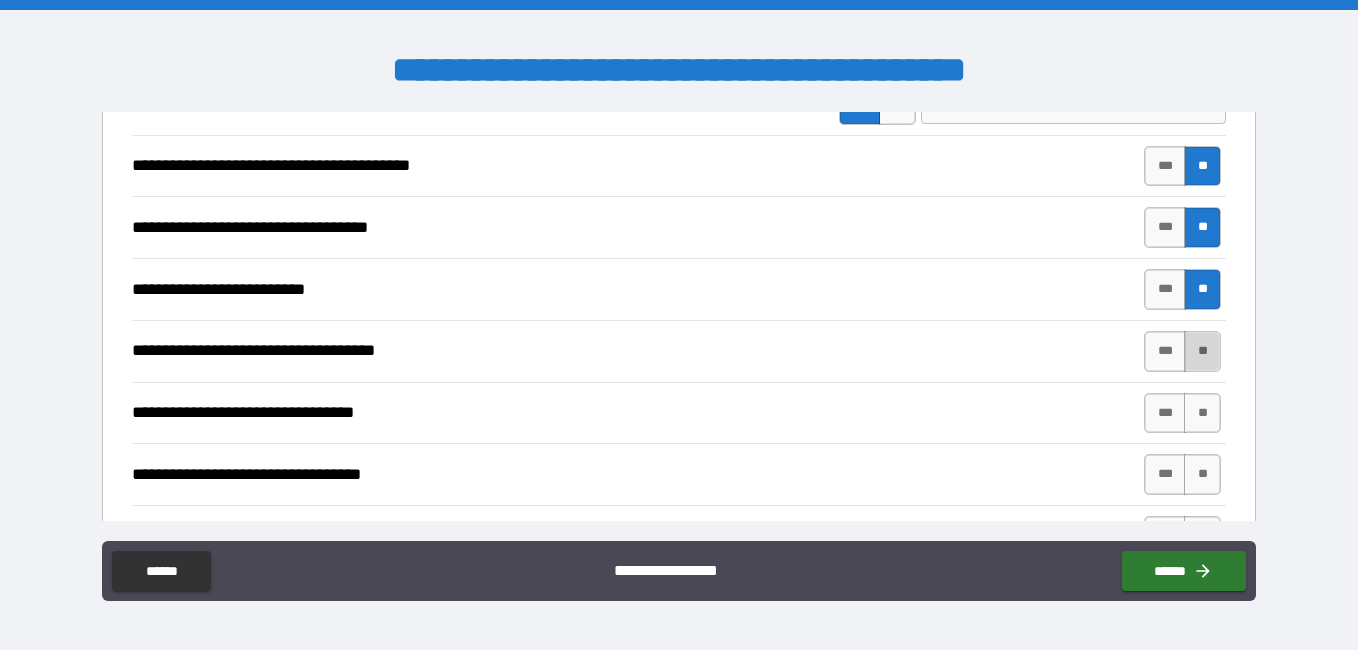 click on "**" at bounding box center (1202, 351) 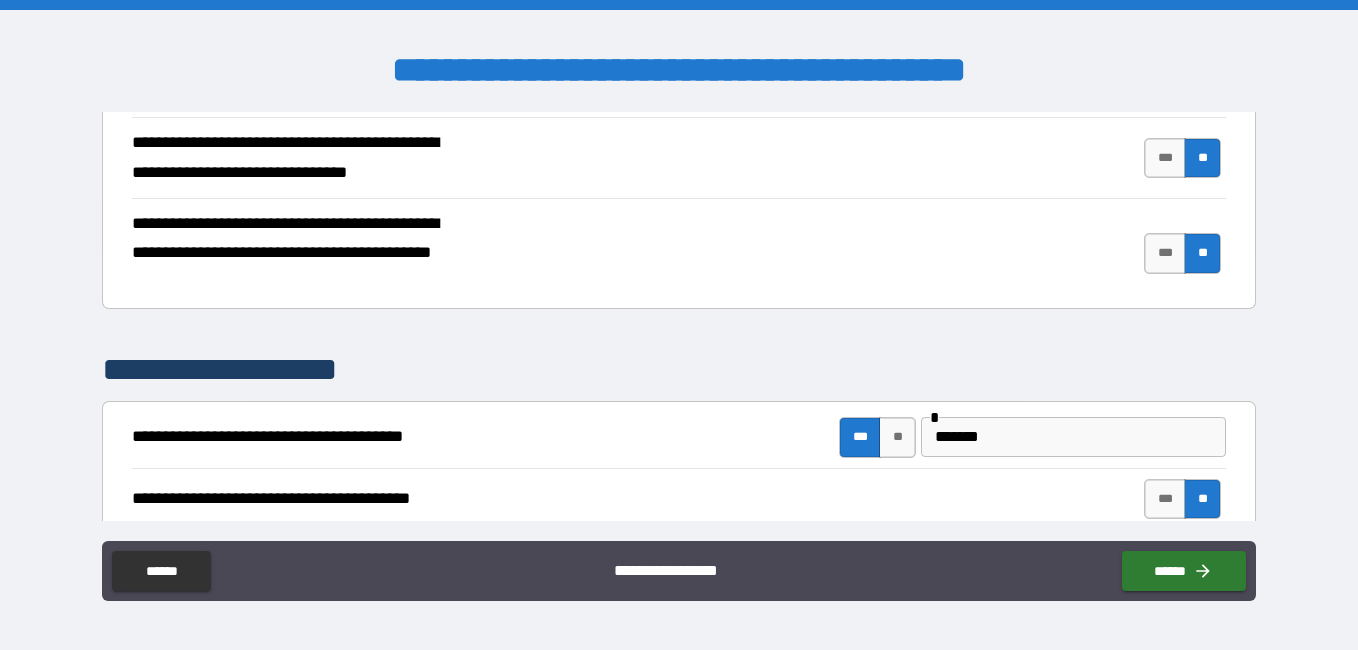 scroll, scrollTop: 4000, scrollLeft: 0, axis: vertical 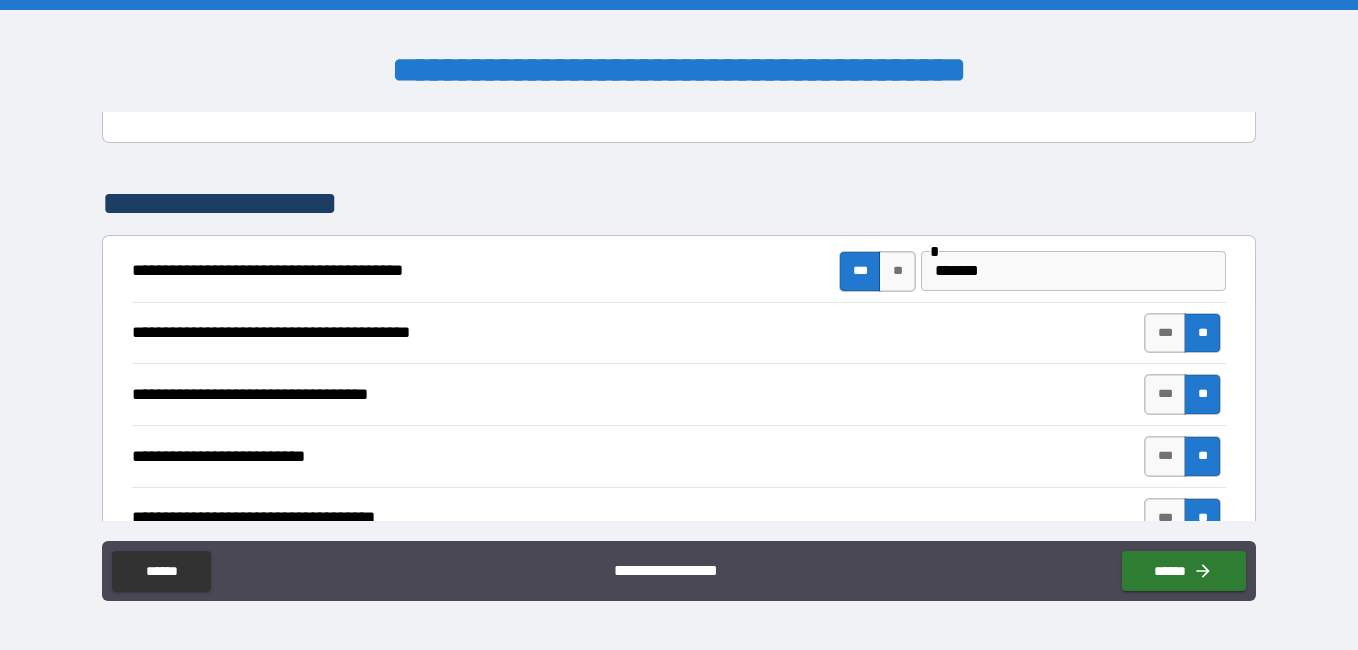 click on "*******" at bounding box center (1073, 271) 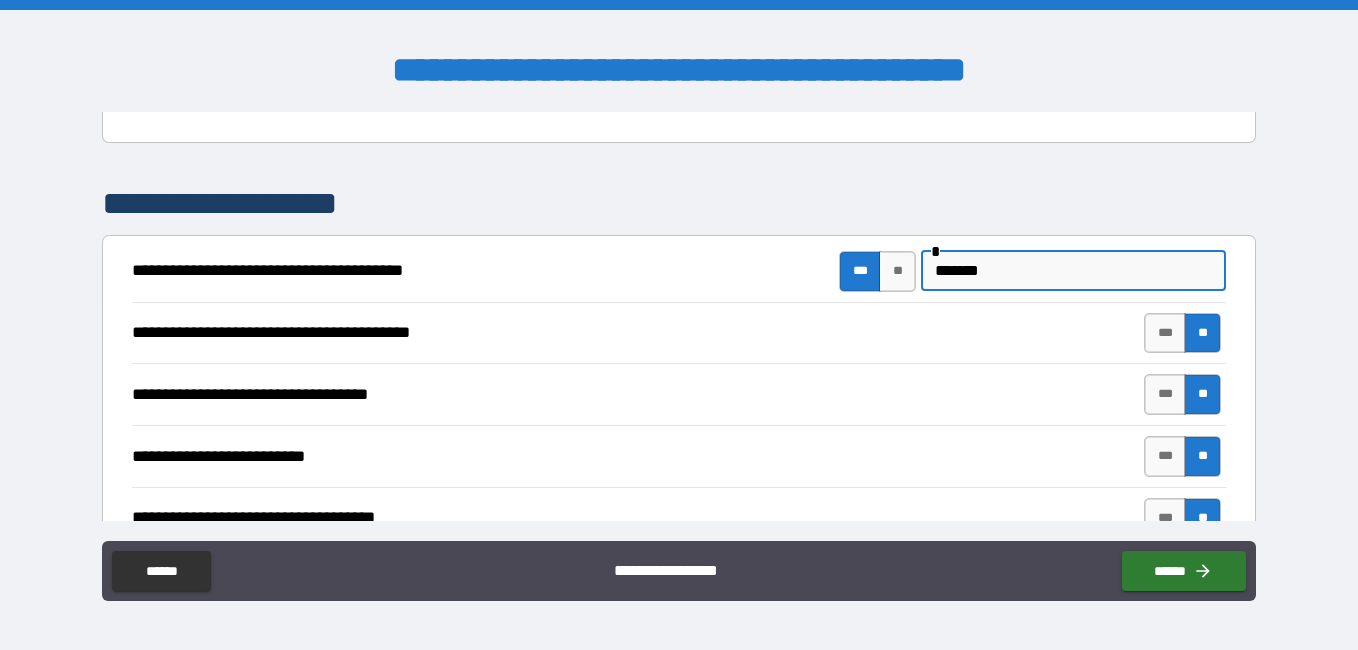 click on "*******" at bounding box center (1073, 271) 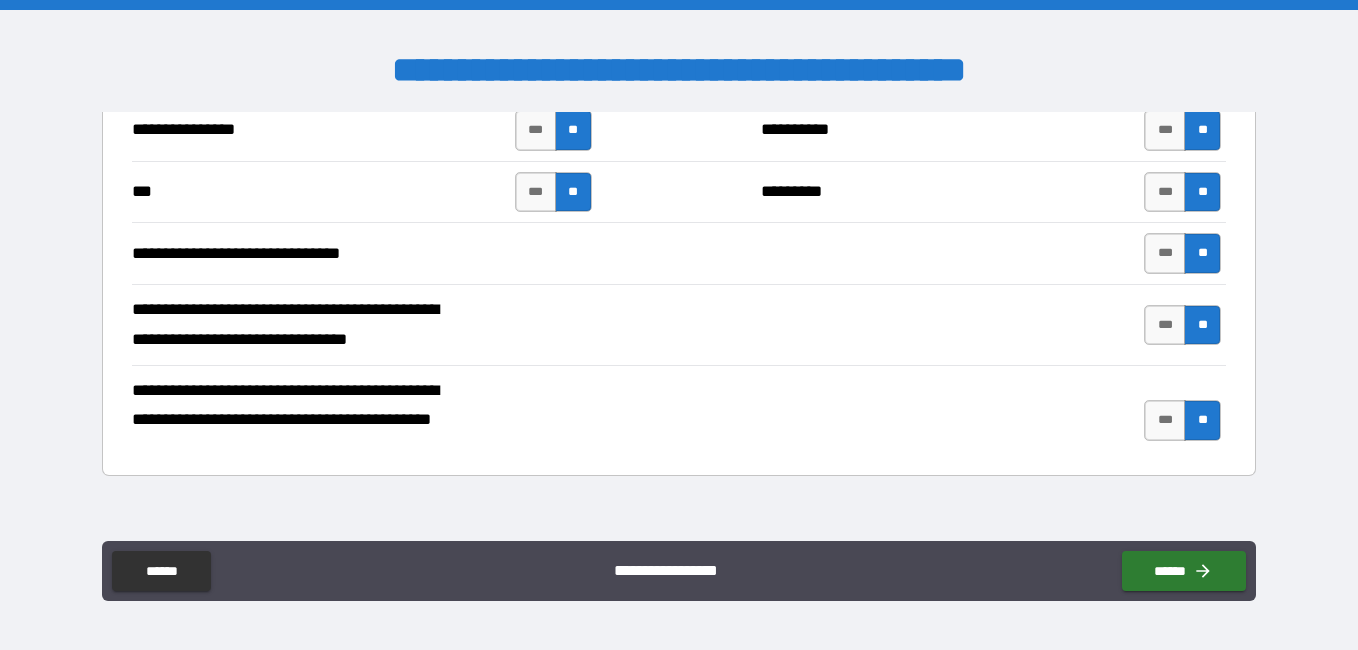 scroll, scrollTop: 4000, scrollLeft: 0, axis: vertical 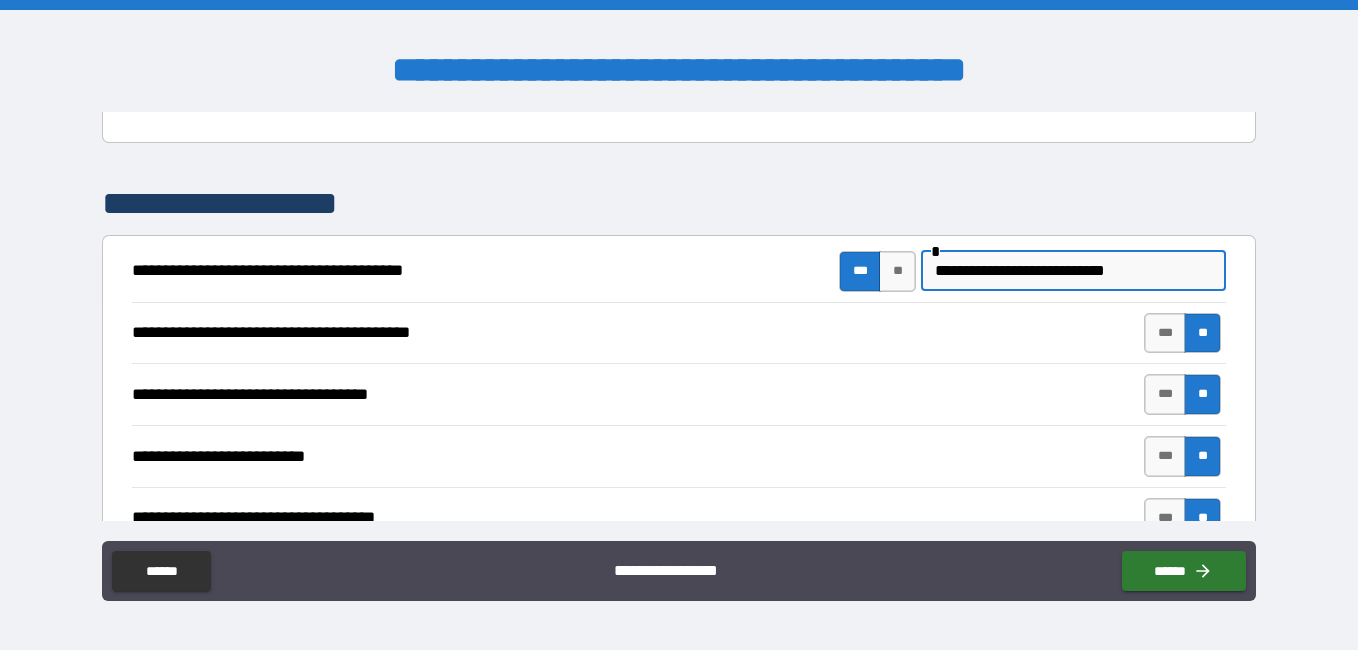 click on "**********" at bounding box center [1073, 271] 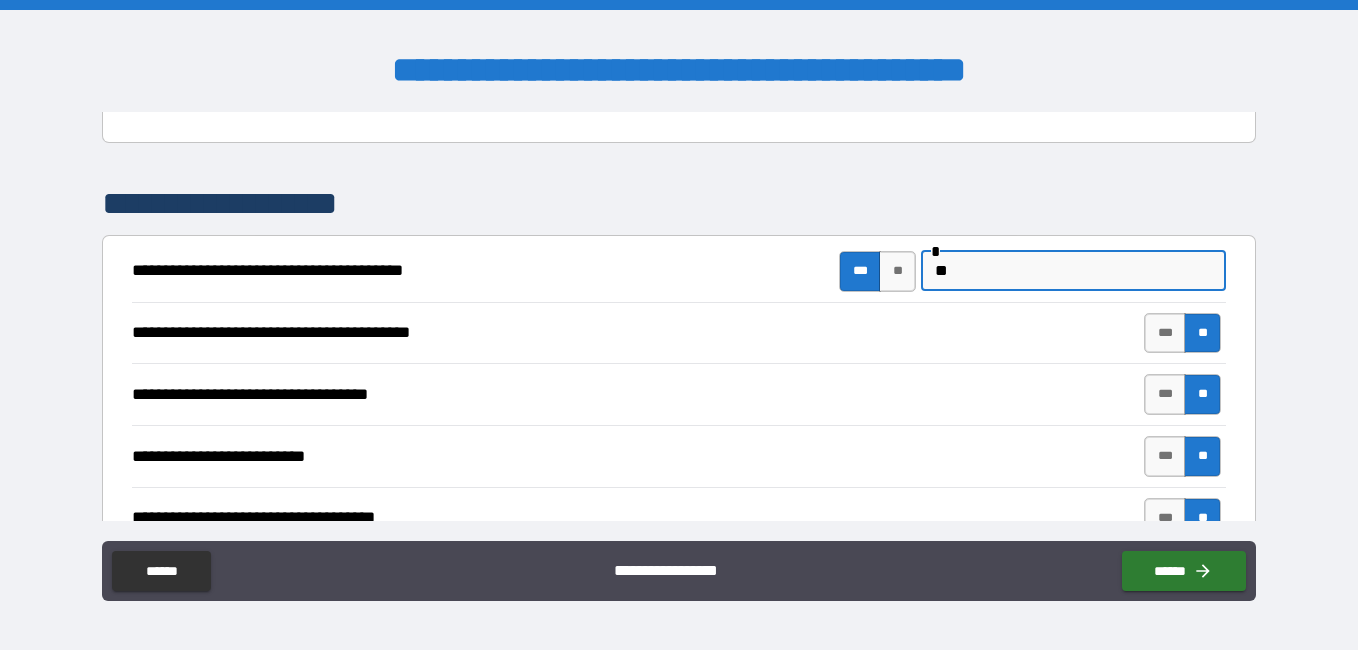type on "*" 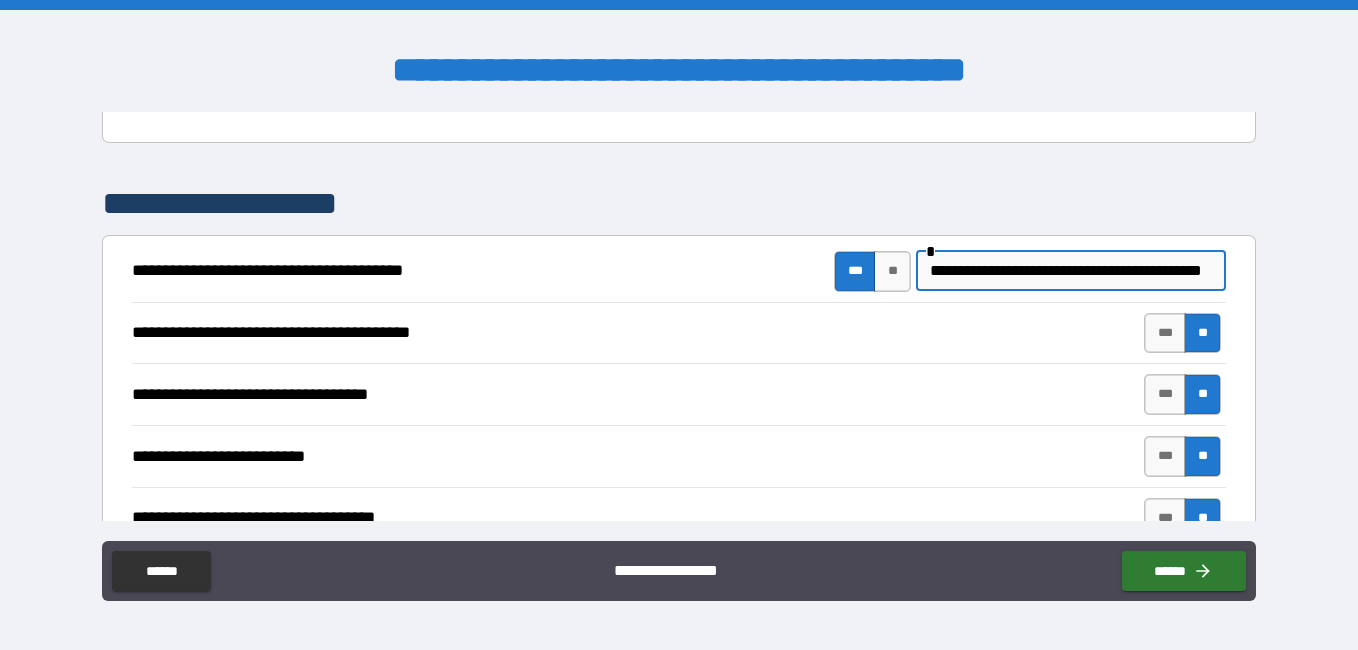 scroll, scrollTop: 0, scrollLeft: 50, axis: horizontal 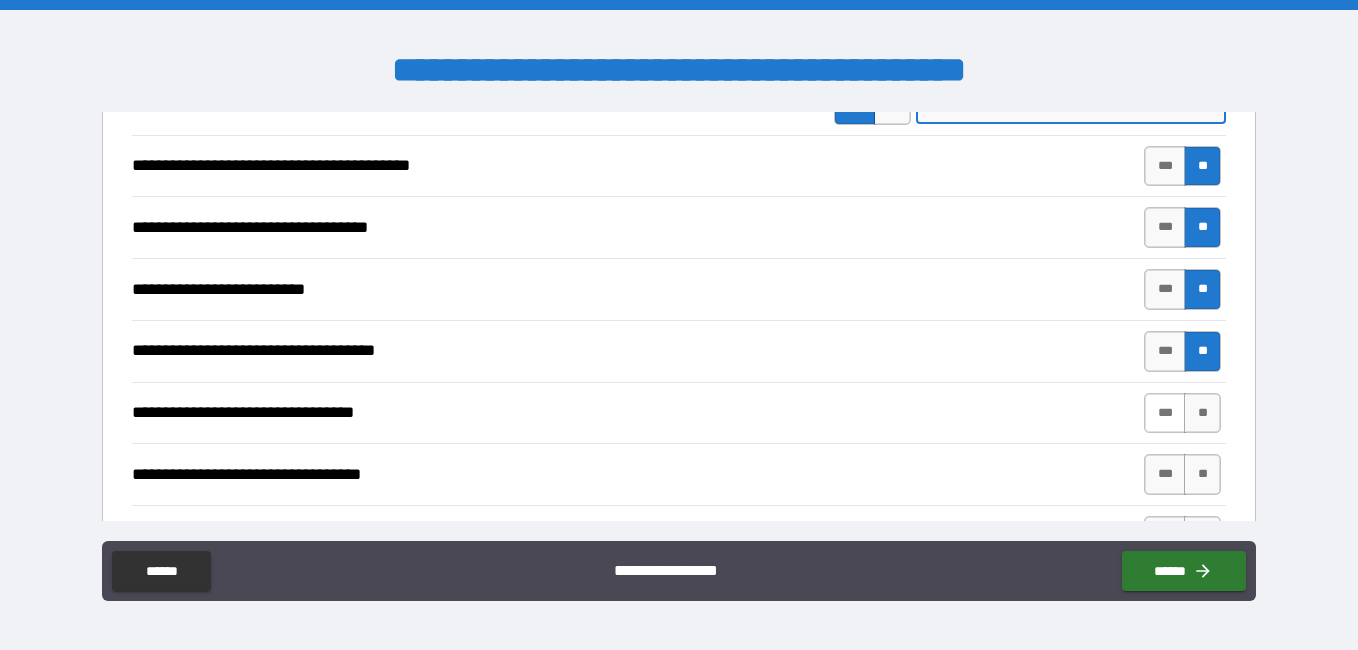 type on "**********" 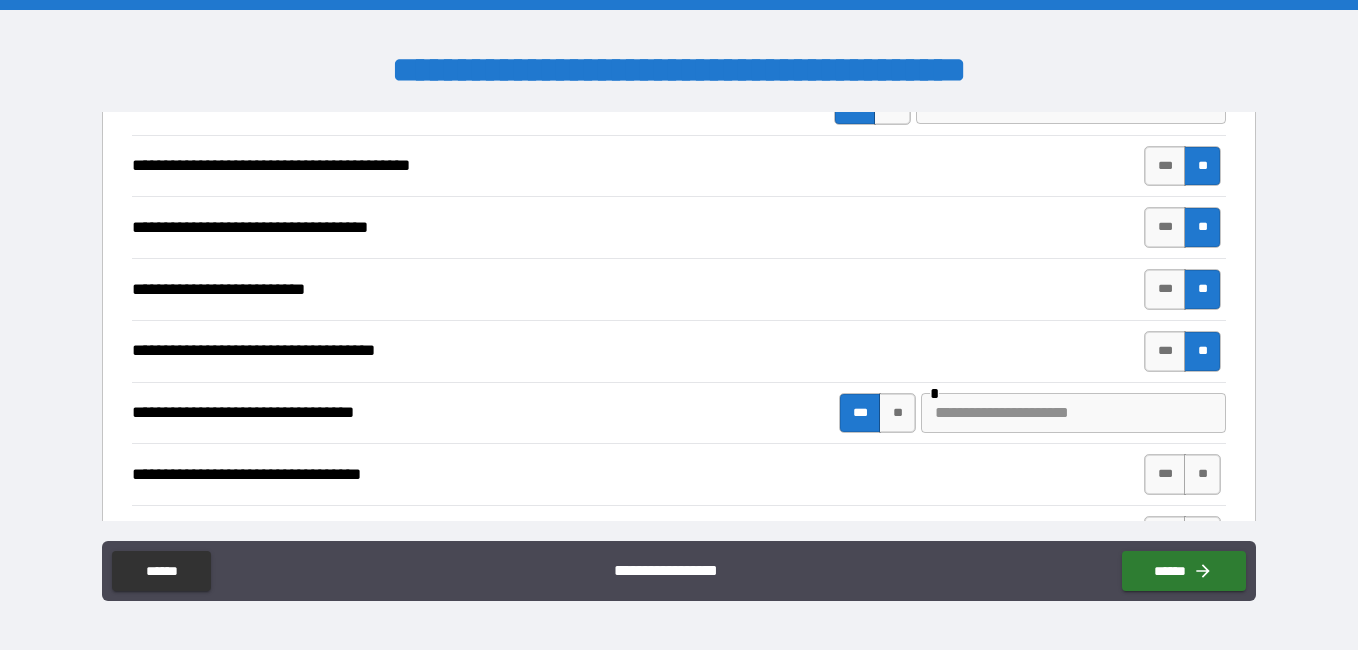 scroll, scrollTop: 0, scrollLeft: 0, axis: both 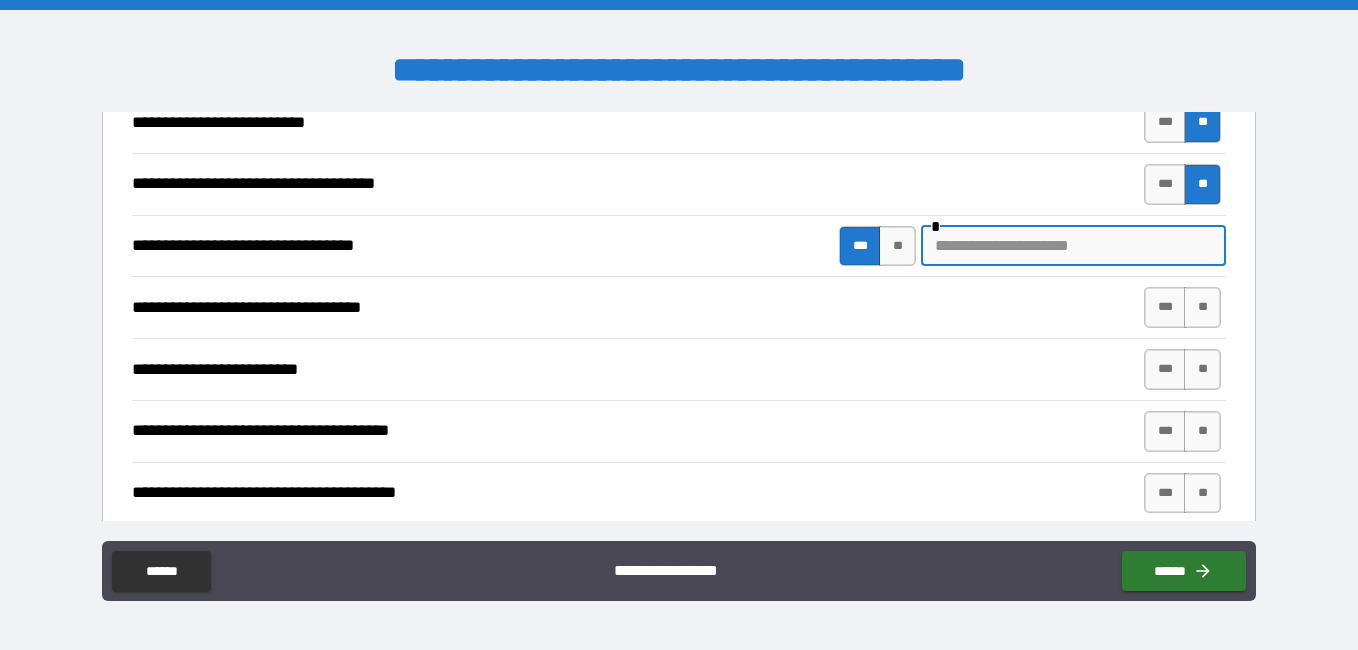 click at bounding box center (1073, 246) 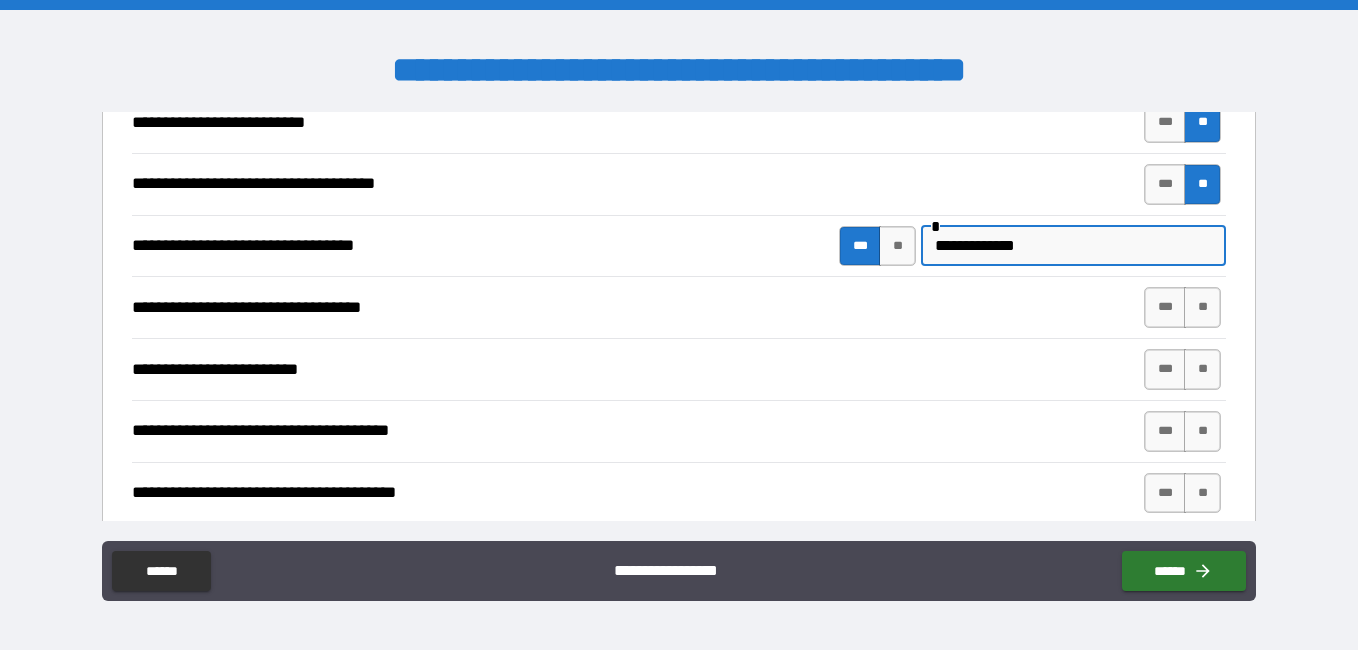 type on "**********" 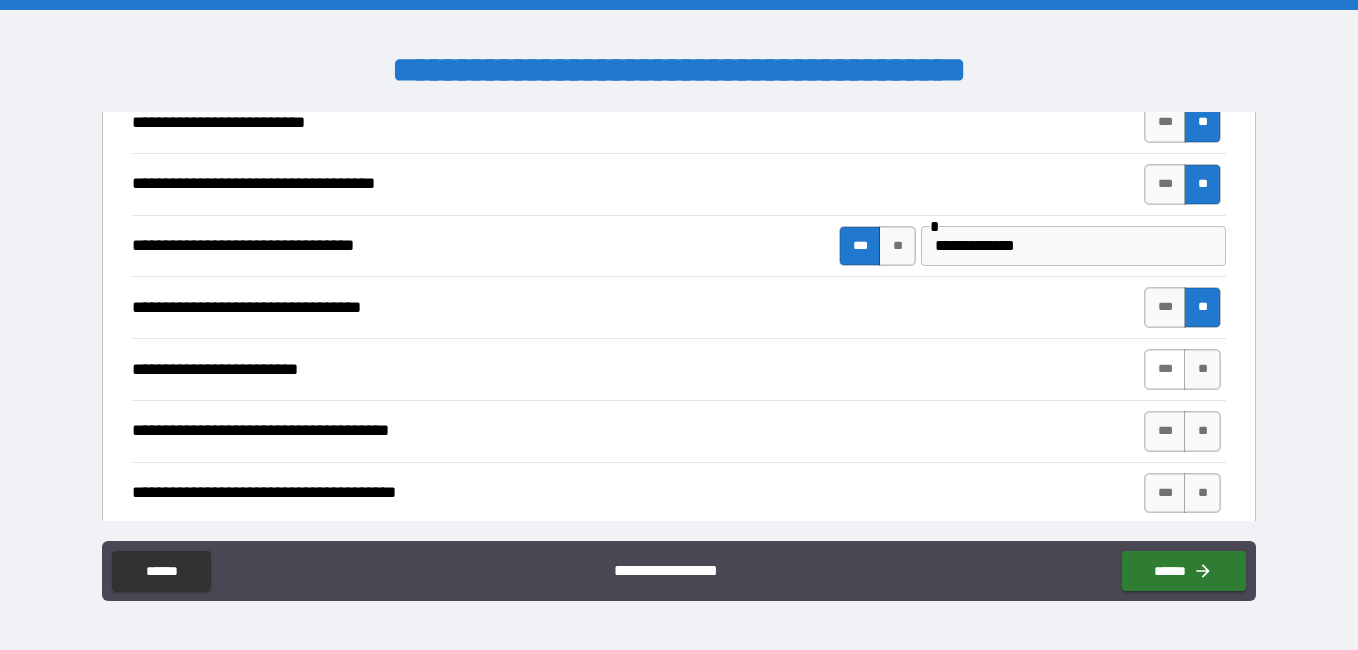 click on "***" at bounding box center [1165, 369] 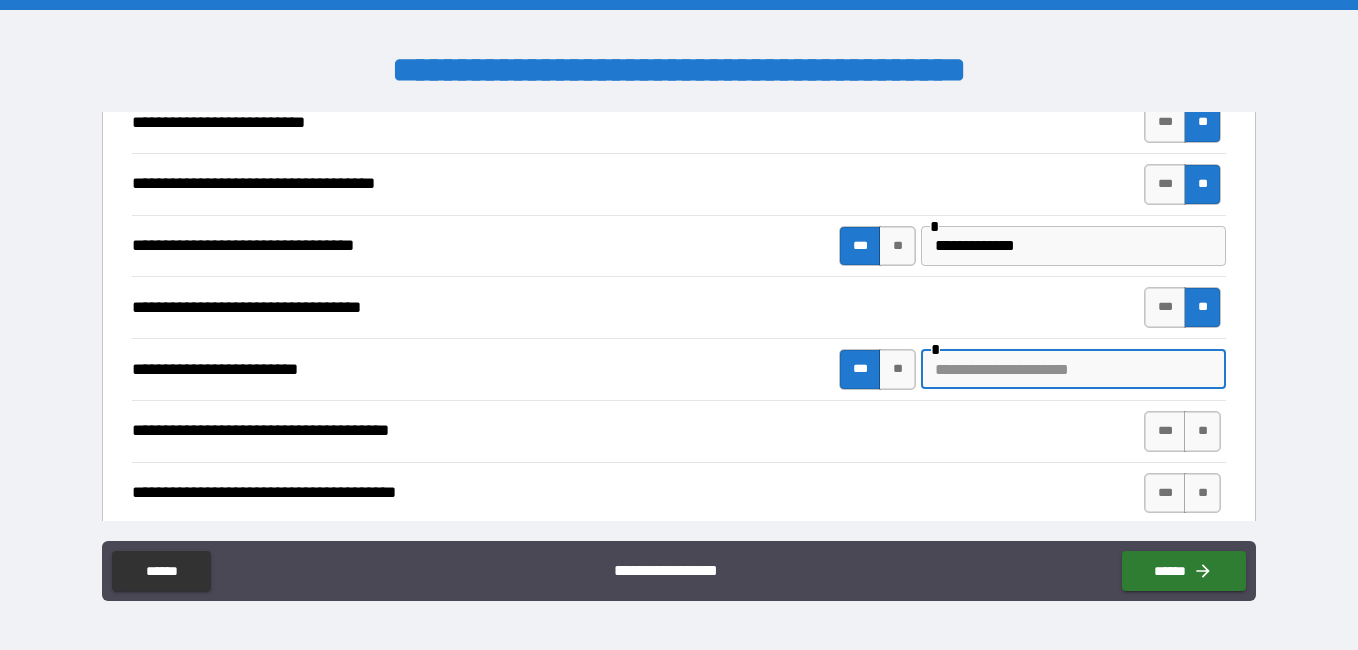 click at bounding box center [1073, 369] 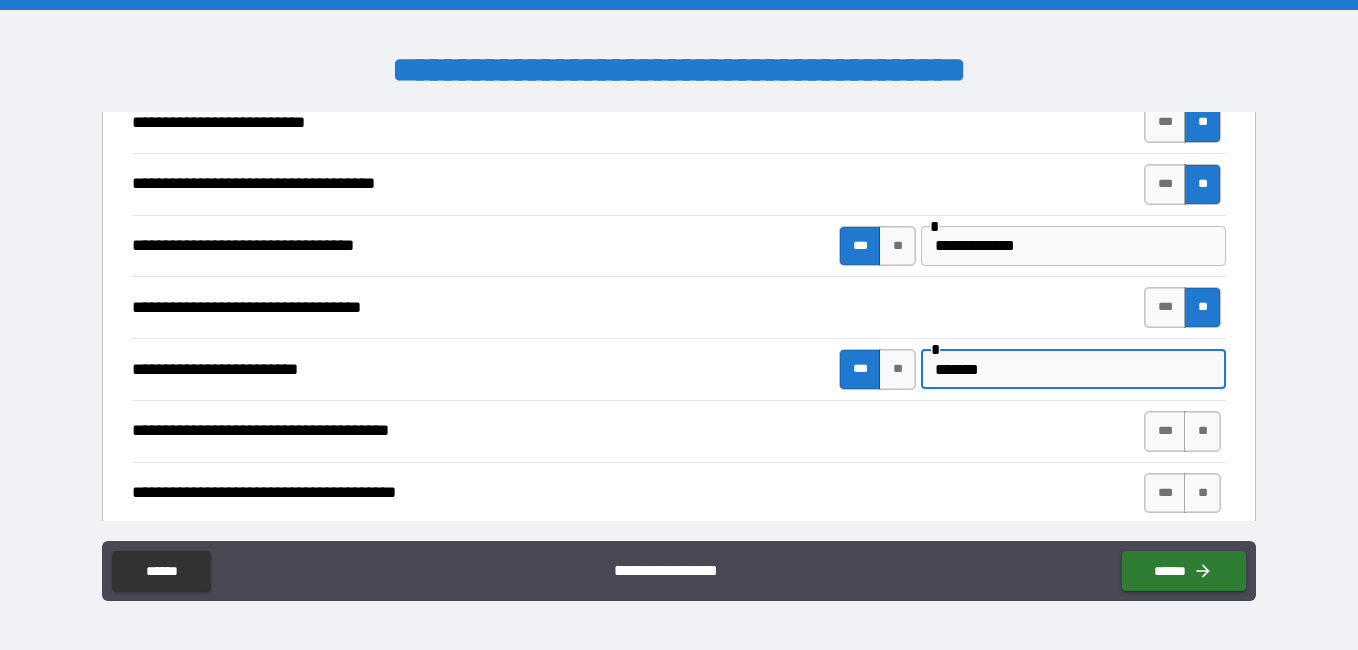 type on "*******" 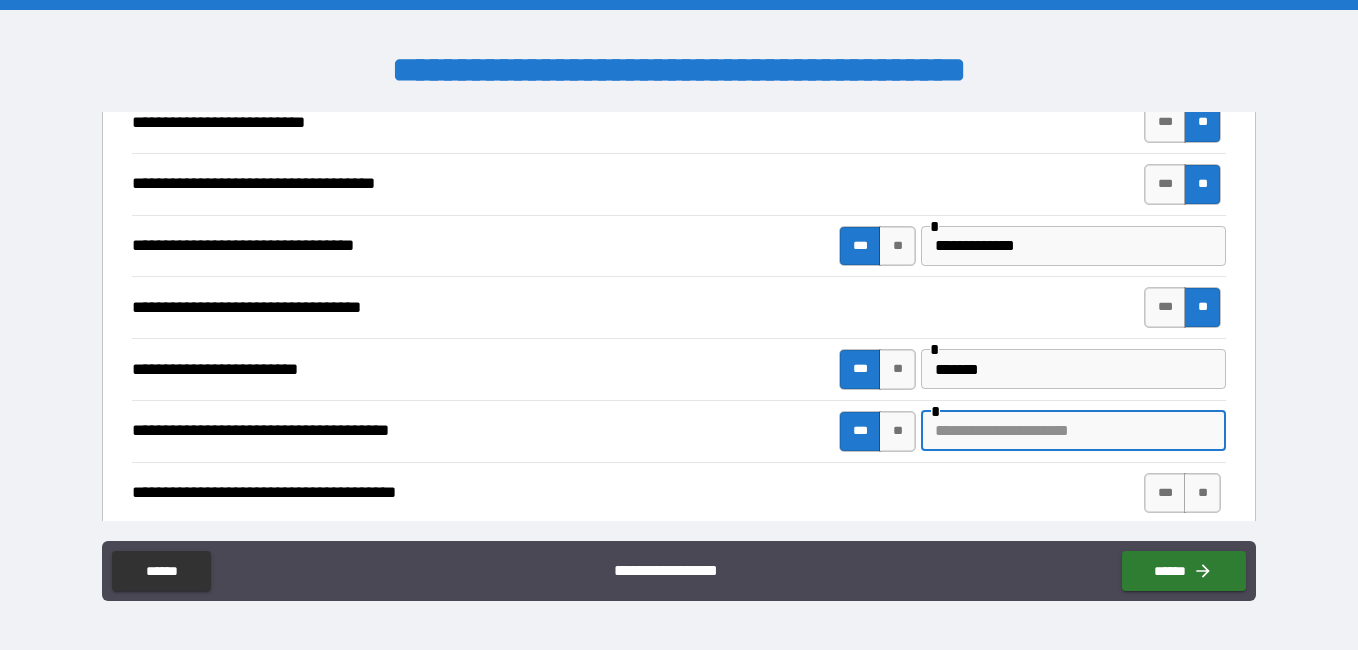 click at bounding box center (1073, 431) 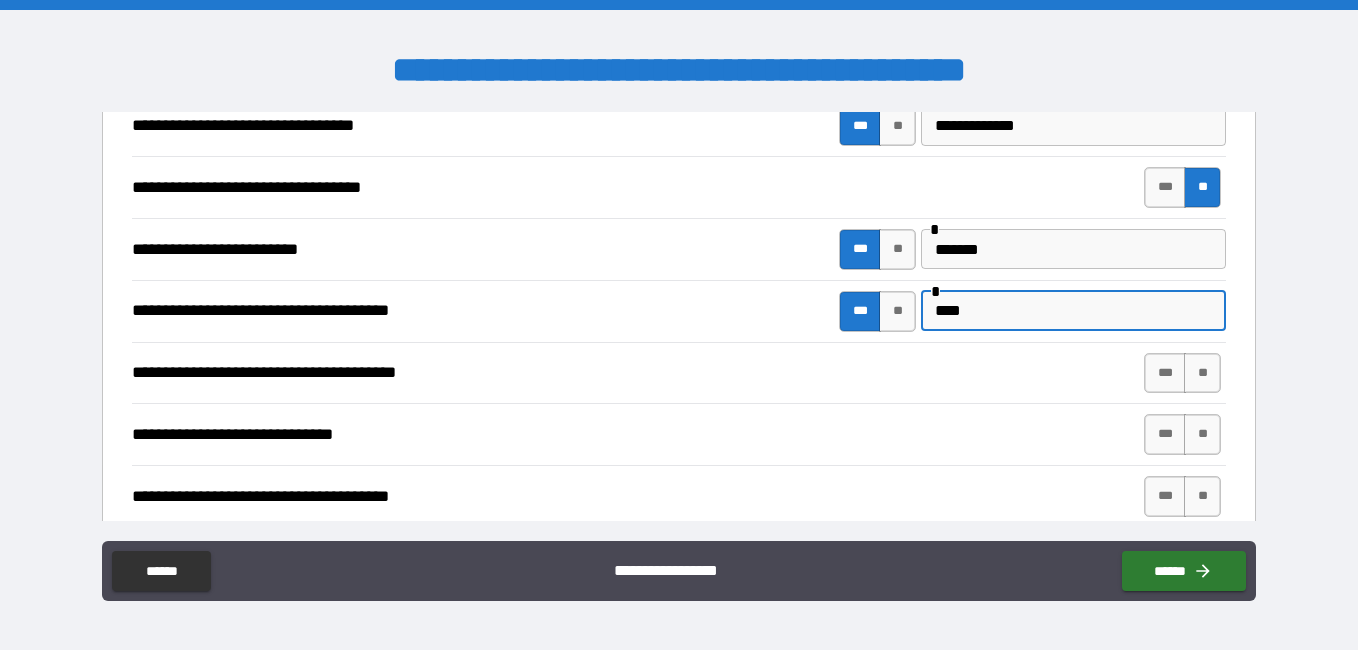 scroll, scrollTop: 4500, scrollLeft: 0, axis: vertical 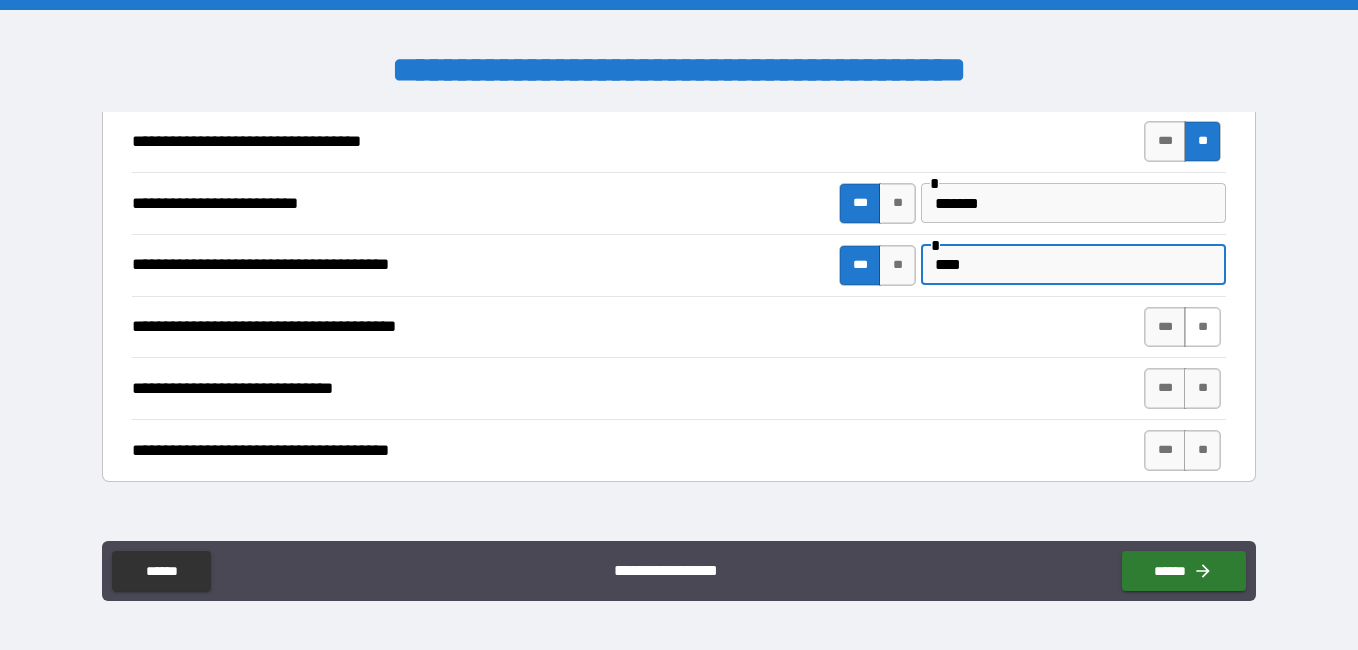 type on "****" 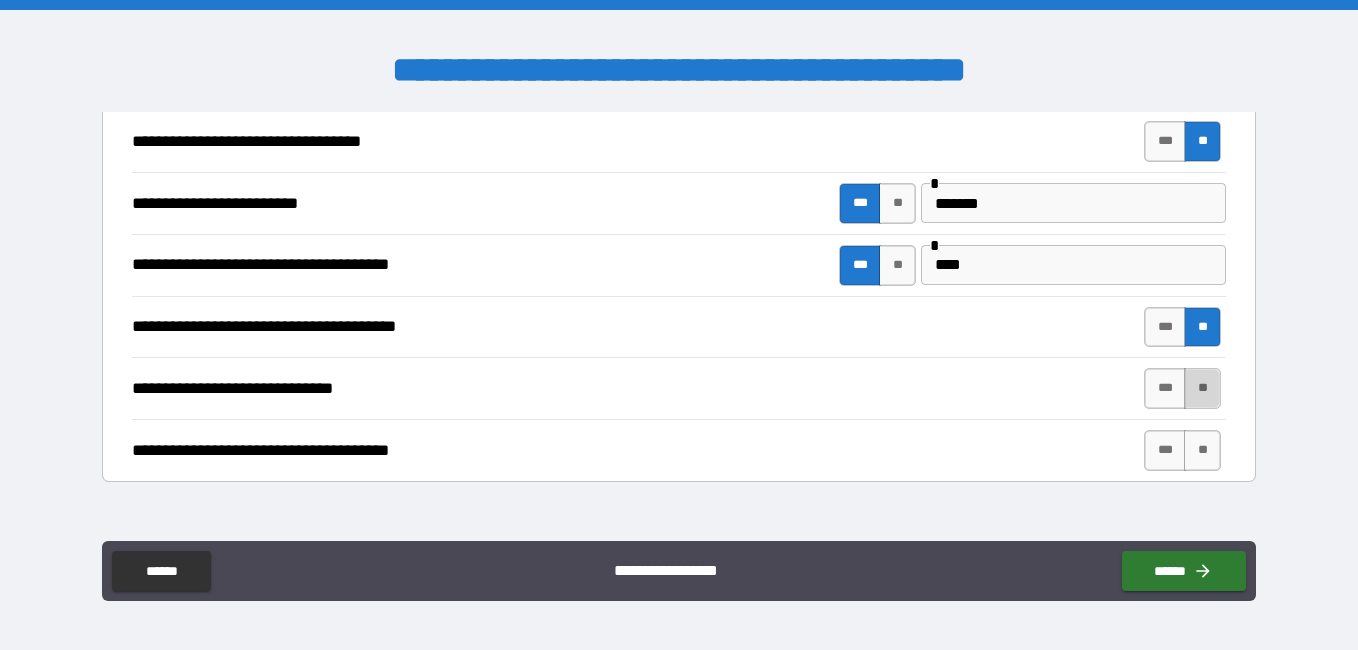 click on "**" at bounding box center (1202, 388) 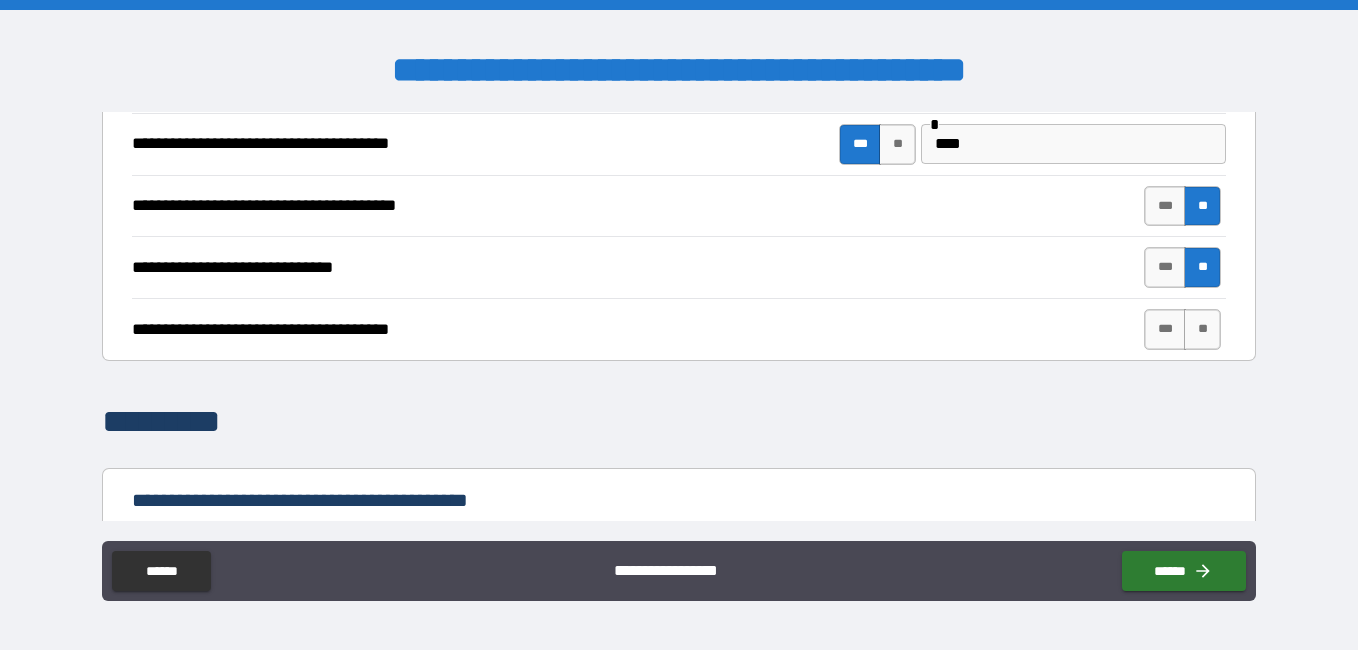 scroll, scrollTop: 4667, scrollLeft: 0, axis: vertical 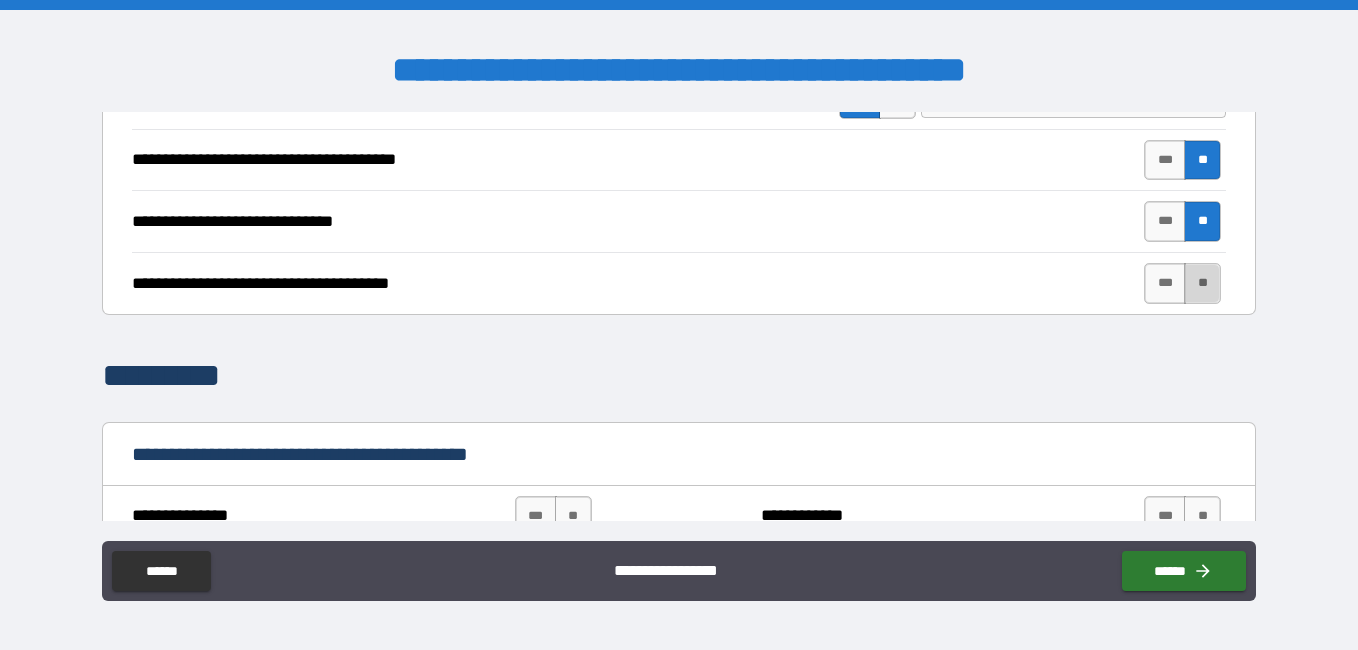 click on "**" at bounding box center (1202, 283) 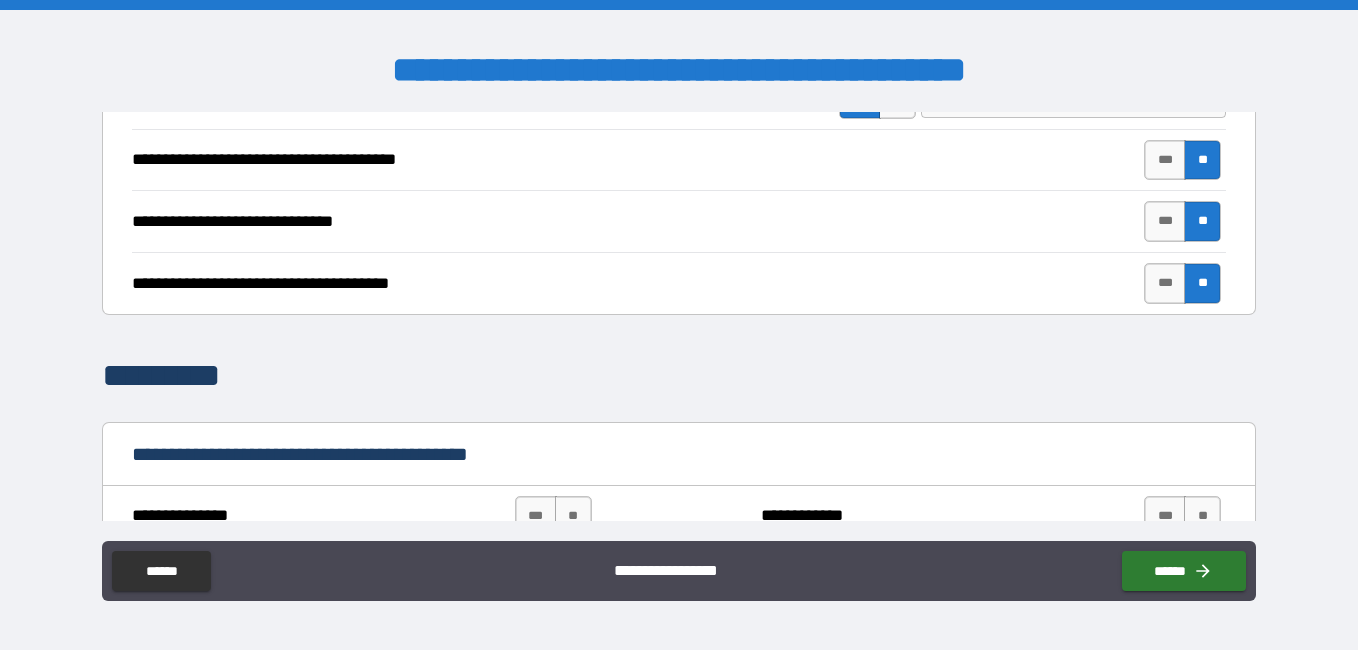 scroll, scrollTop: 4834, scrollLeft: 0, axis: vertical 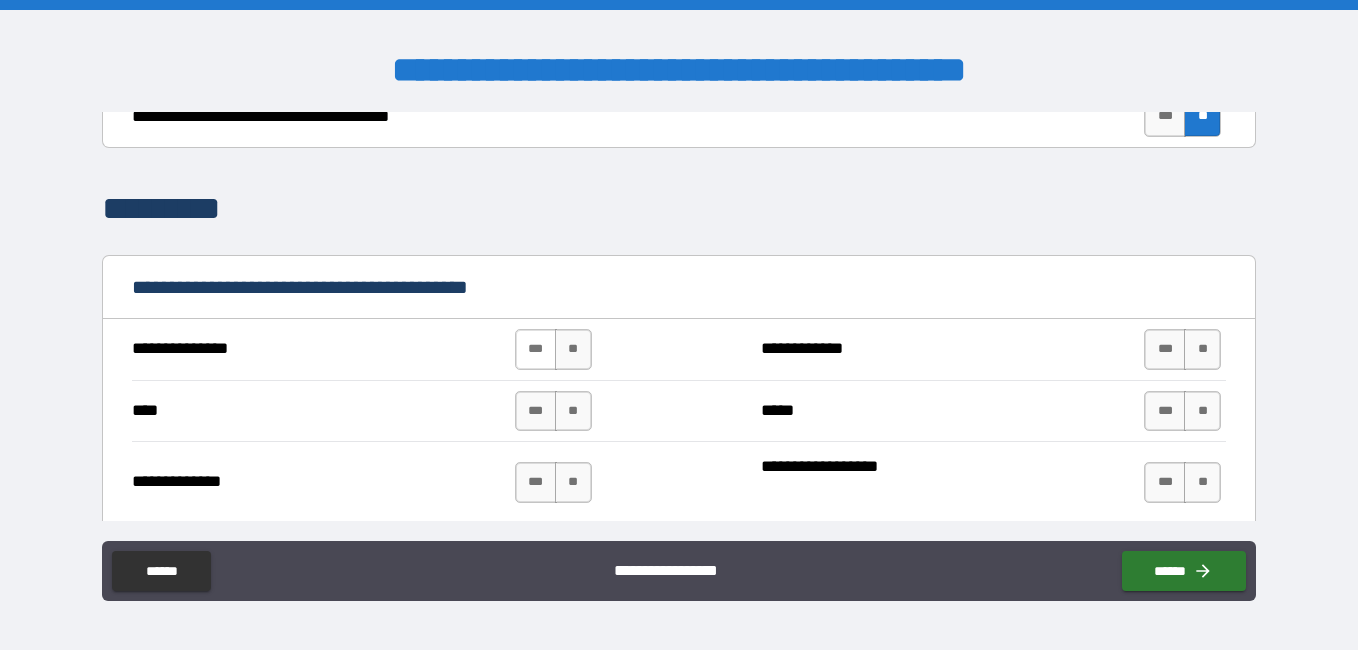 click on "***" at bounding box center [536, 349] 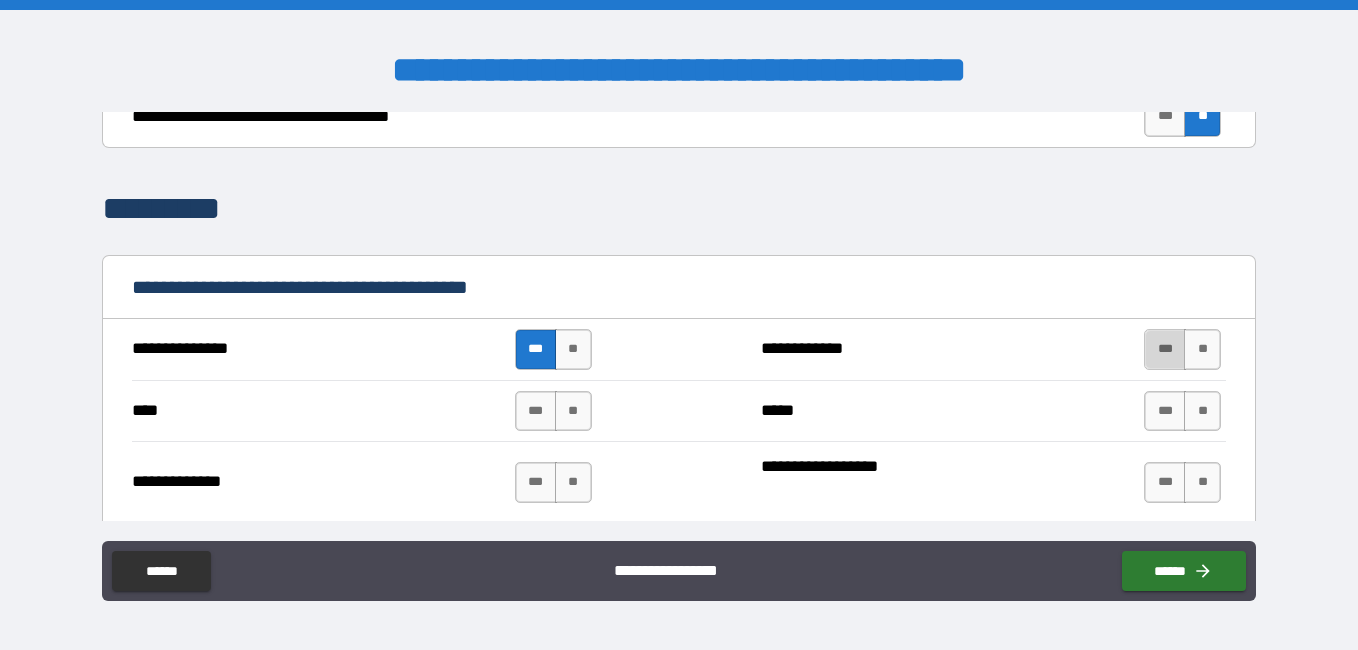 click on "***" at bounding box center [1165, 349] 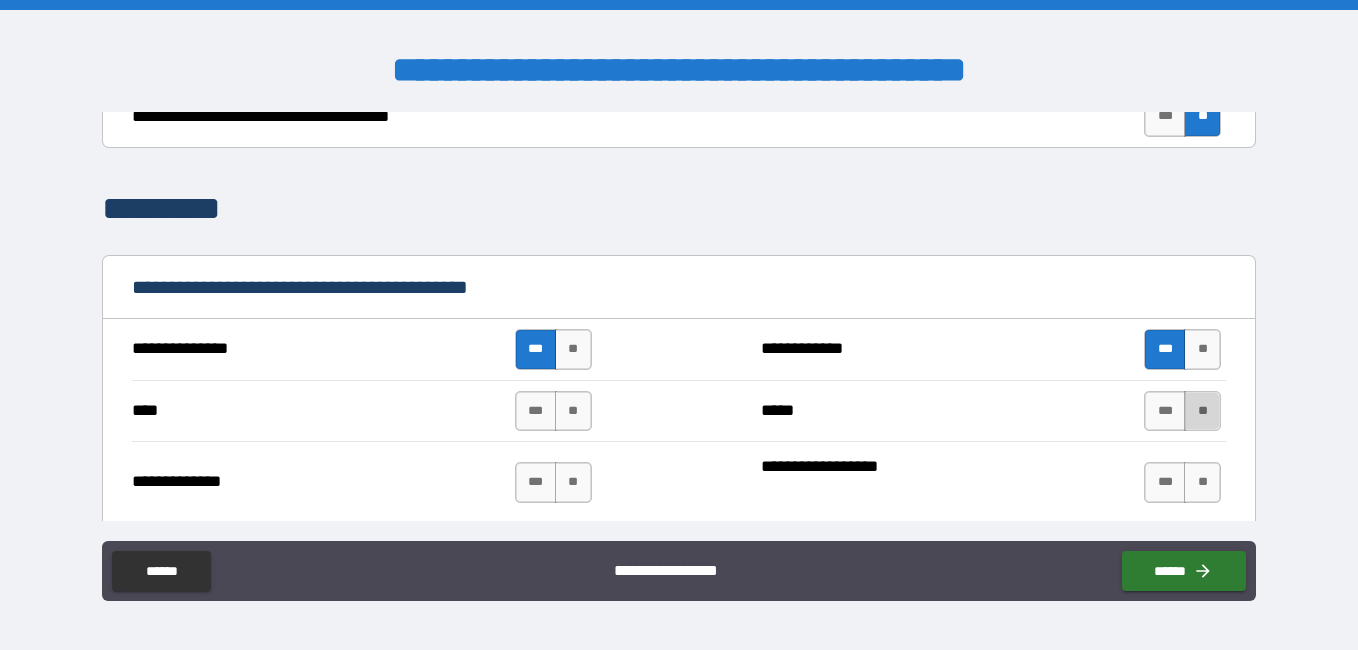 click on "**" at bounding box center (1202, 411) 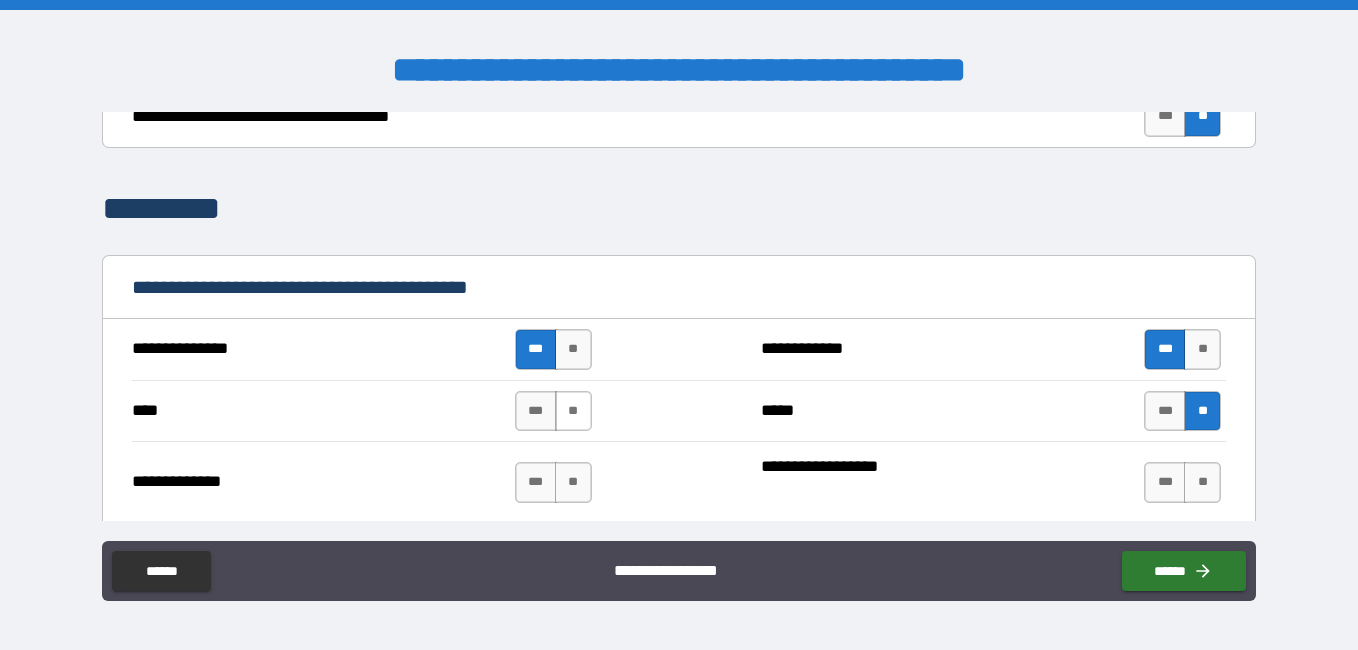 click on "**" at bounding box center (573, 411) 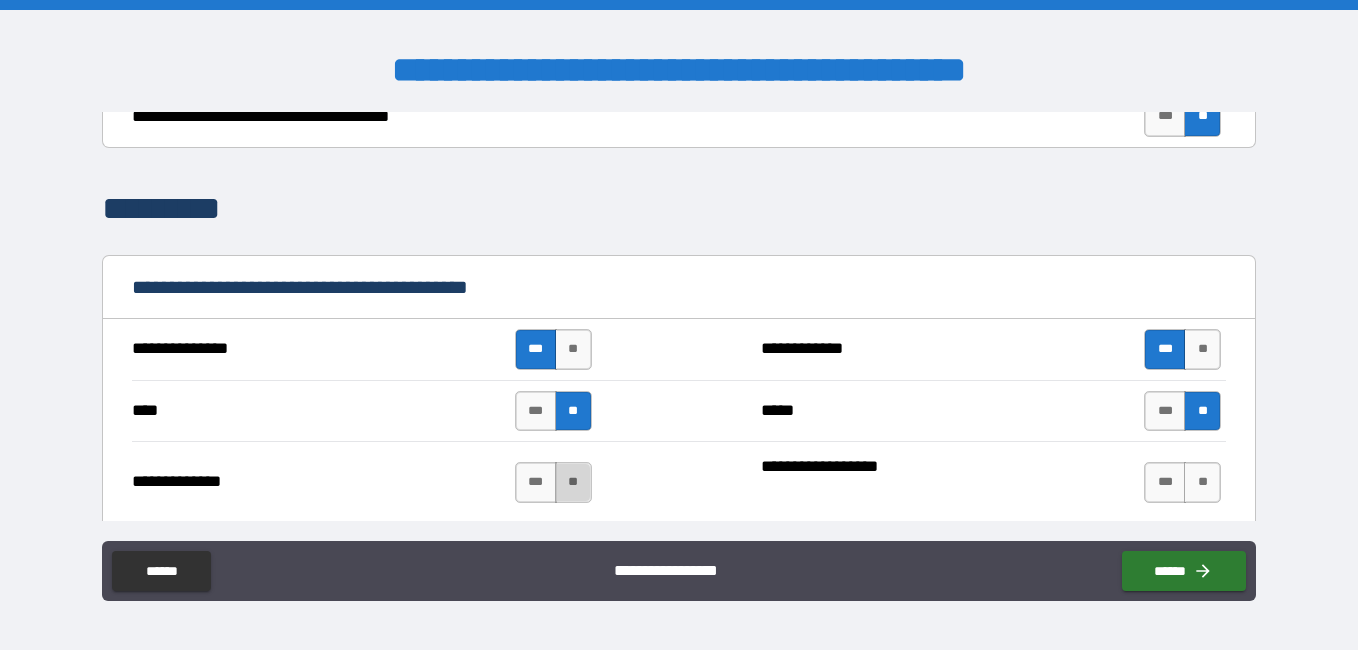 drag, startPoint x: 566, startPoint y: 474, endPoint x: 932, endPoint y: 516, distance: 368.40195 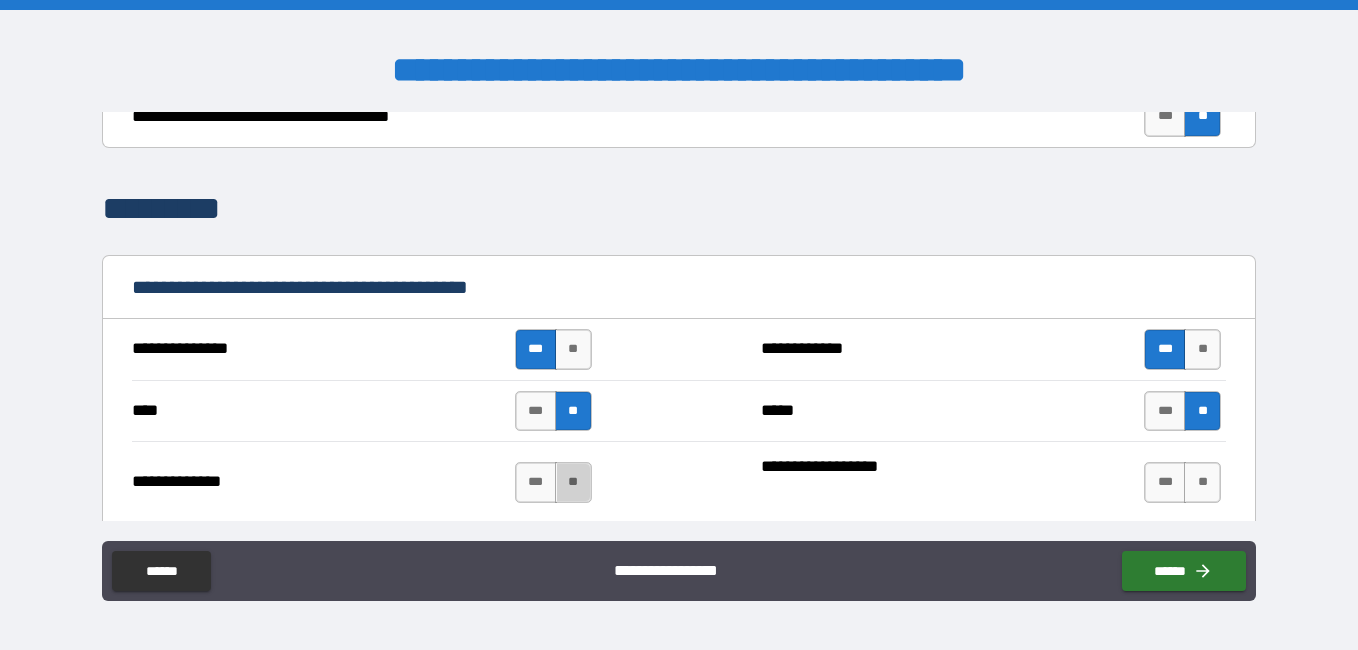click on "**" at bounding box center (573, 482) 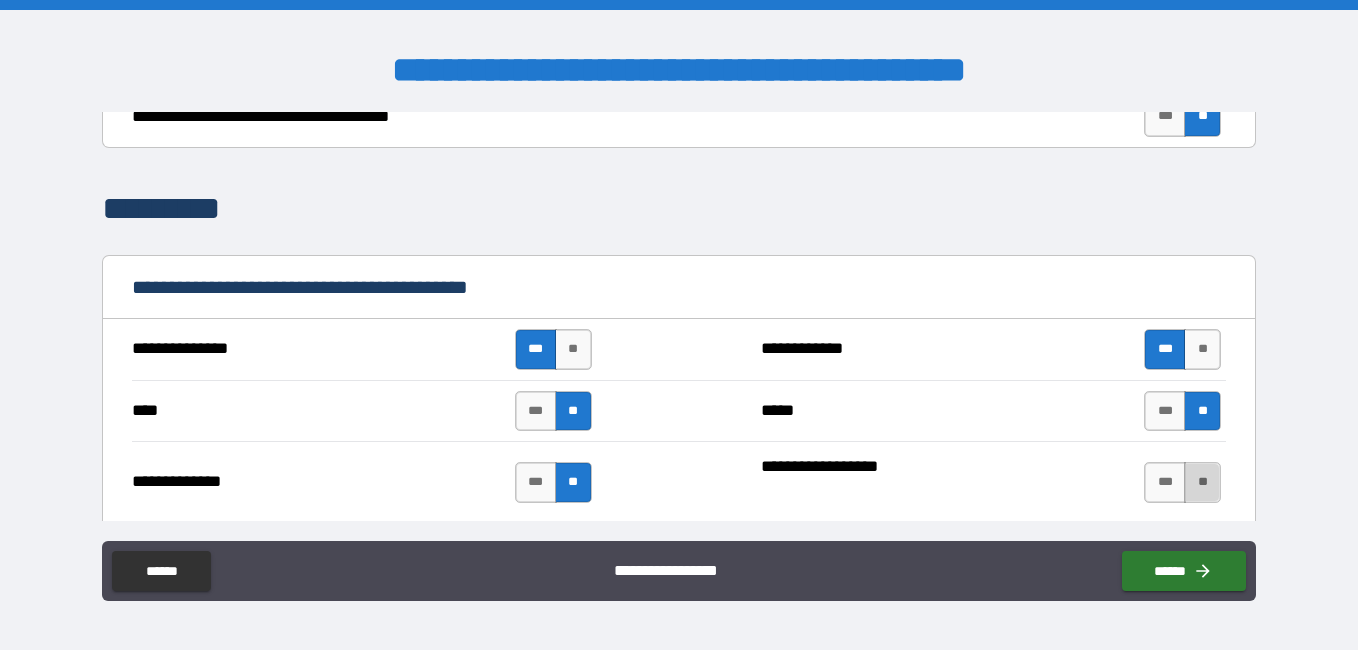 click on "**" at bounding box center [1202, 482] 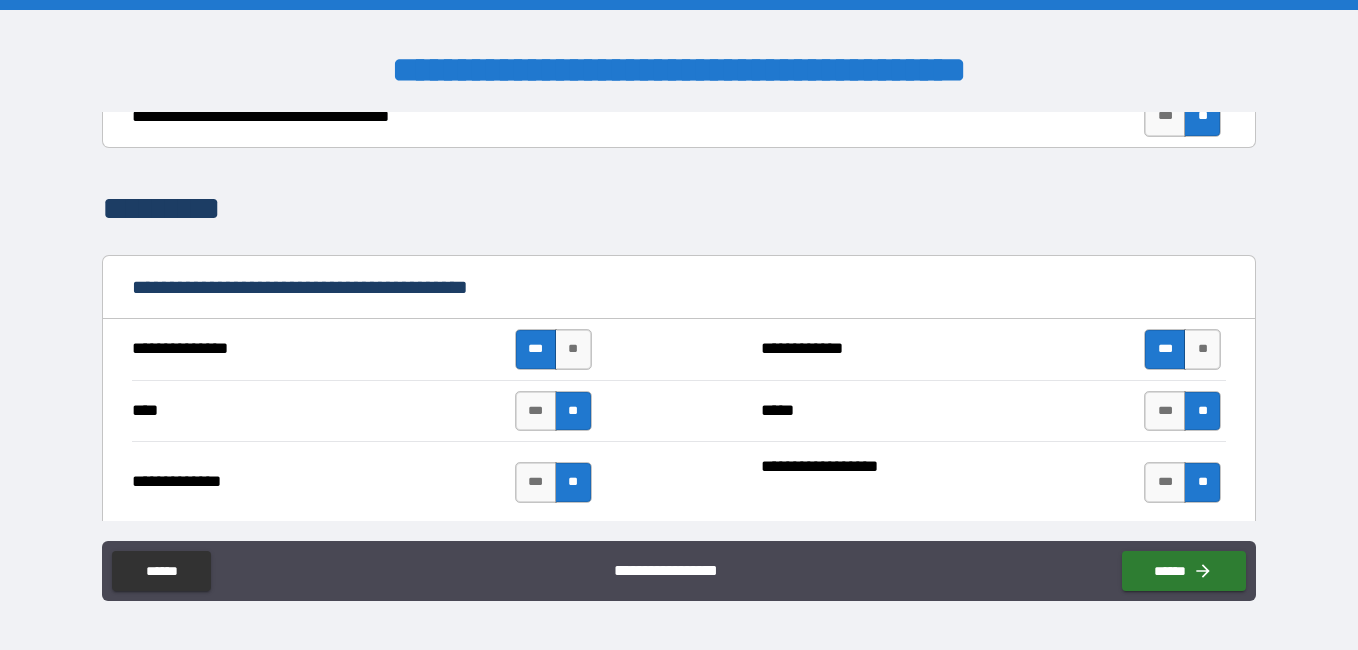 scroll, scrollTop: 5000, scrollLeft: 0, axis: vertical 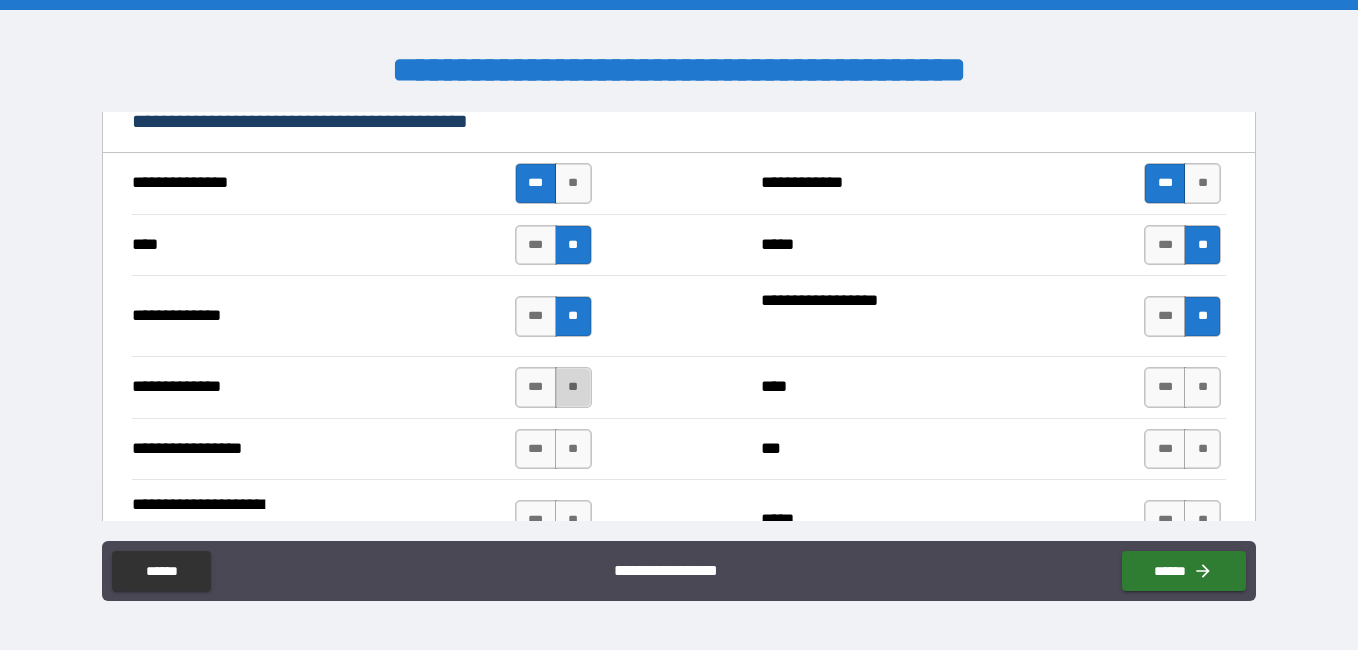 click on "**" at bounding box center (573, 387) 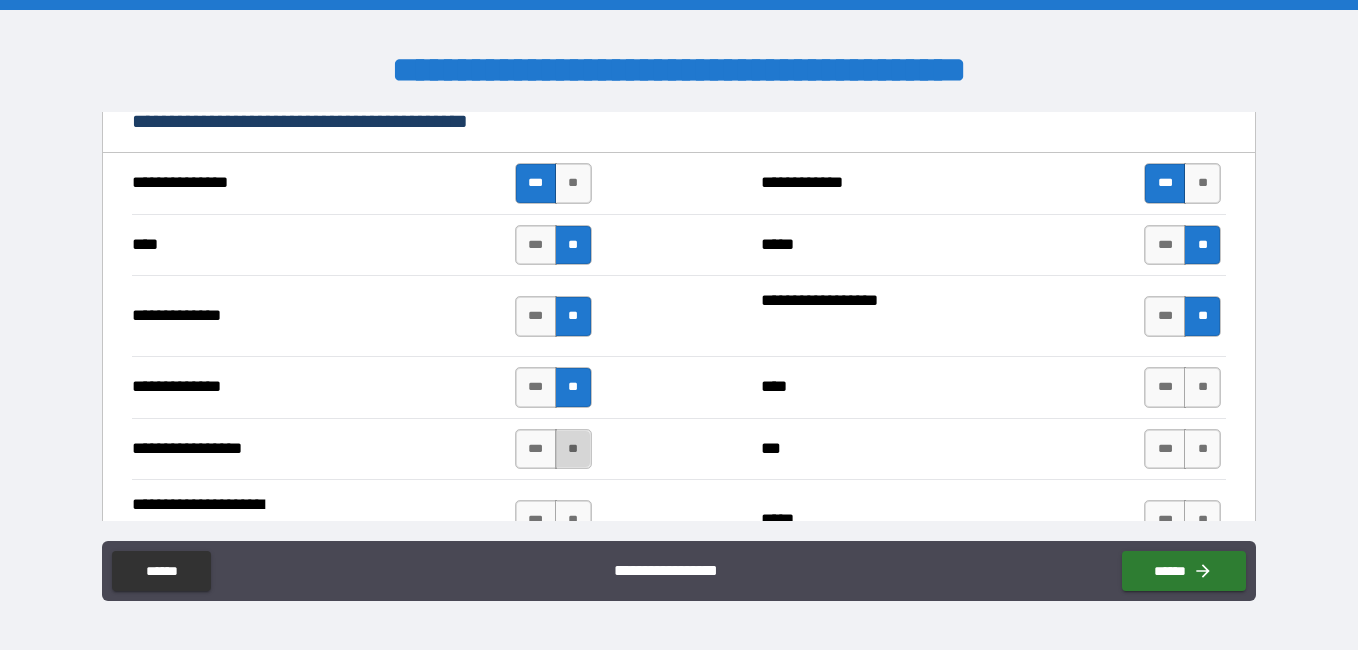 click on "**" at bounding box center (573, 449) 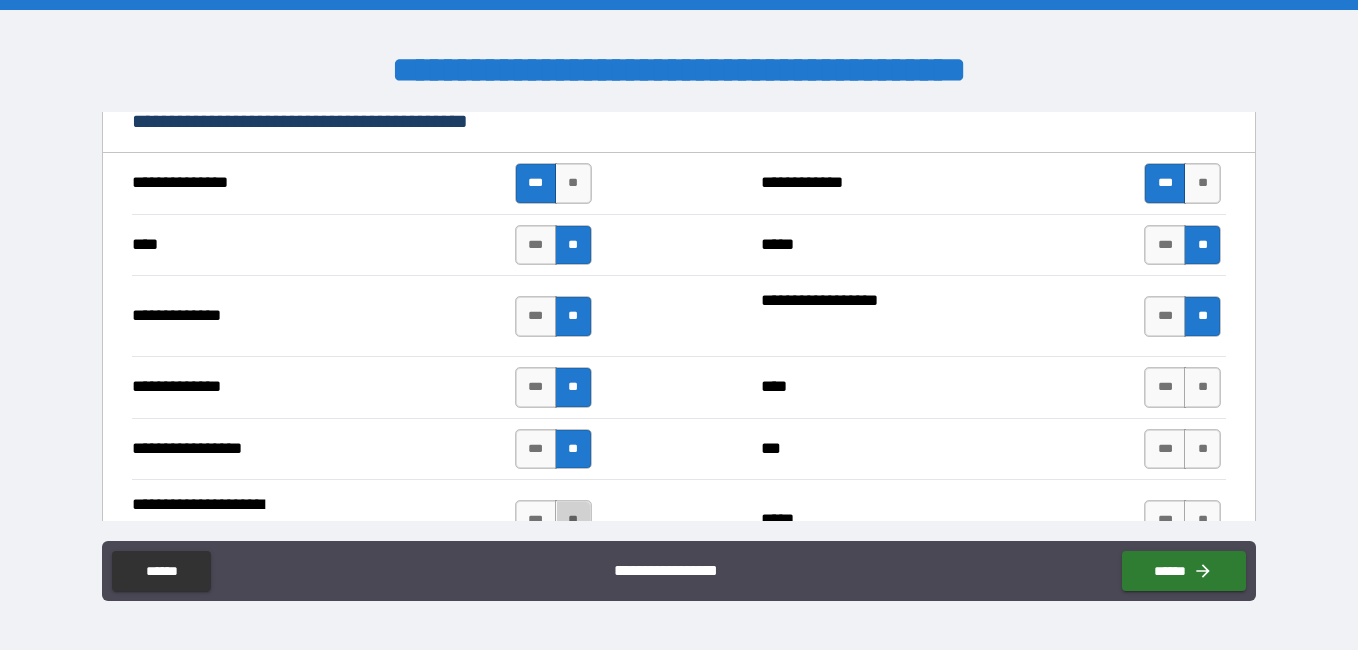 drag, startPoint x: 568, startPoint y: 512, endPoint x: 986, endPoint y: 533, distance: 418.5272 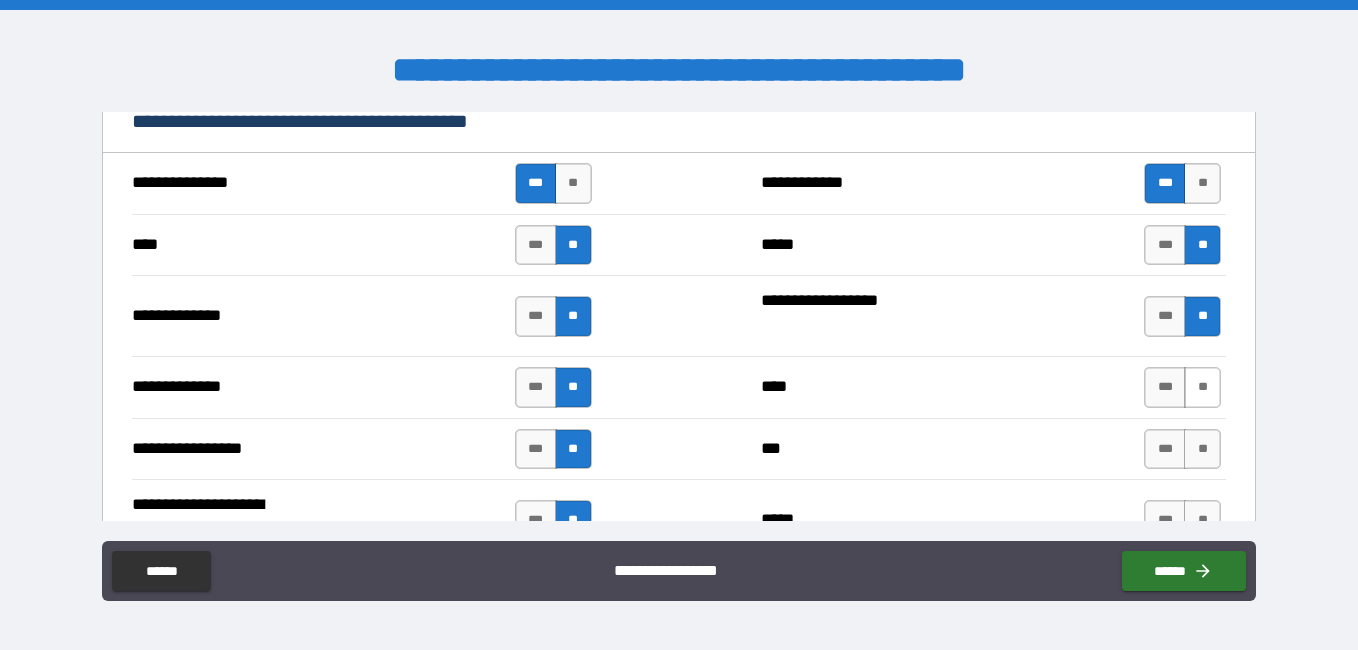 click on "**" at bounding box center [1202, 387] 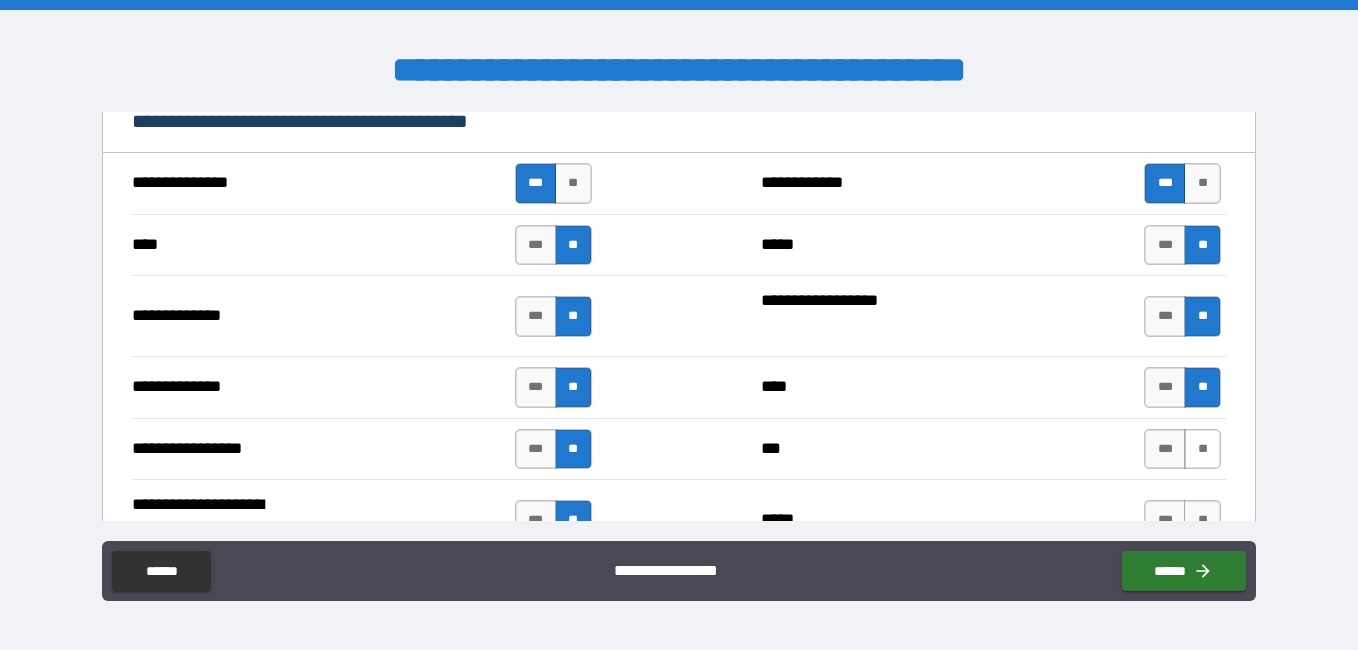 click on "**" at bounding box center [1202, 449] 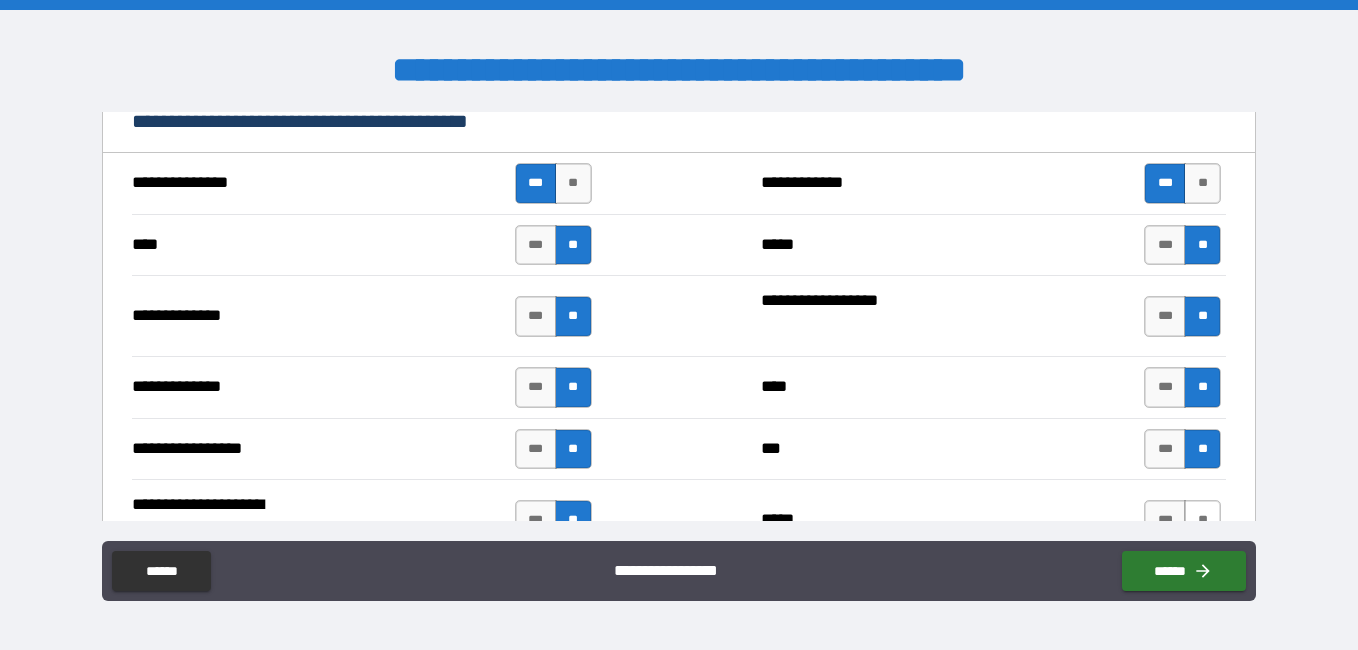 click on "**" at bounding box center (1202, 520) 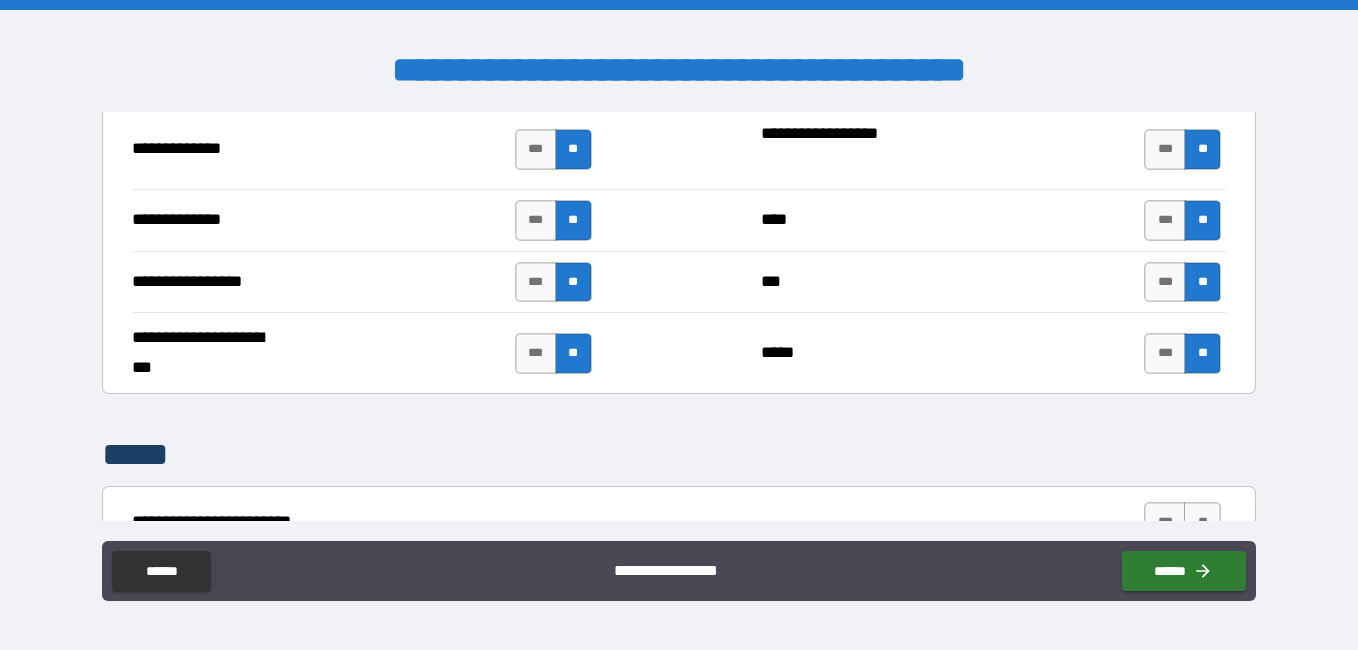 scroll, scrollTop: 5334, scrollLeft: 0, axis: vertical 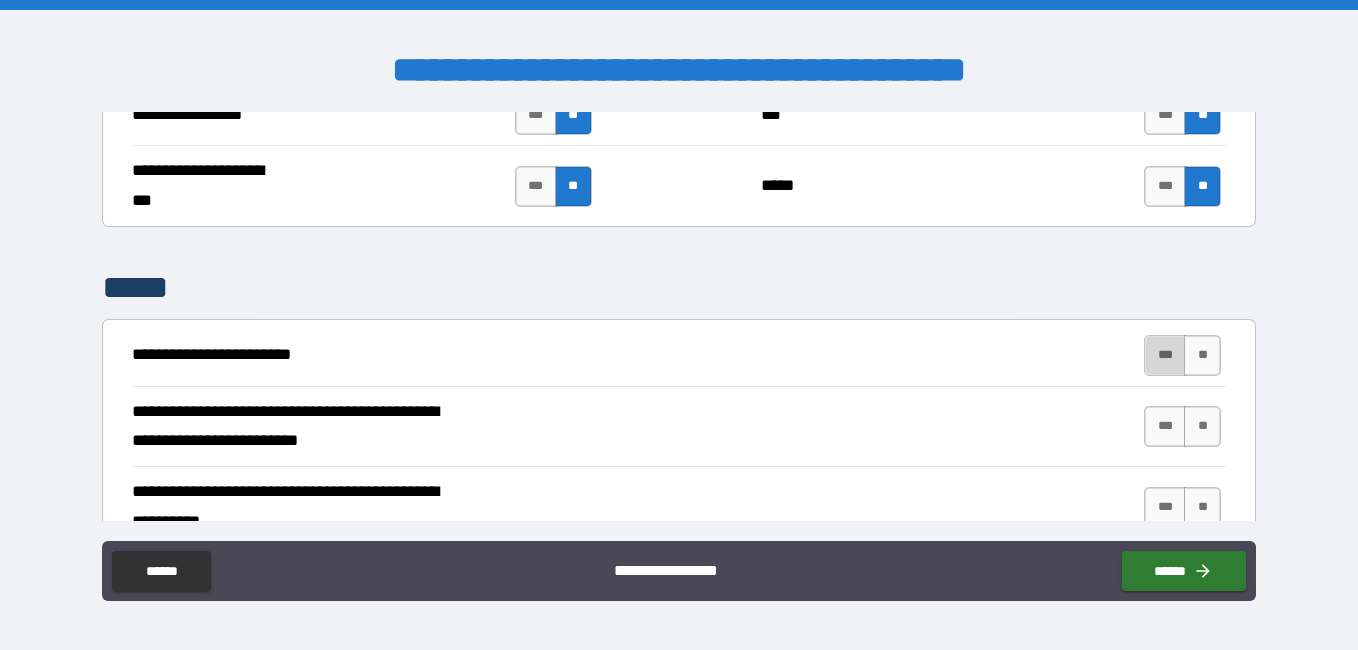 click on "***" at bounding box center [1165, 355] 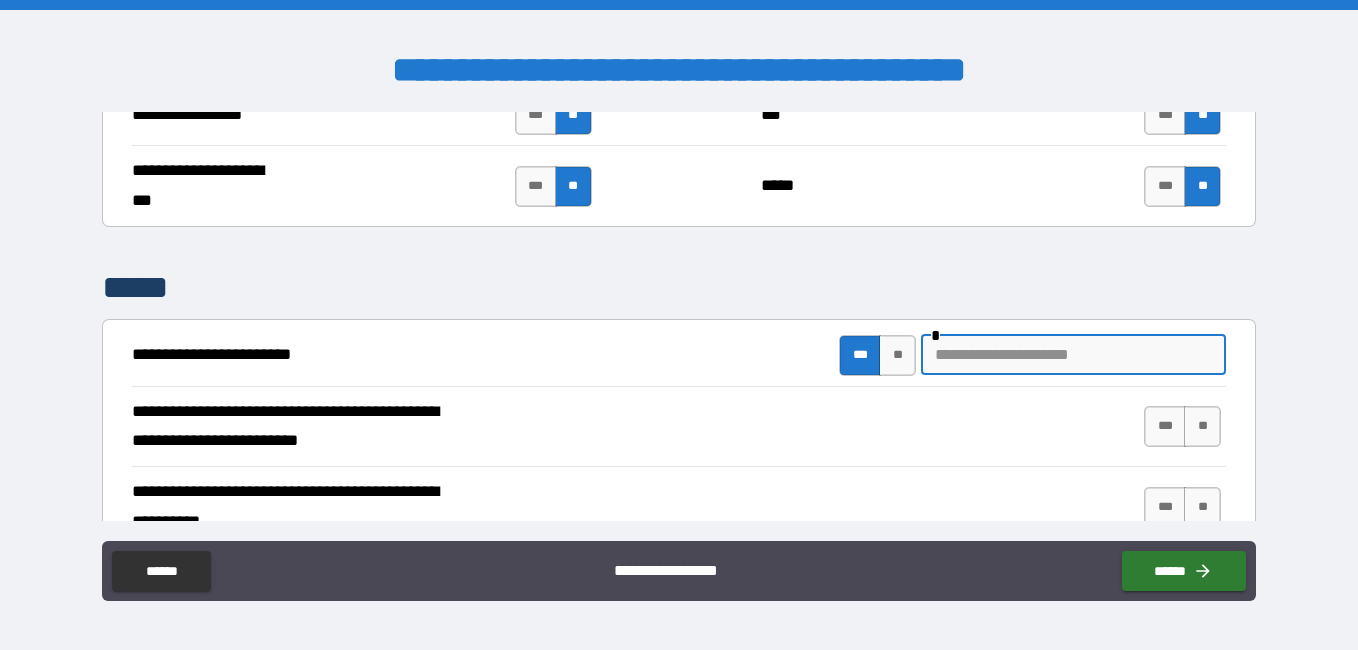 click at bounding box center (1073, 355) 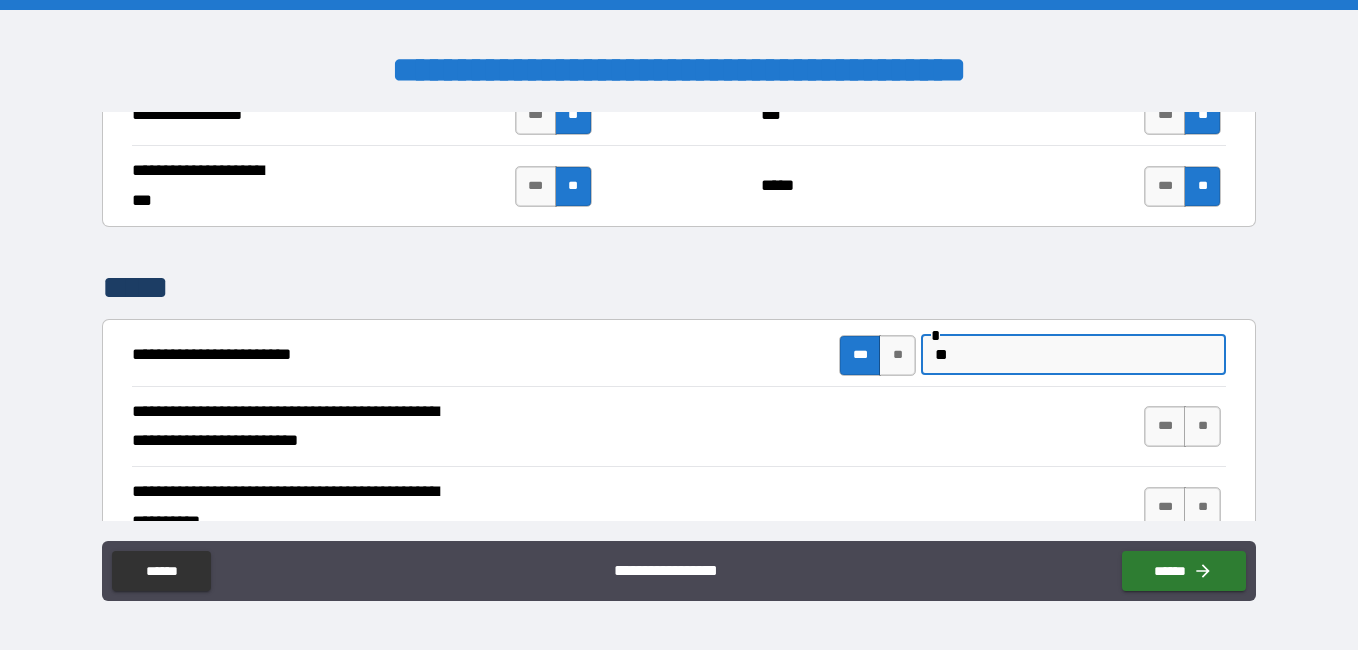 type on "*" 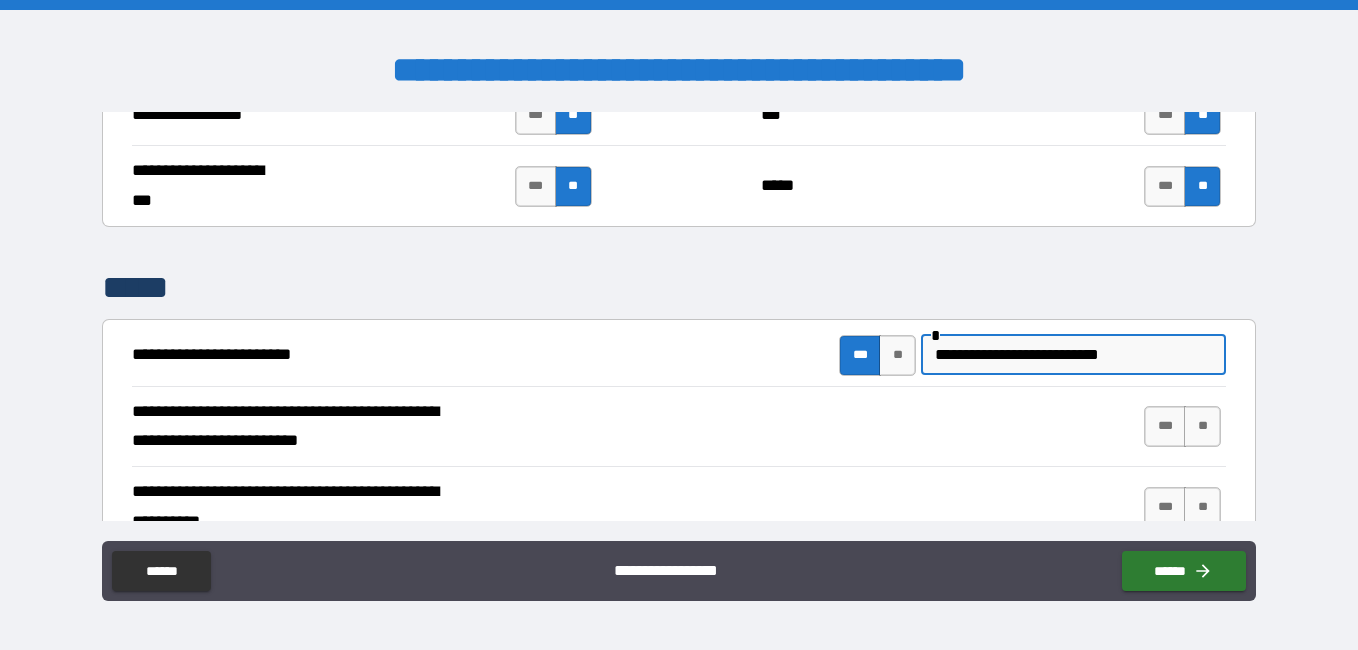 drag, startPoint x: 1129, startPoint y: 354, endPoint x: 715, endPoint y: 317, distance: 415.6501 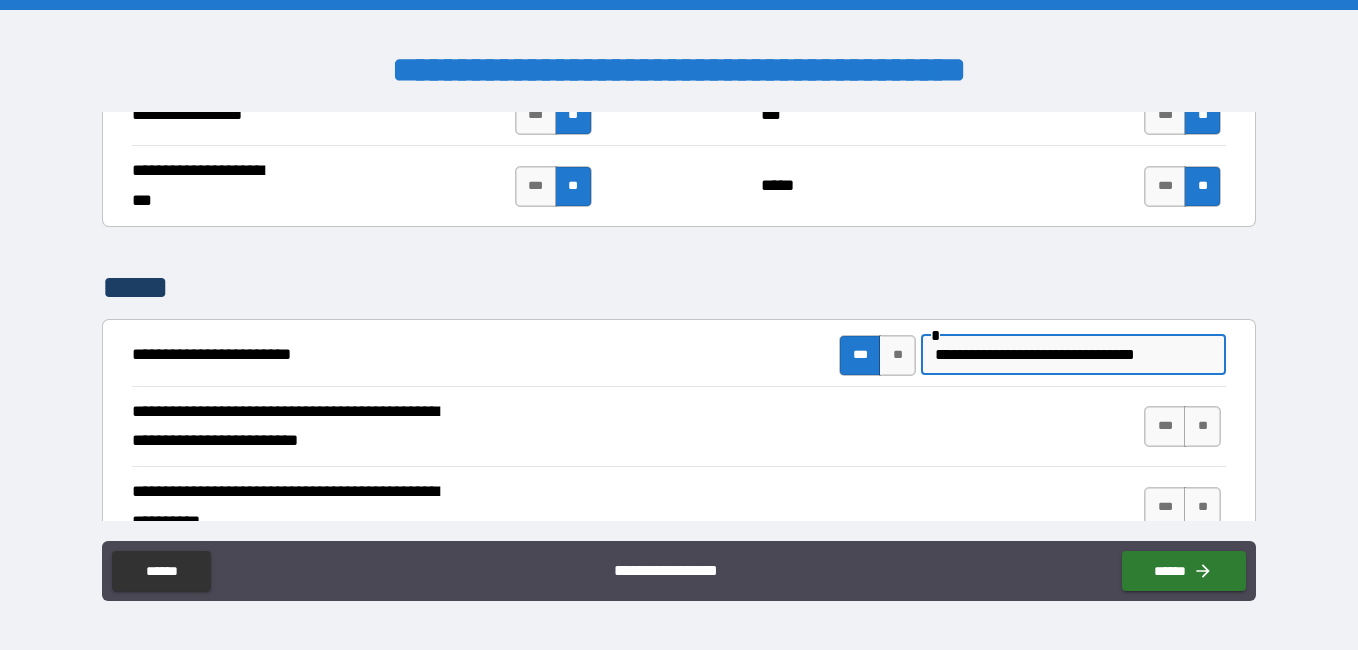 type on "**********" 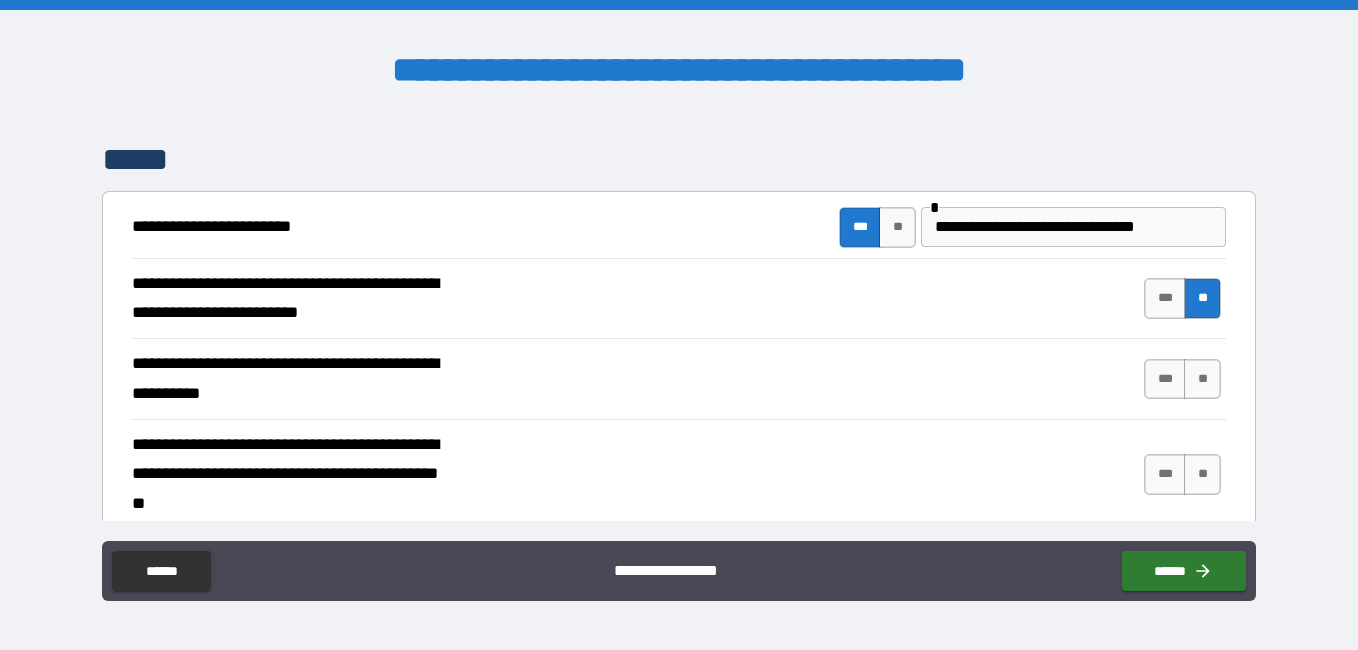 scroll, scrollTop: 5500, scrollLeft: 0, axis: vertical 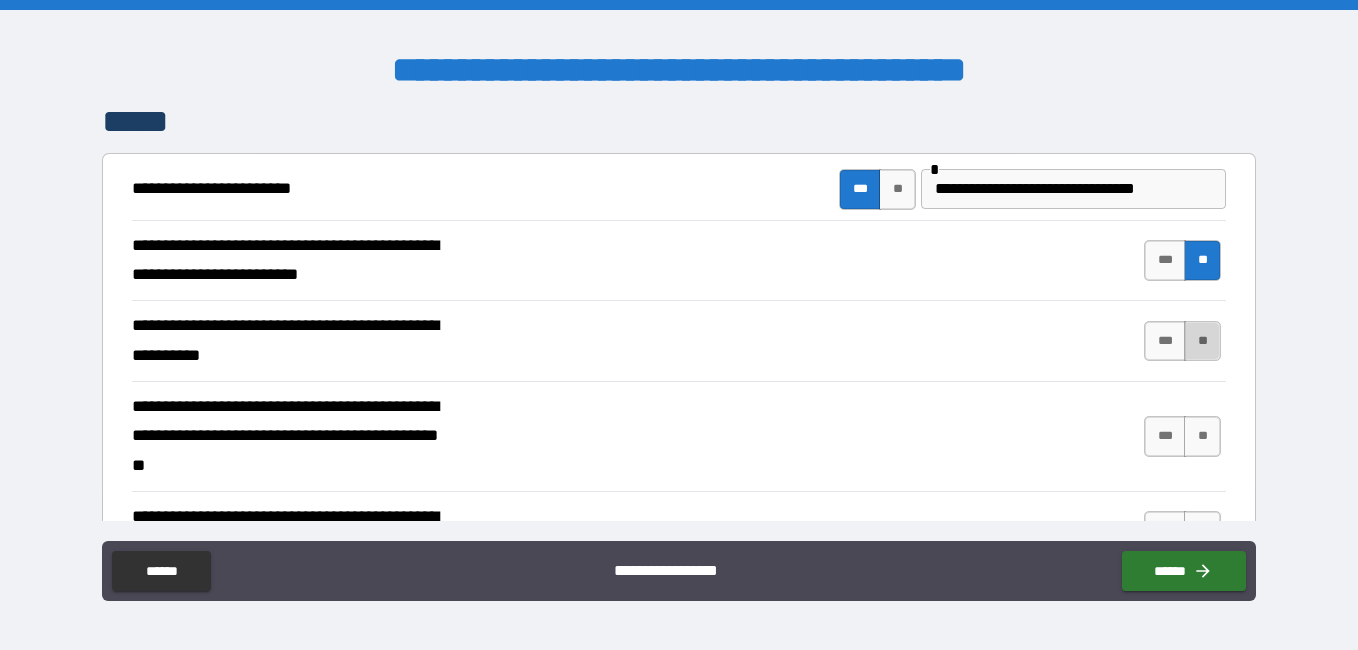 click on "**" at bounding box center [1202, 341] 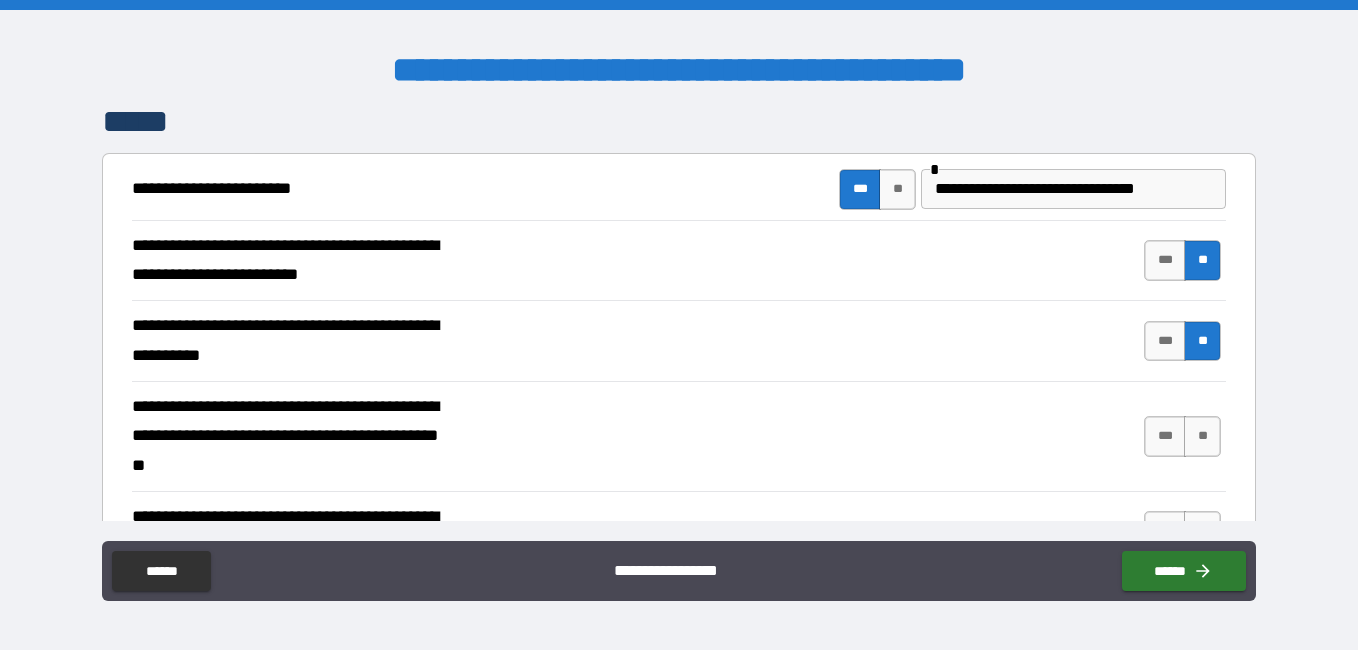 scroll, scrollTop: 5667, scrollLeft: 0, axis: vertical 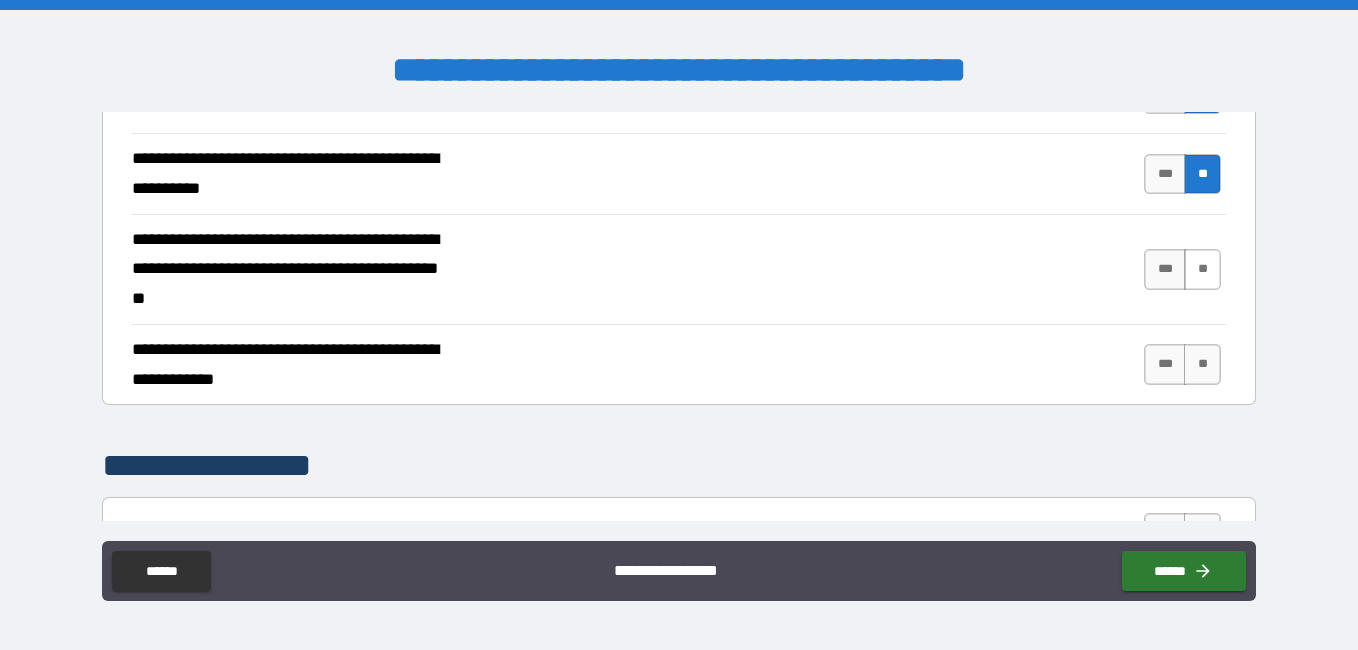 click on "**" at bounding box center (1202, 269) 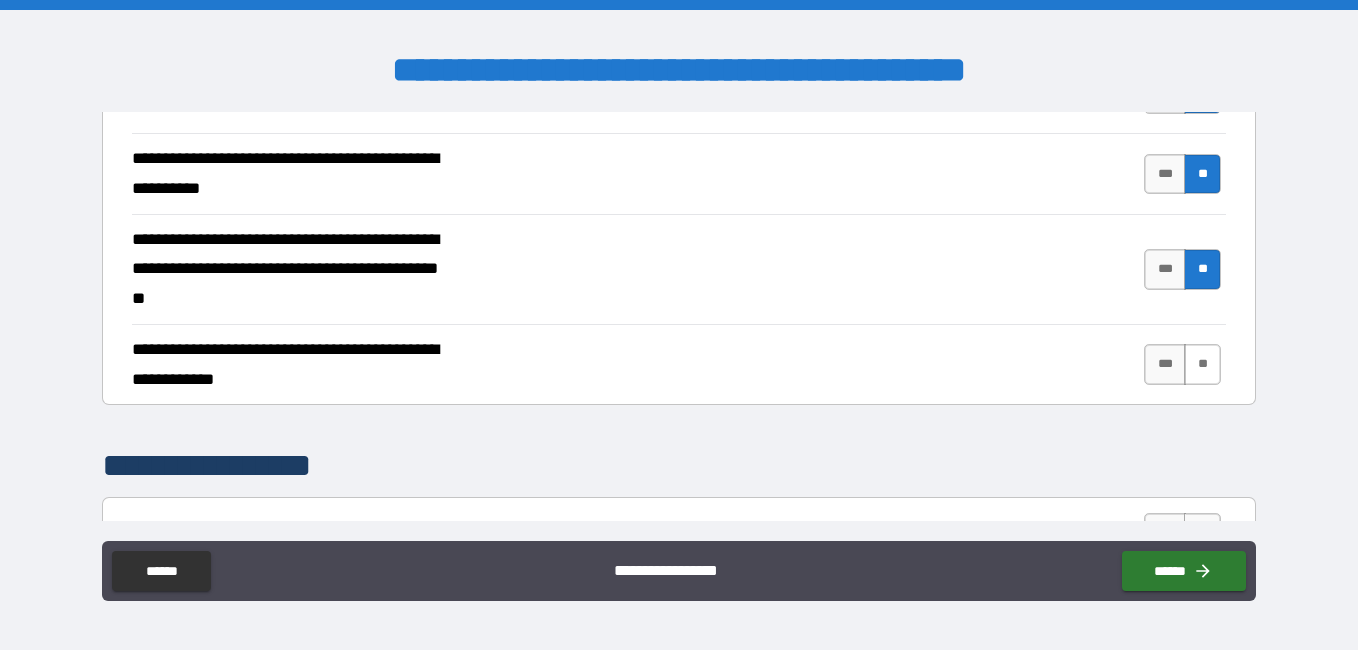 click on "**" at bounding box center (1202, 364) 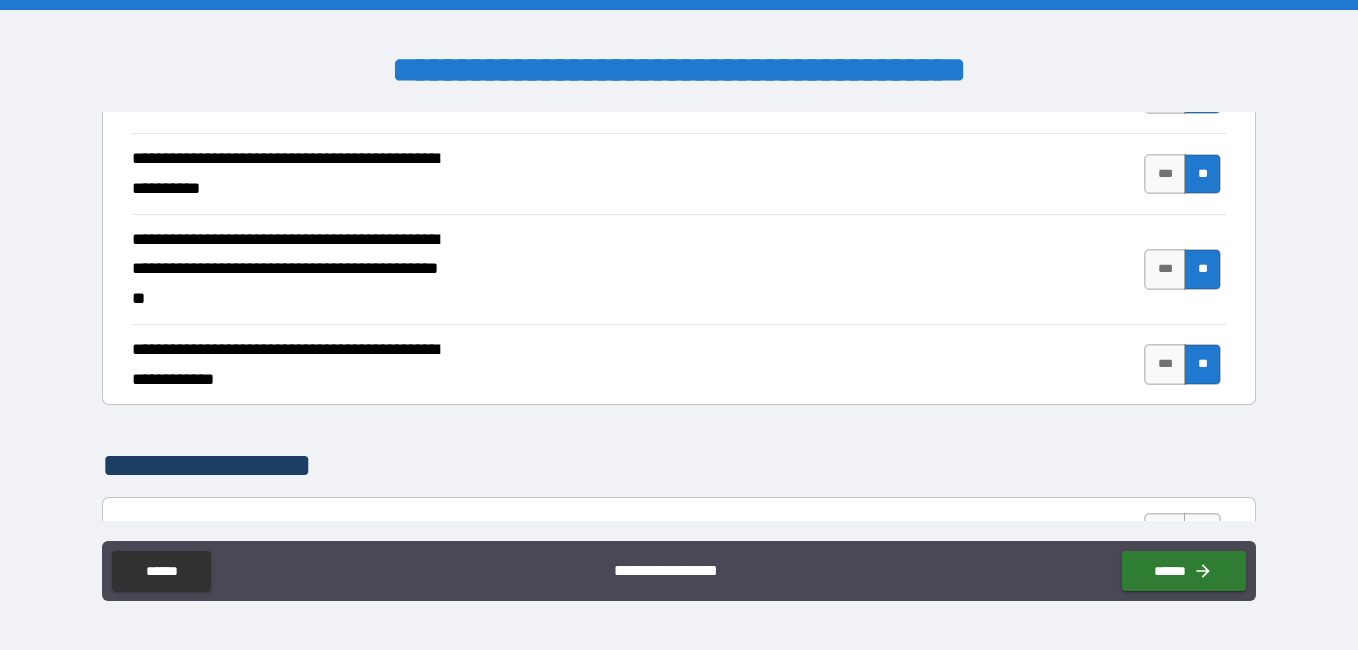 scroll, scrollTop: 5963, scrollLeft: 0, axis: vertical 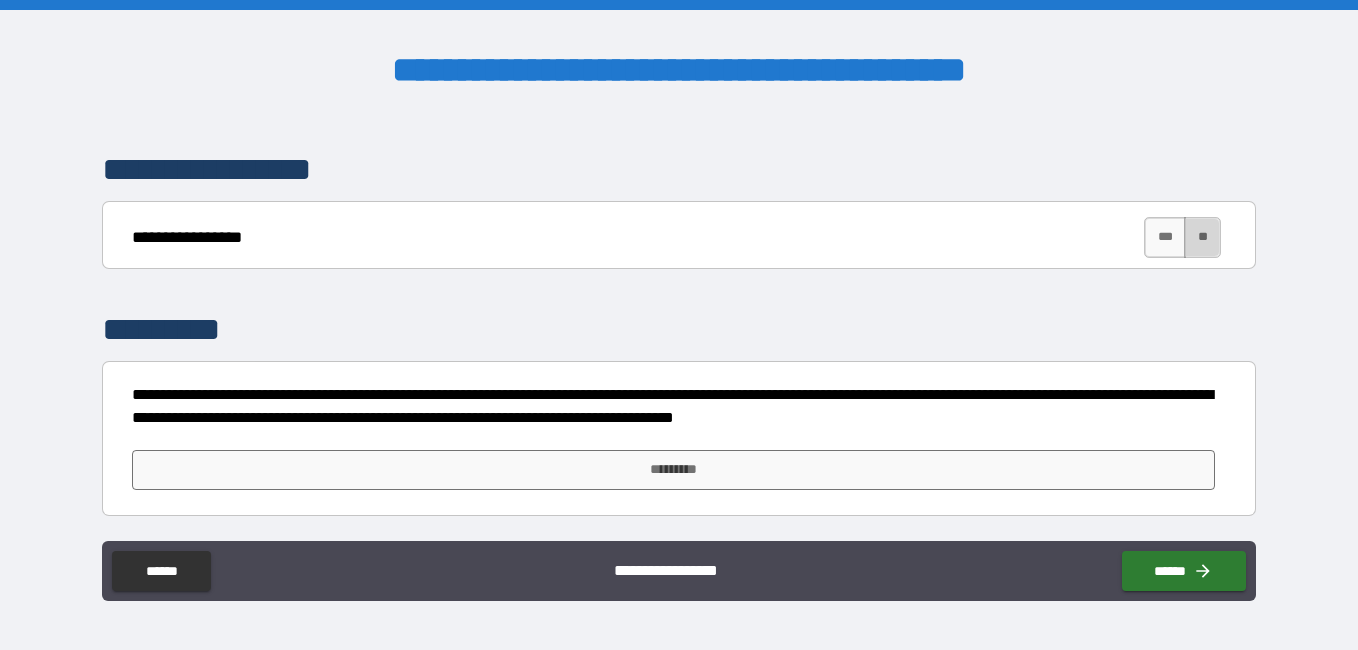 click on "**" at bounding box center (1202, 237) 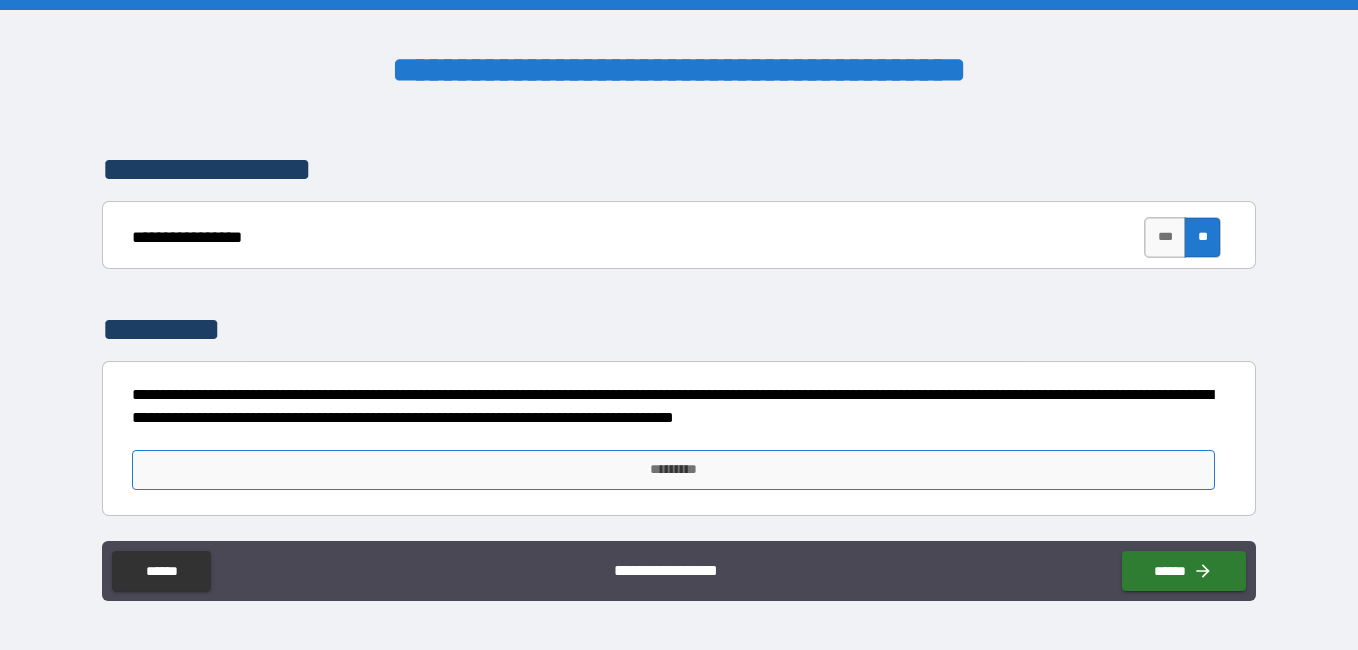 click on "*********" at bounding box center [673, 470] 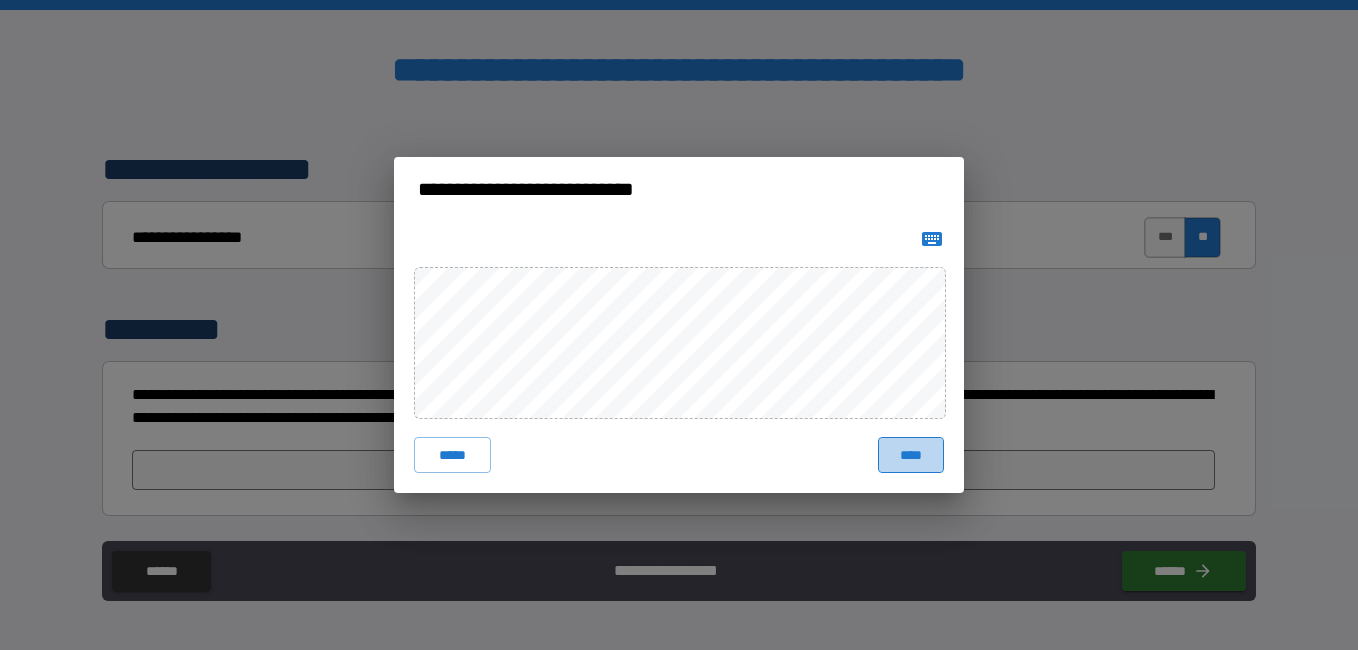 drag, startPoint x: 917, startPoint y: 456, endPoint x: 239, endPoint y: 389, distance: 681.3024 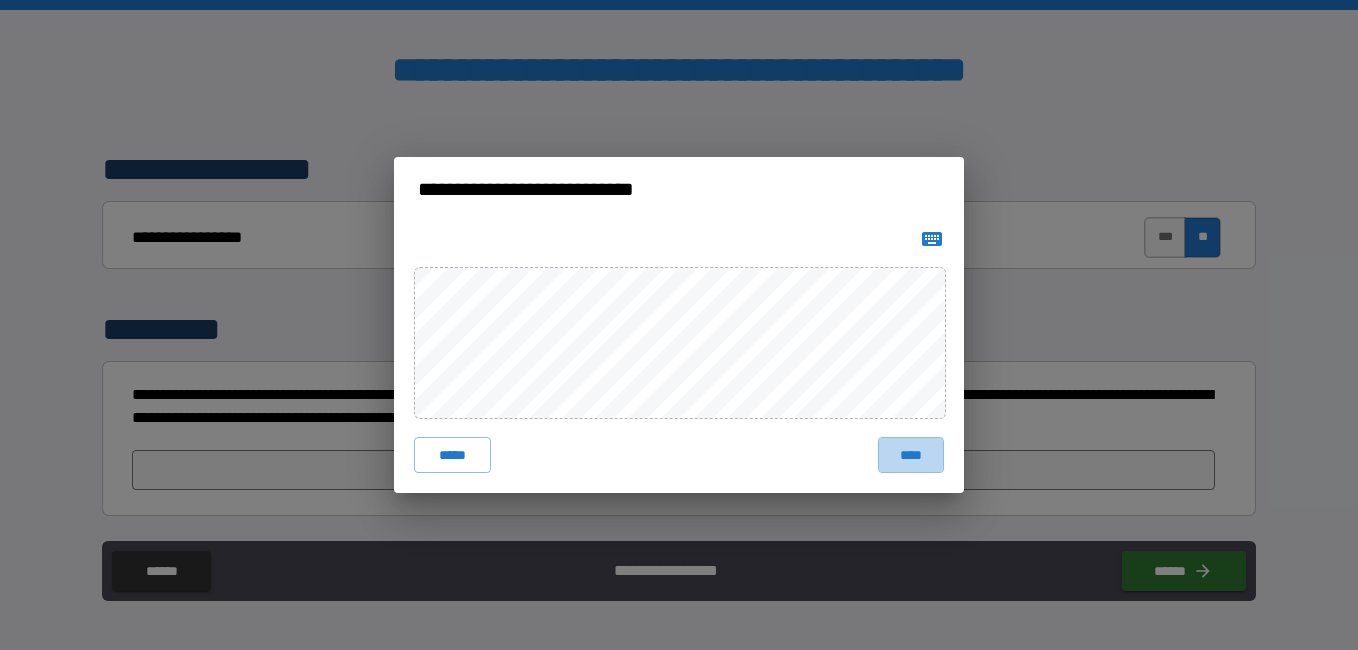 click on "****" at bounding box center (911, 455) 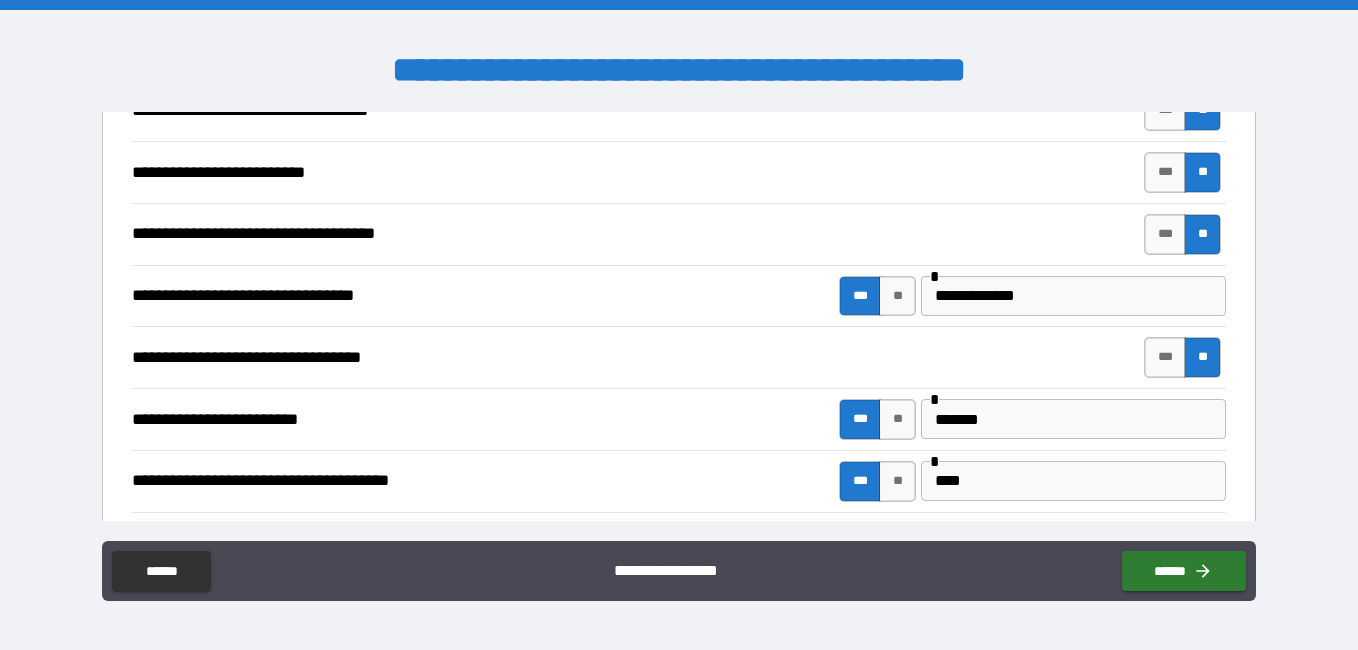 scroll, scrollTop: 4333, scrollLeft: 0, axis: vertical 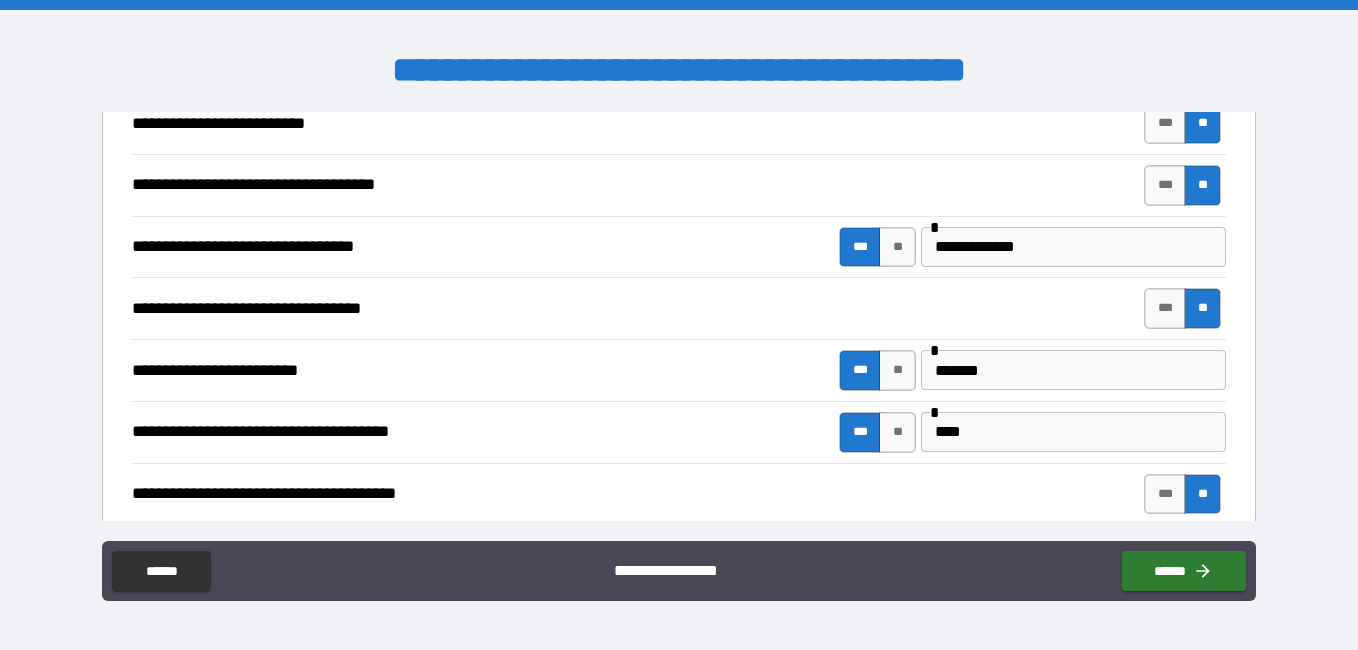 click on "*******" at bounding box center [1073, 370] 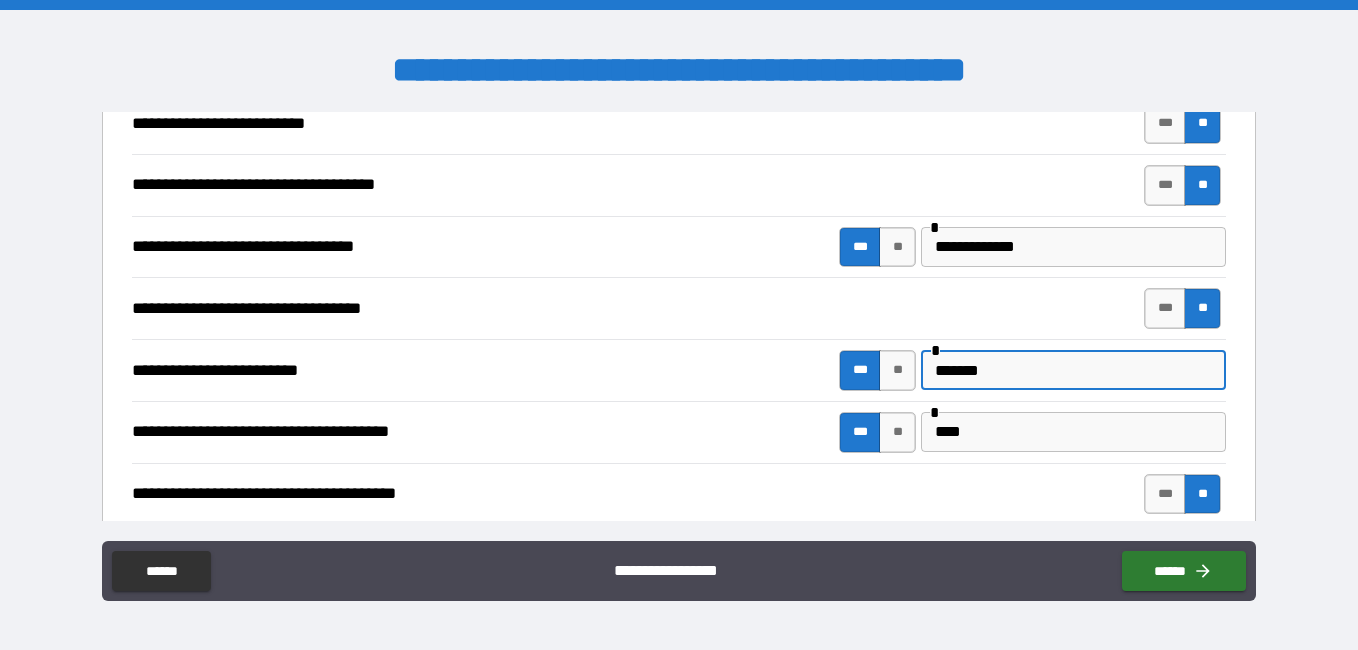 click on "*******" at bounding box center (1073, 370) 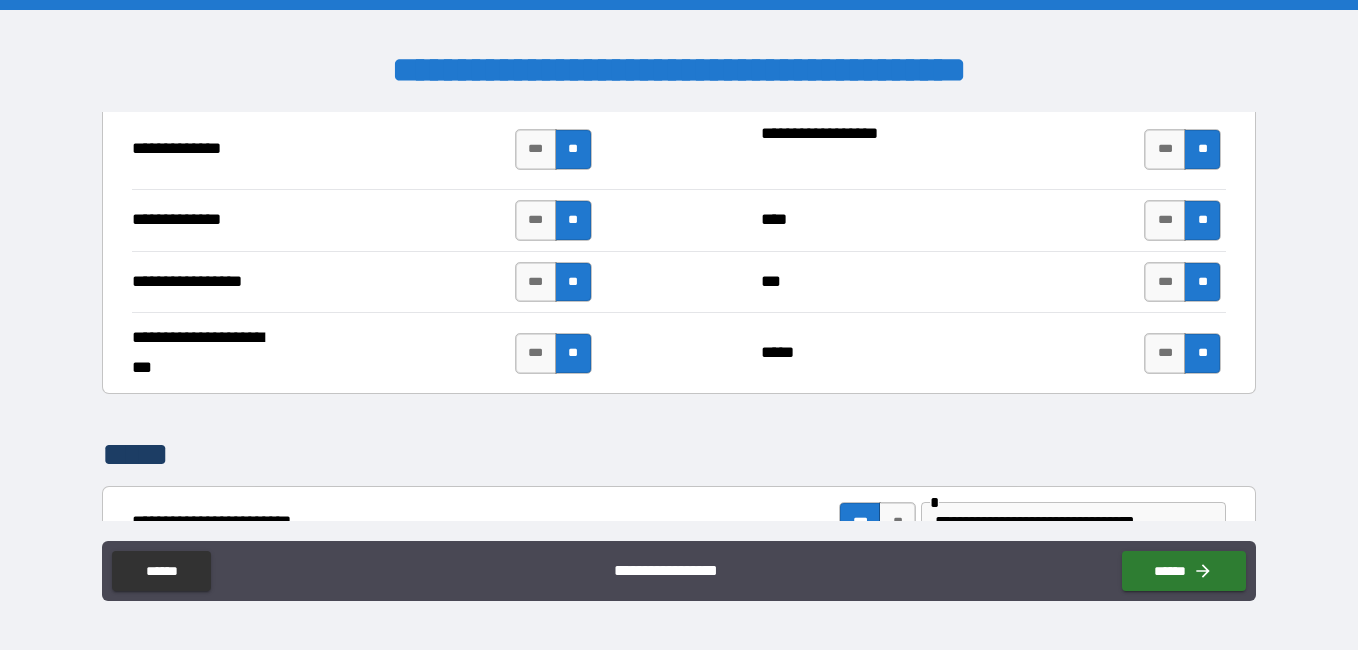 scroll, scrollTop: 5500, scrollLeft: 0, axis: vertical 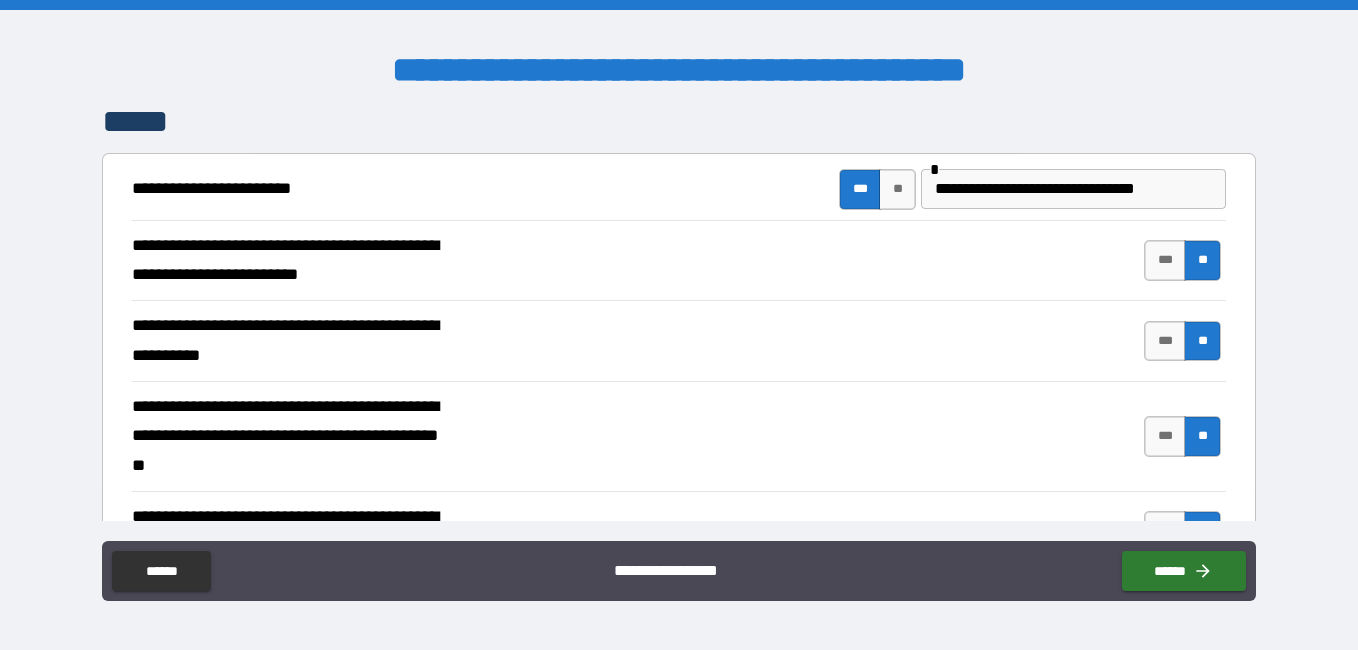 type on "**********" 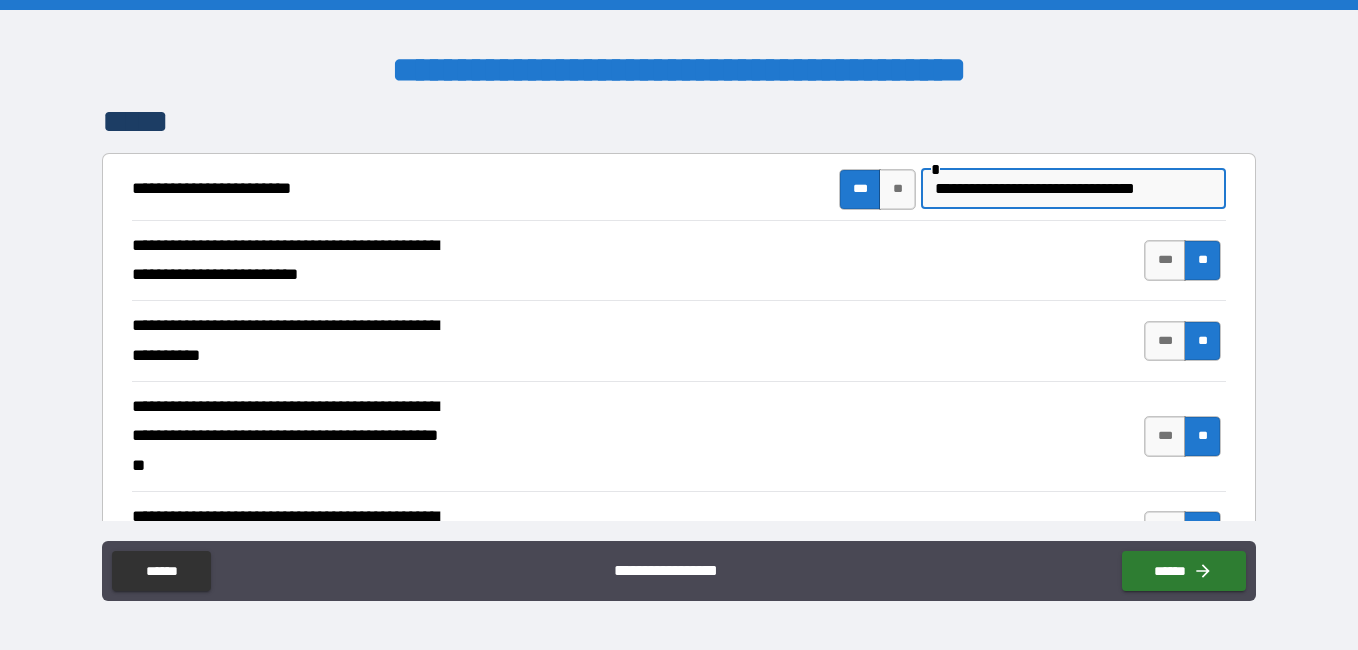 drag, startPoint x: 1085, startPoint y: 213, endPoint x: 852, endPoint y: 221, distance: 233.1373 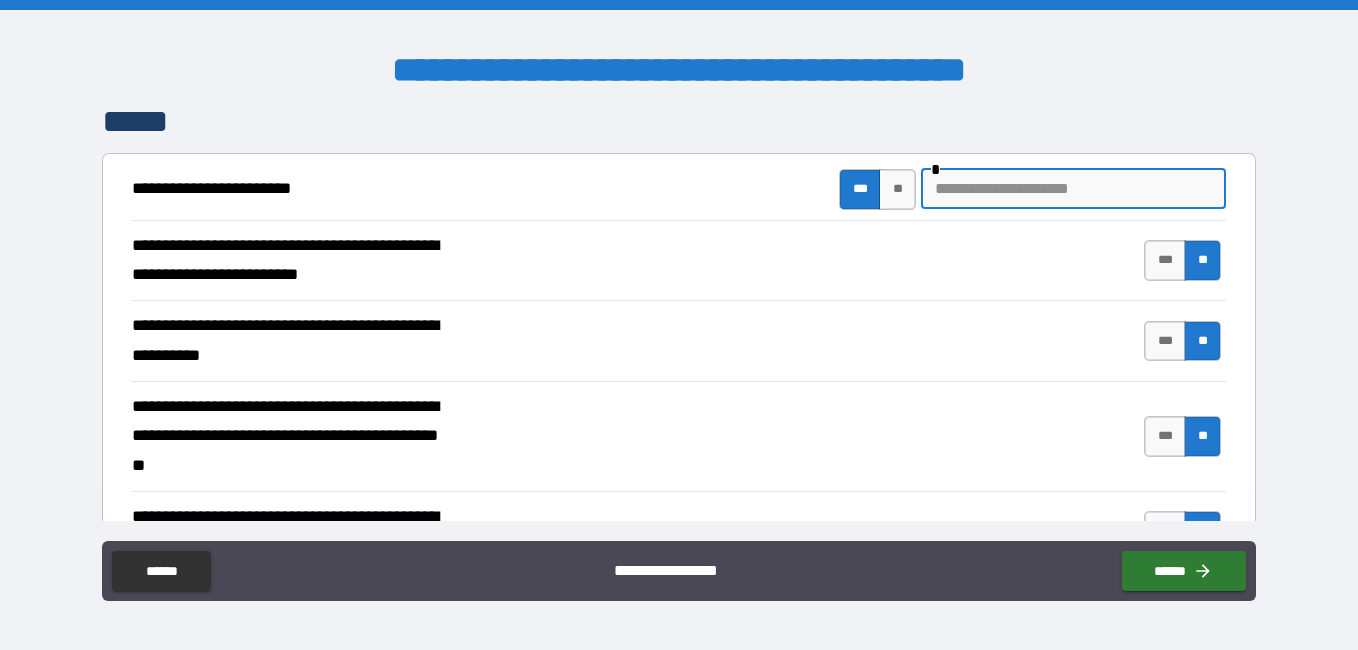paste on "**********" 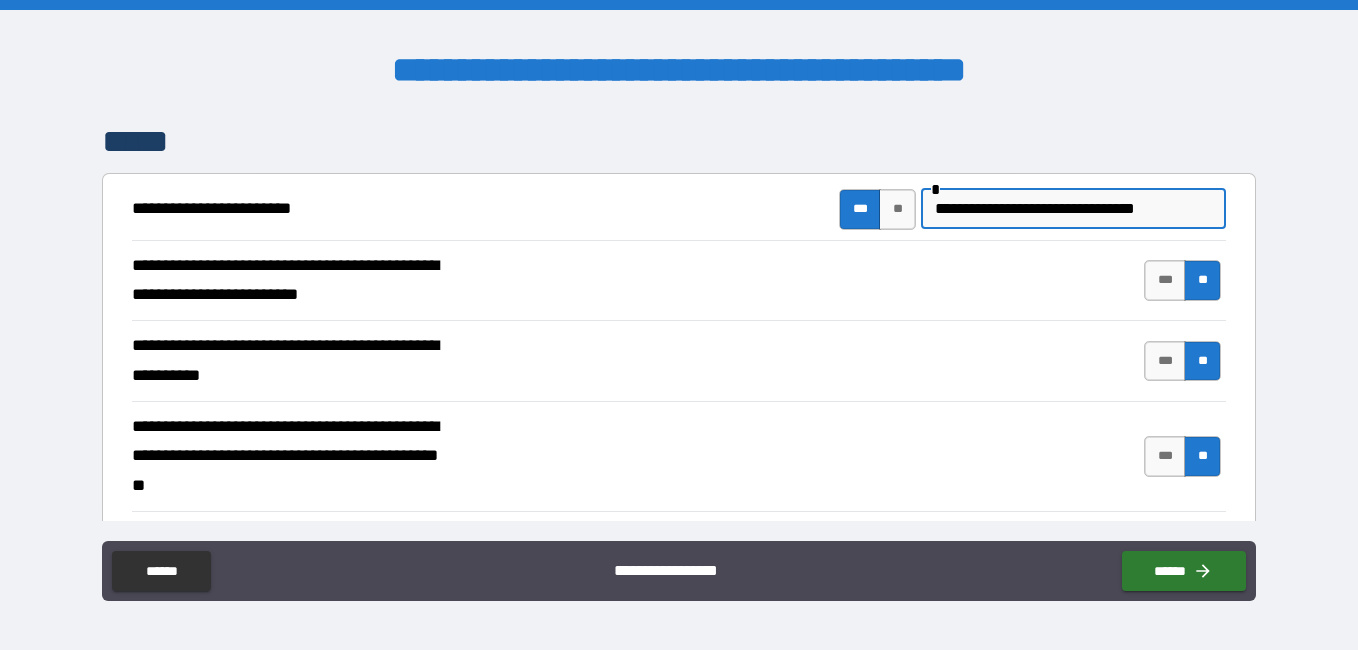 scroll, scrollTop: 4313, scrollLeft: 0, axis: vertical 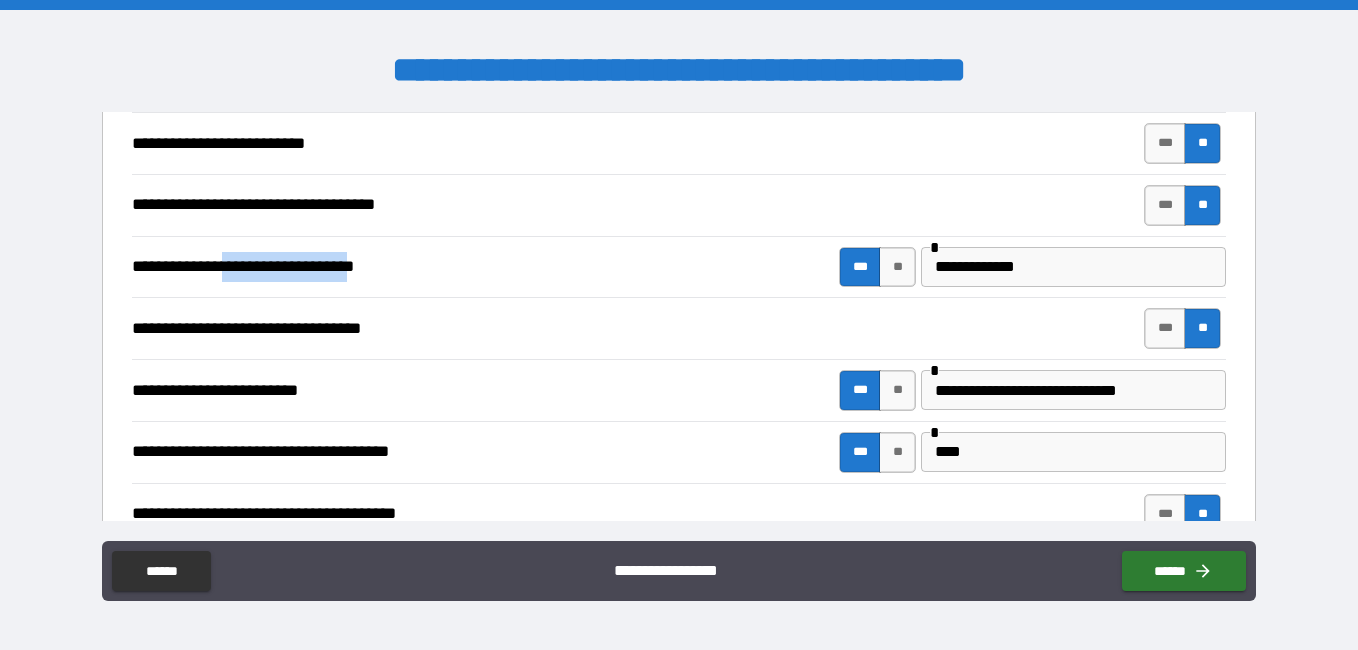 drag, startPoint x: 235, startPoint y: 268, endPoint x: 384, endPoint y: 269, distance: 149.00336 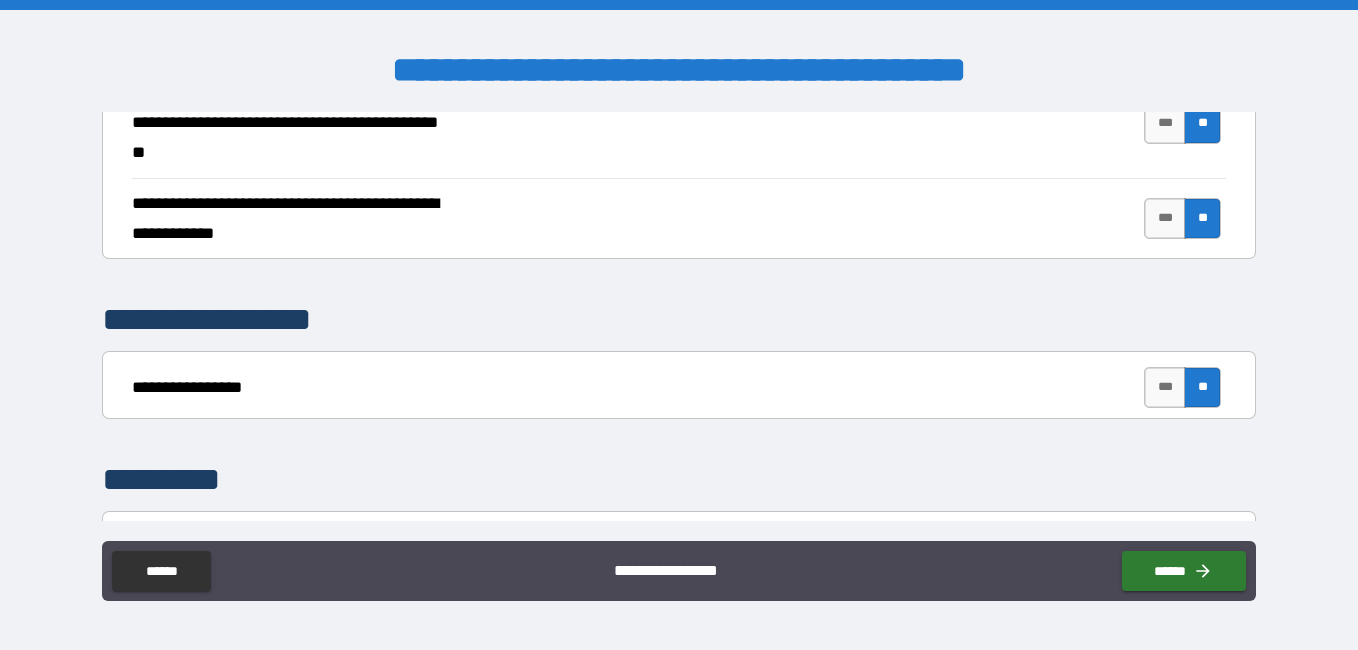 scroll, scrollTop: 5480, scrollLeft: 0, axis: vertical 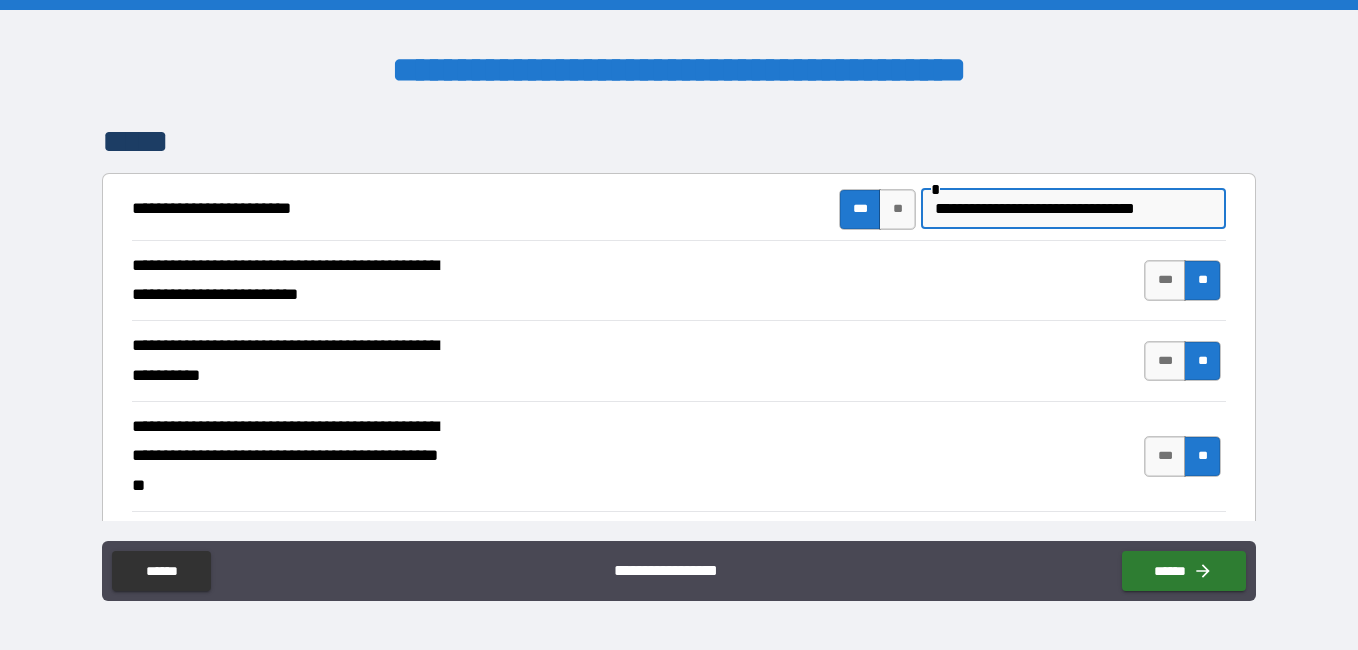 drag, startPoint x: 1184, startPoint y: 213, endPoint x: 907, endPoint y: 199, distance: 277.35358 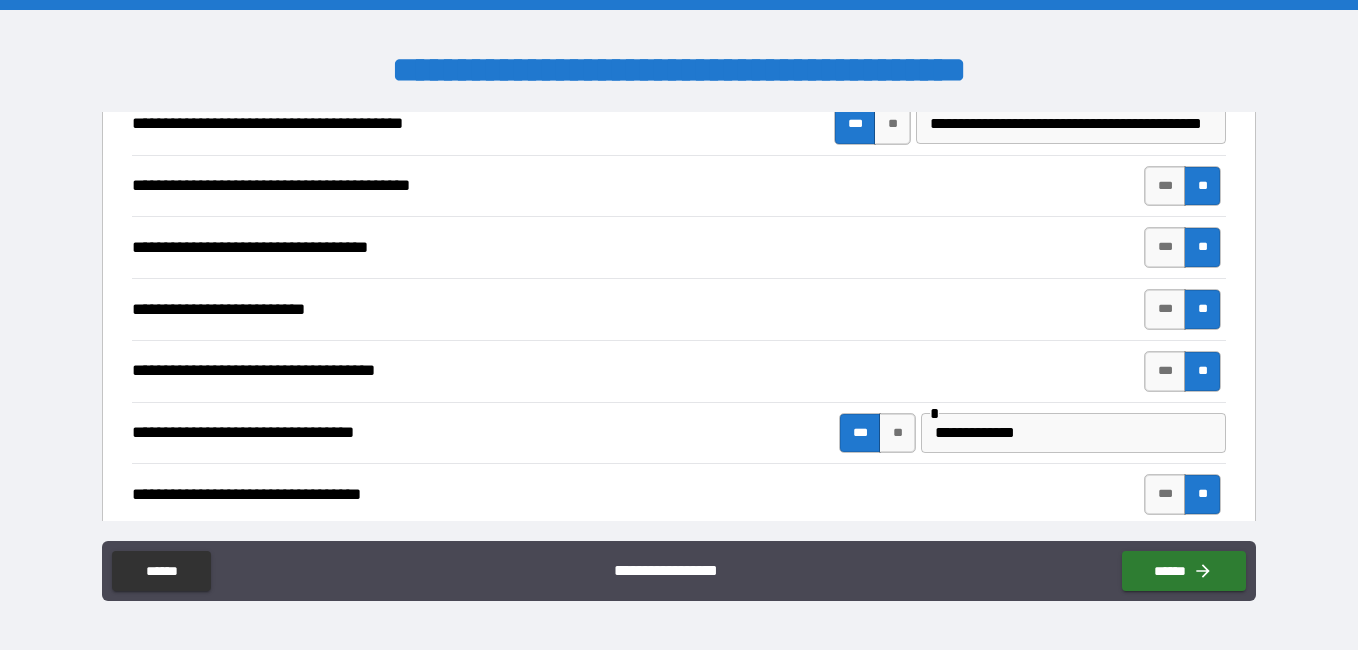 scroll, scrollTop: 3980, scrollLeft: 0, axis: vertical 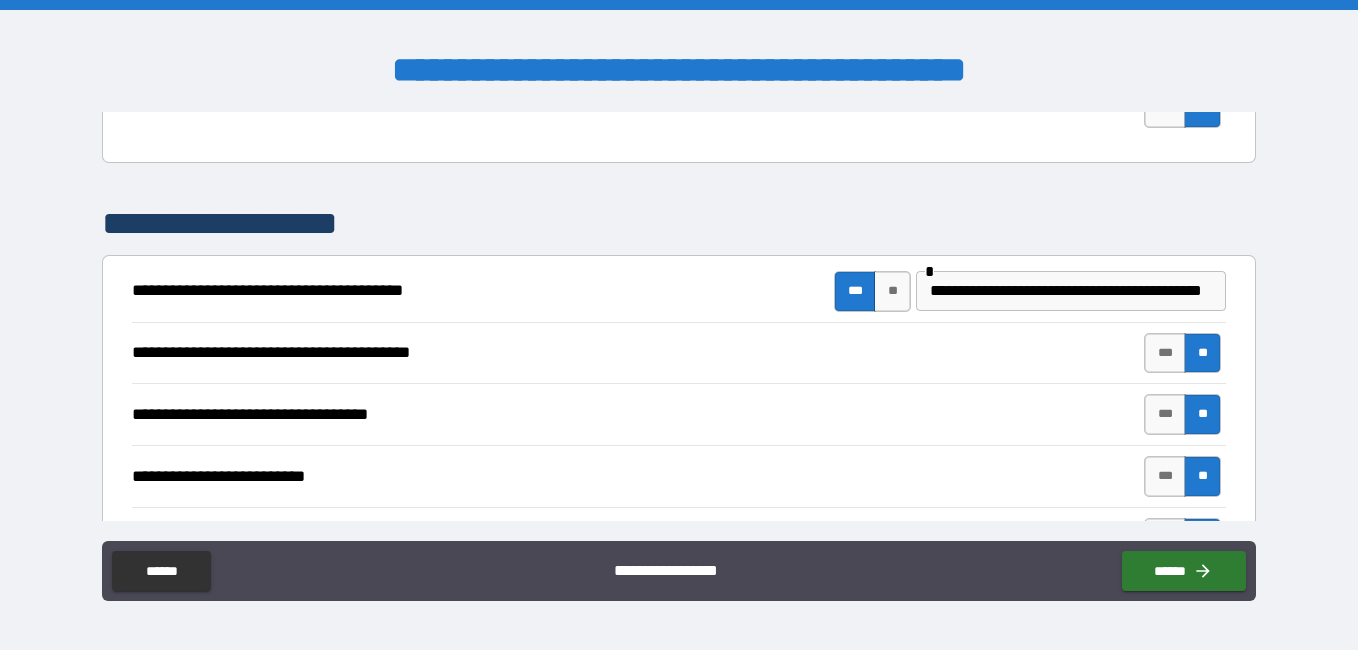 type 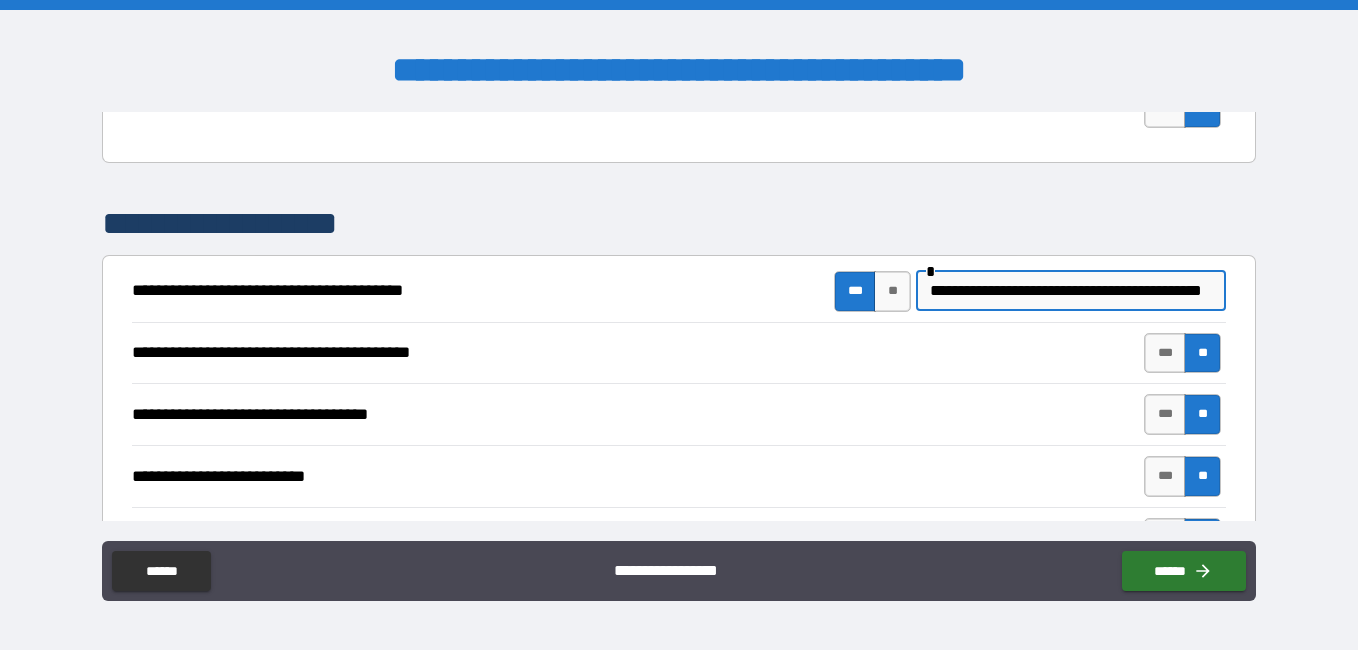 scroll, scrollTop: 0, scrollLeft: 50, axis: horizontal 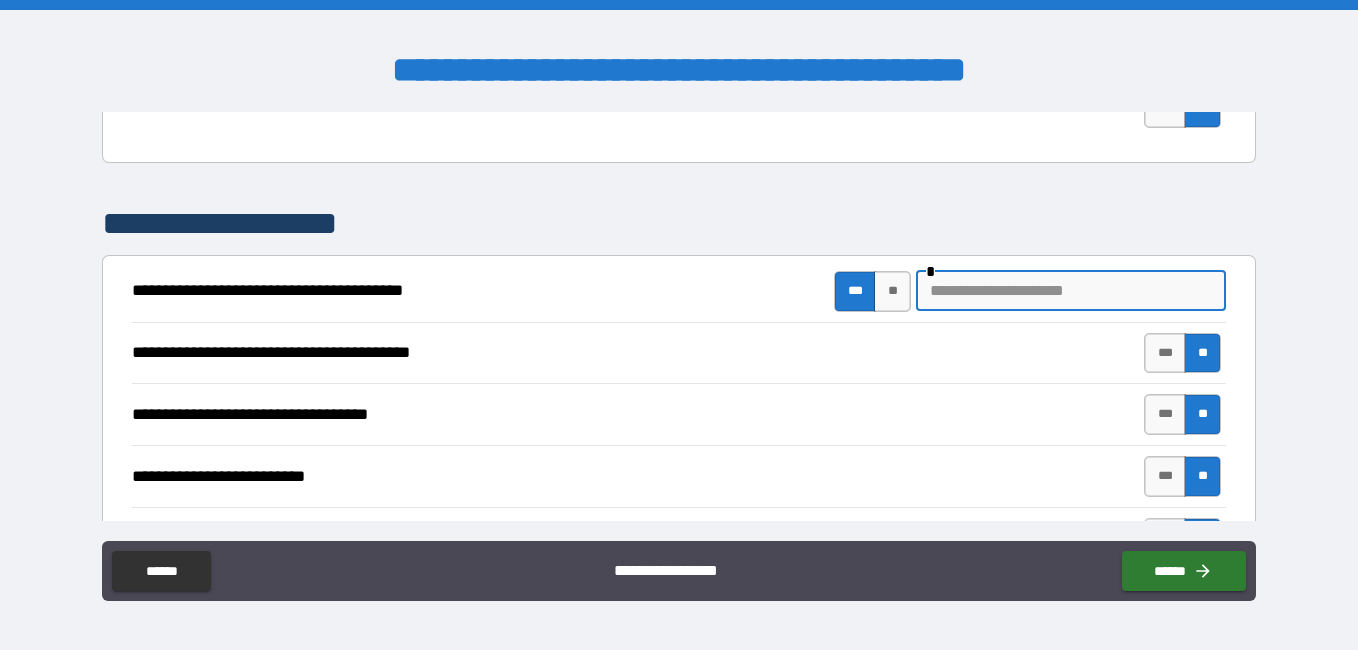 type on "**********" 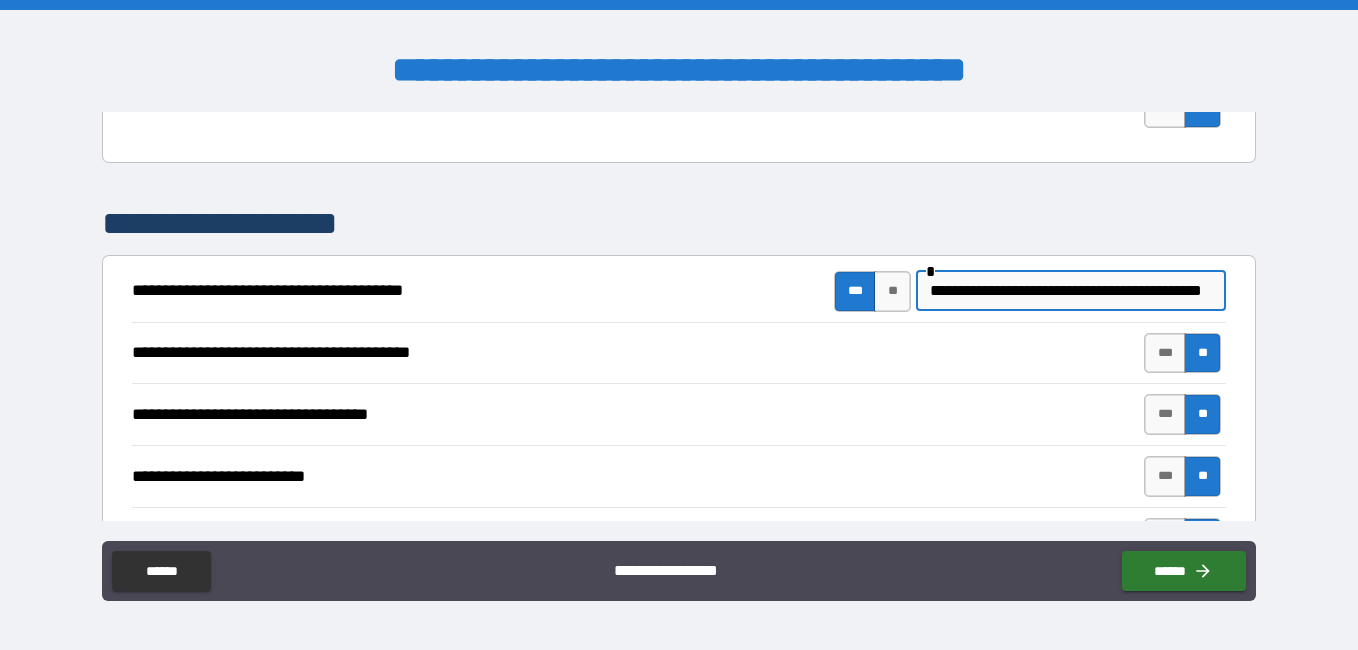 type on "**********" 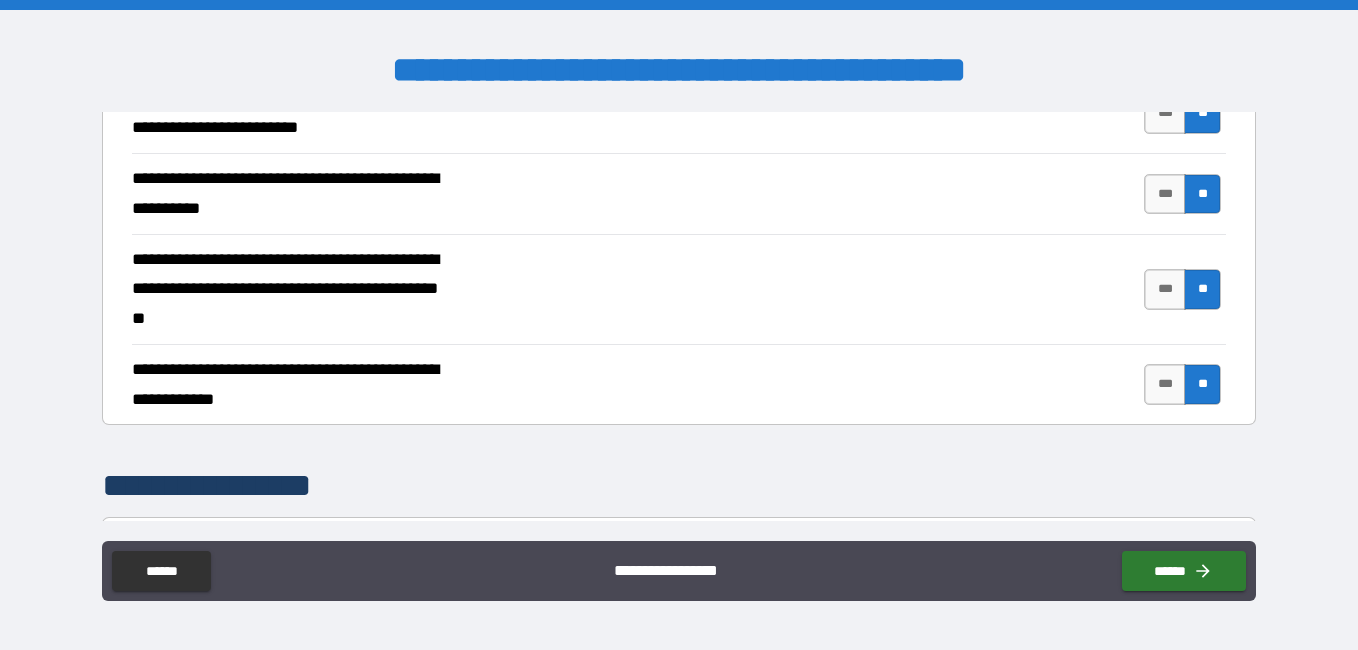 scroll, scrollTop: 5313, scrollLeft: 0, axis: vertical 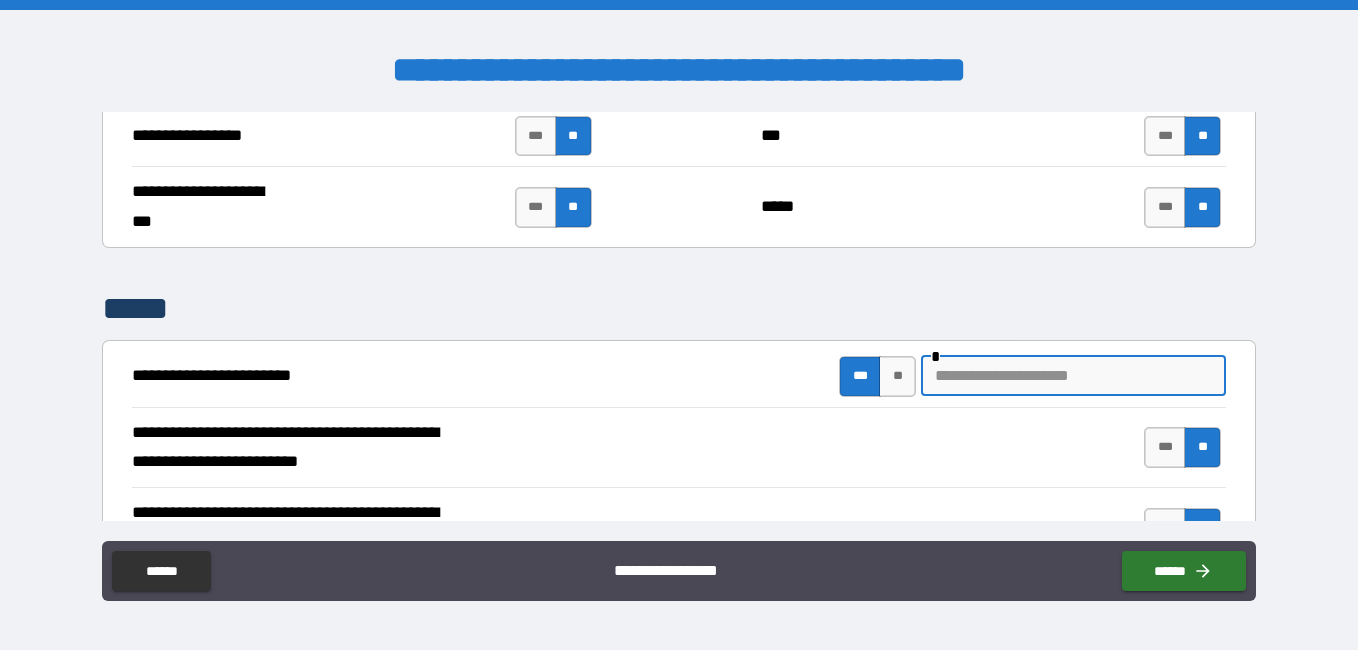 click at bounding box center (1073, 376) 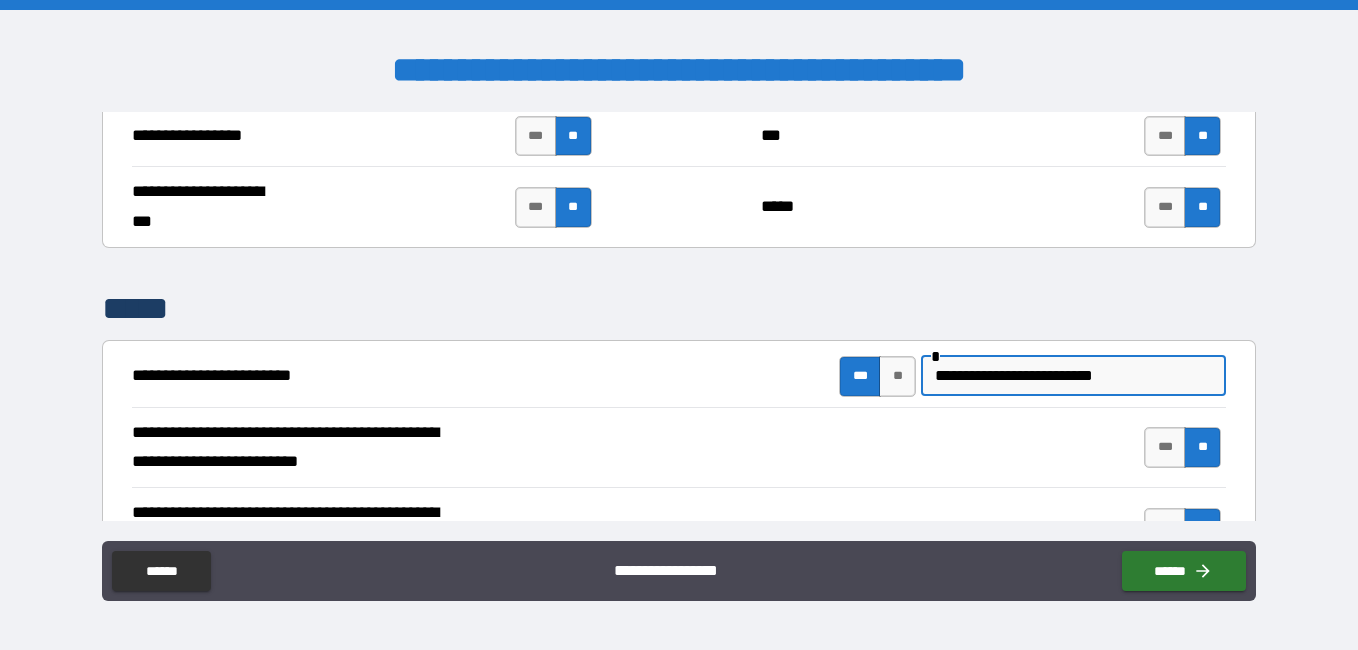 paste on "**********" 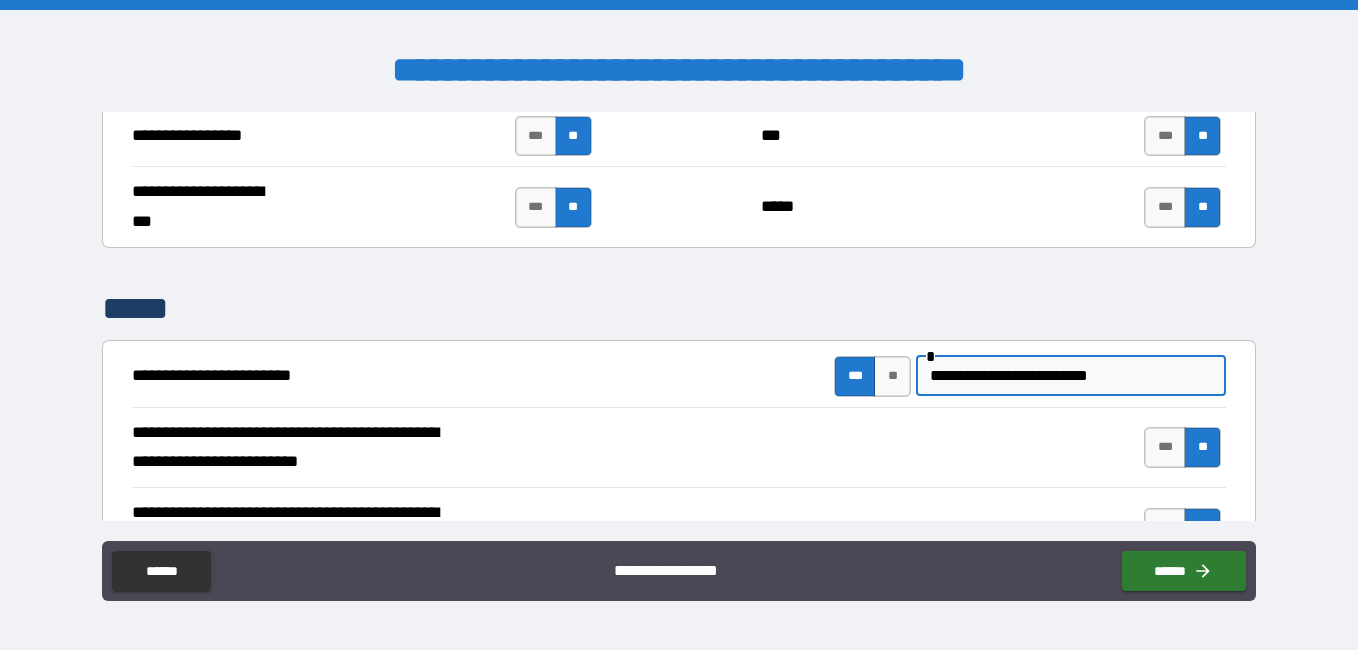 scroll, scrollTop: 0, scrollLeft: 0, axis: both 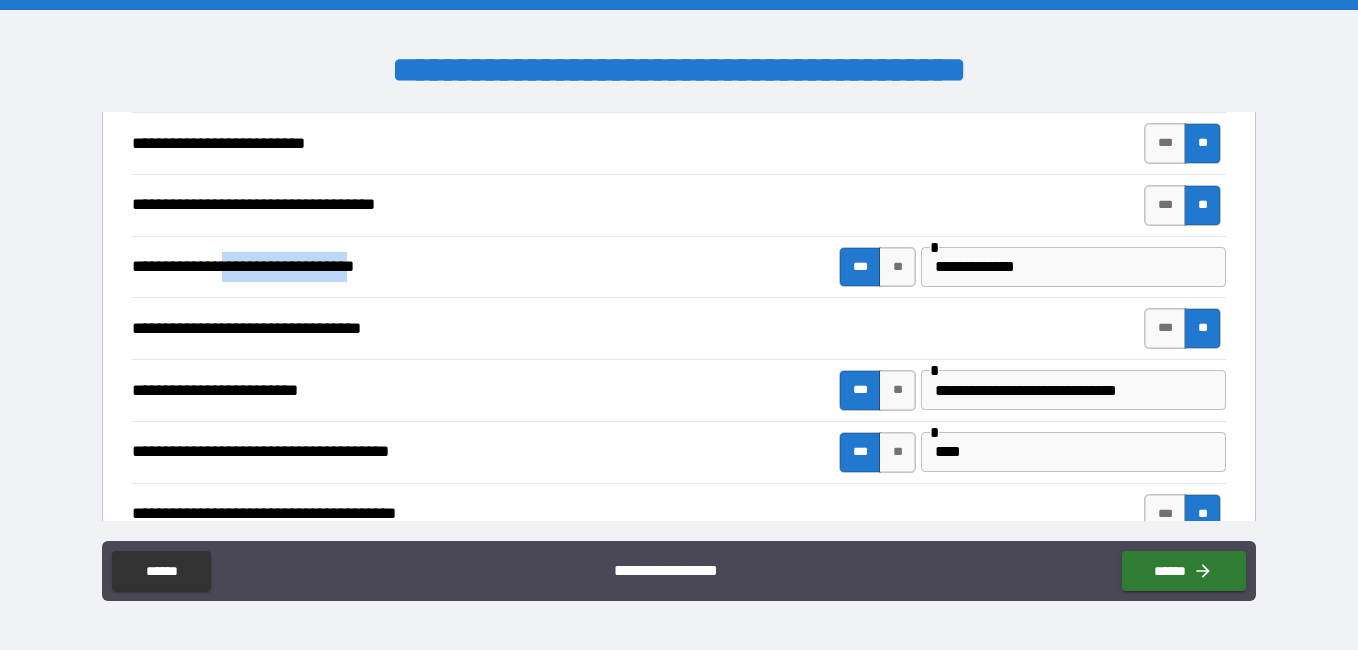 drag, startPoint x: 235, startPoint y: 265, endPoint x: 379, endPoint y: 278, distance: 144.58562 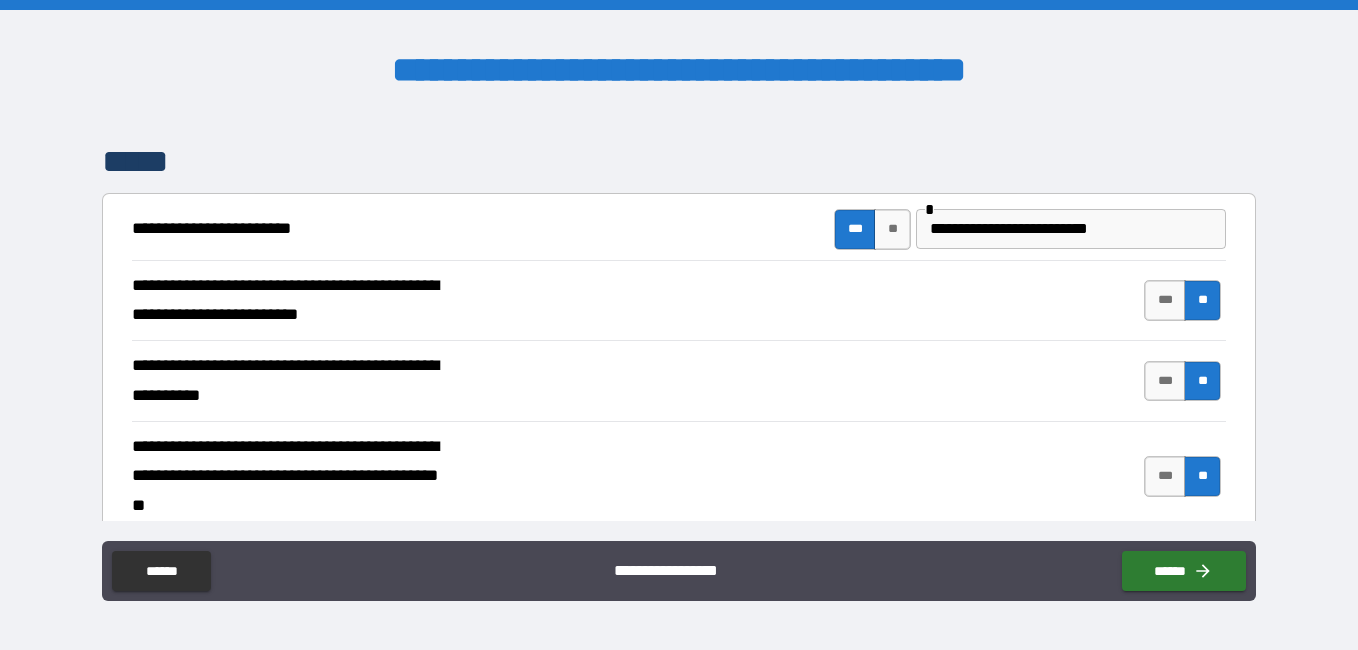 scroll, scrollTop: 5480, scrollLeft: 0, axis: vertical 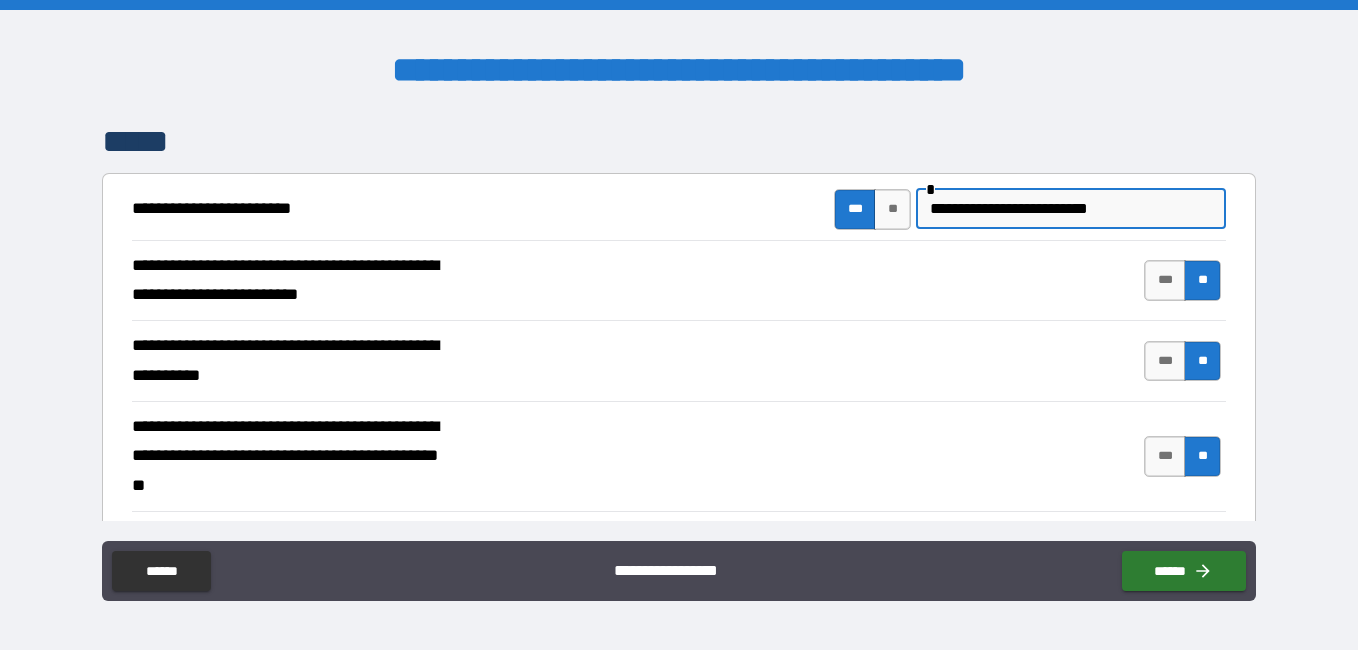 click on "**********" at bounding box center [1068, 209] 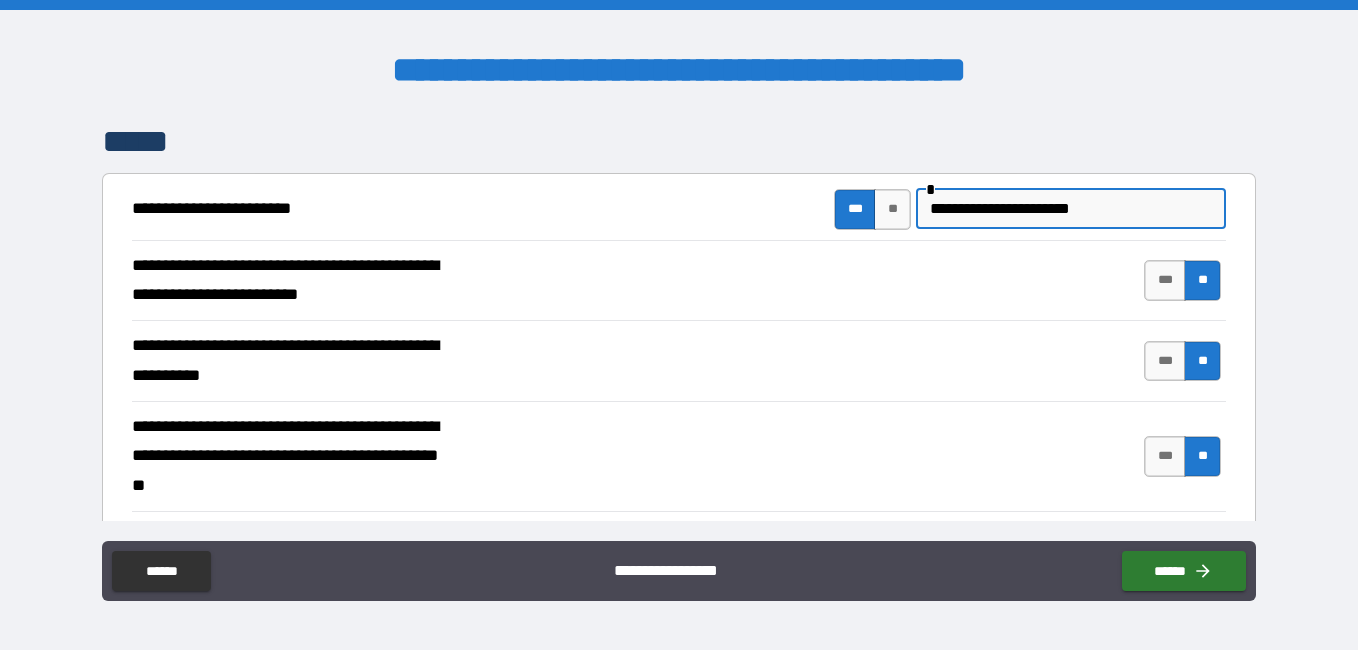 click on "**********" at bounding box center (1068, 209) 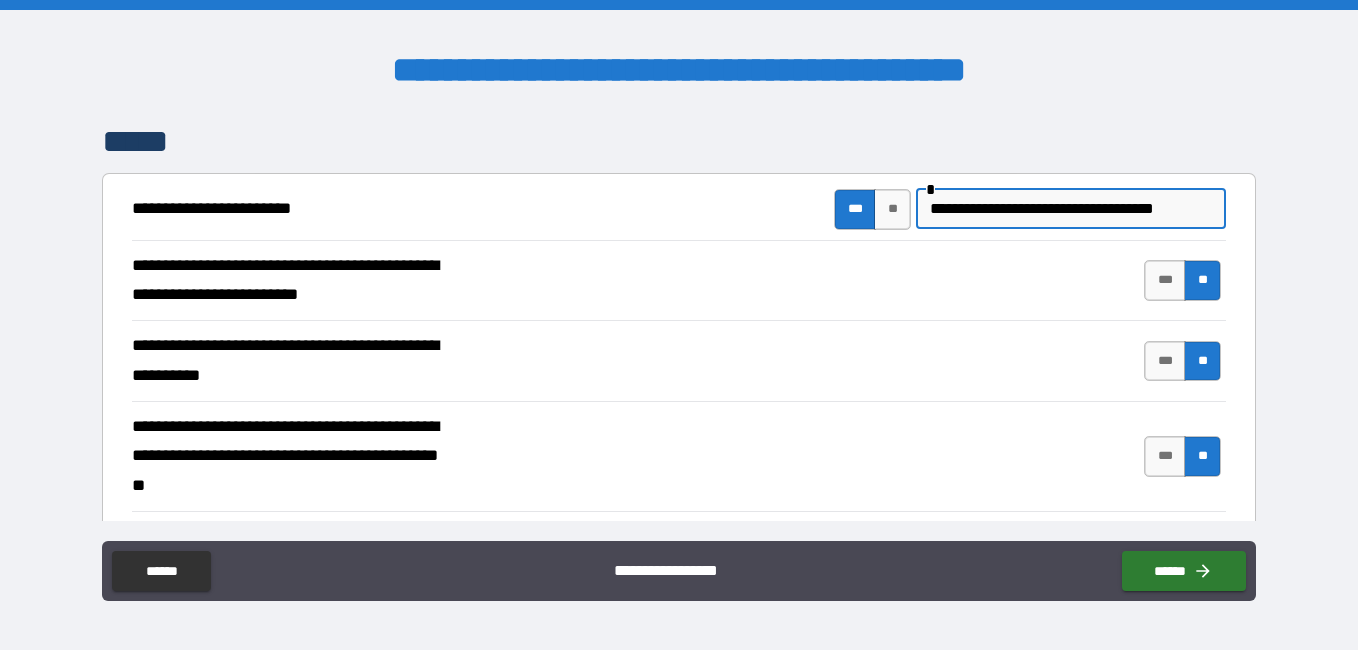 paste on "**********" 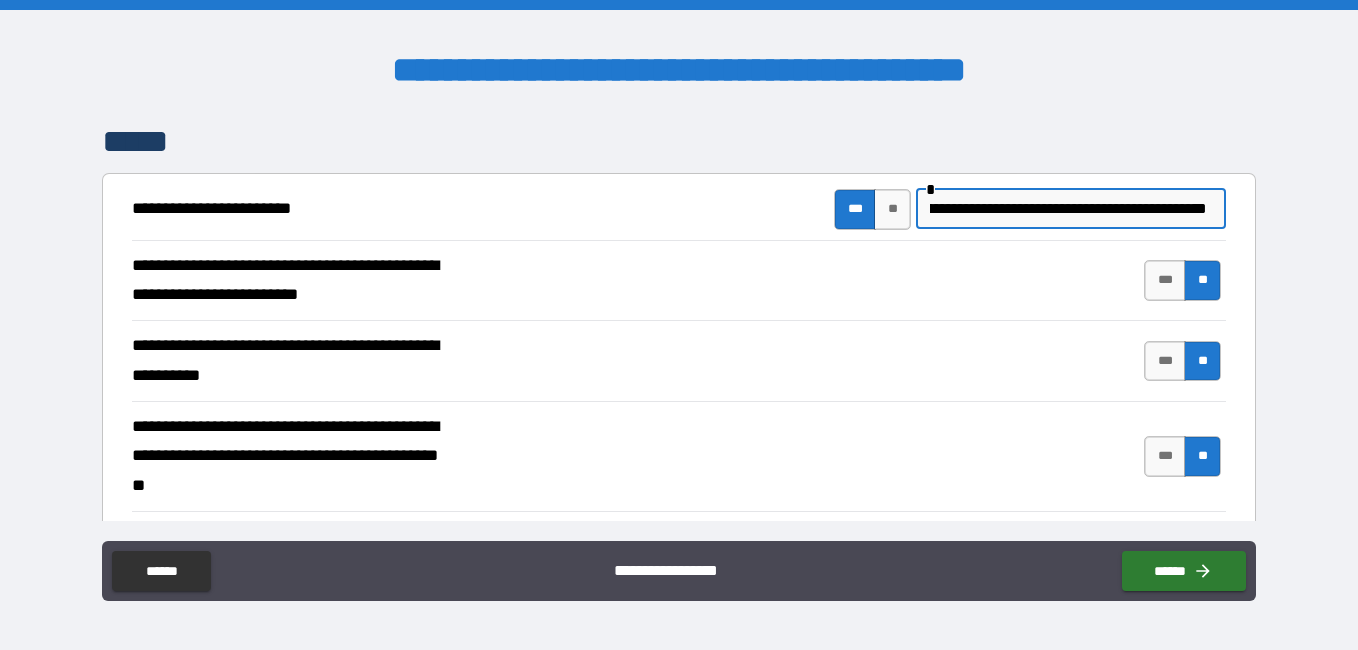 scroll, scrollTop: 0, scrollLeft: 137, axis: horizontal 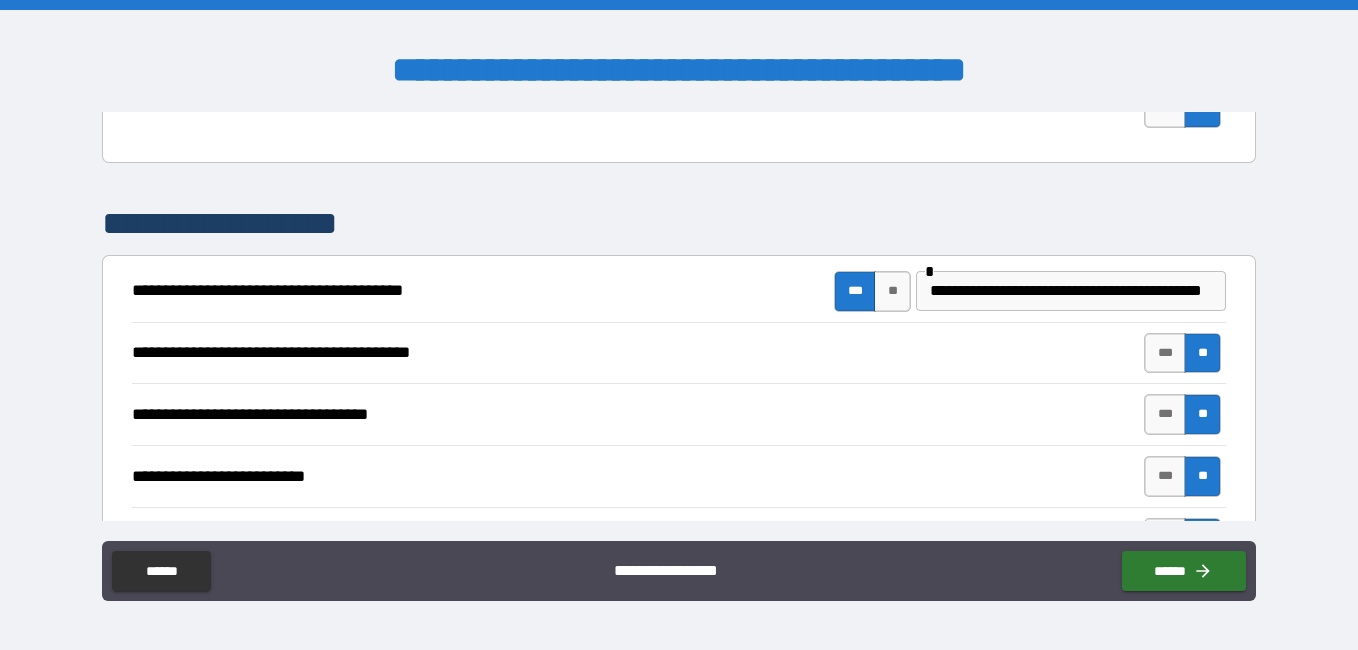 type on "**********" 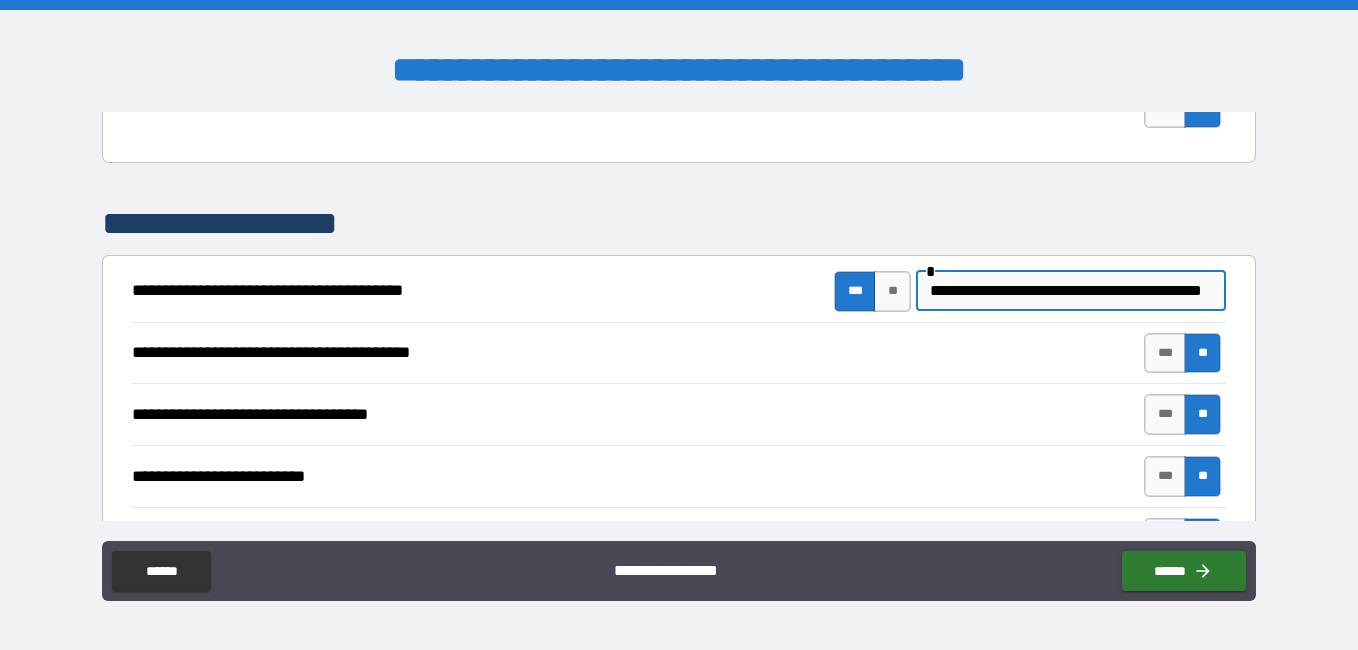 scroll, scrollTop: 0, scrollLeft: 50, axis: horizontal 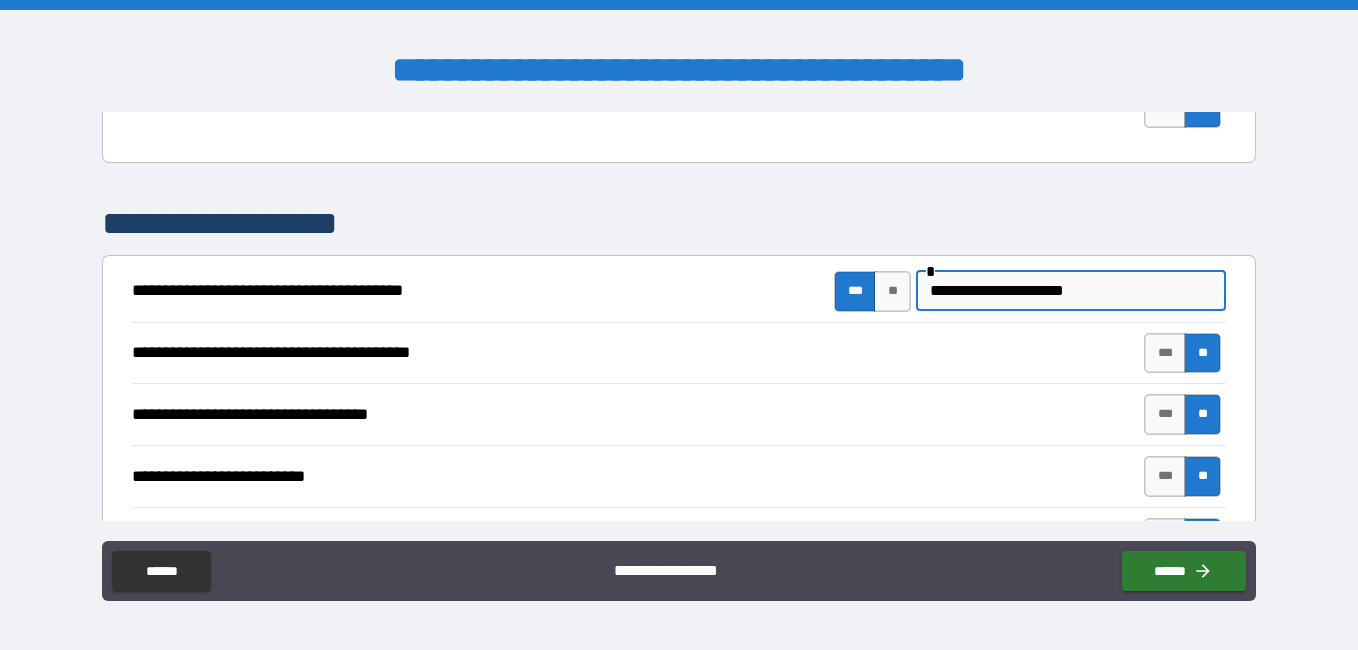 type on "**********" 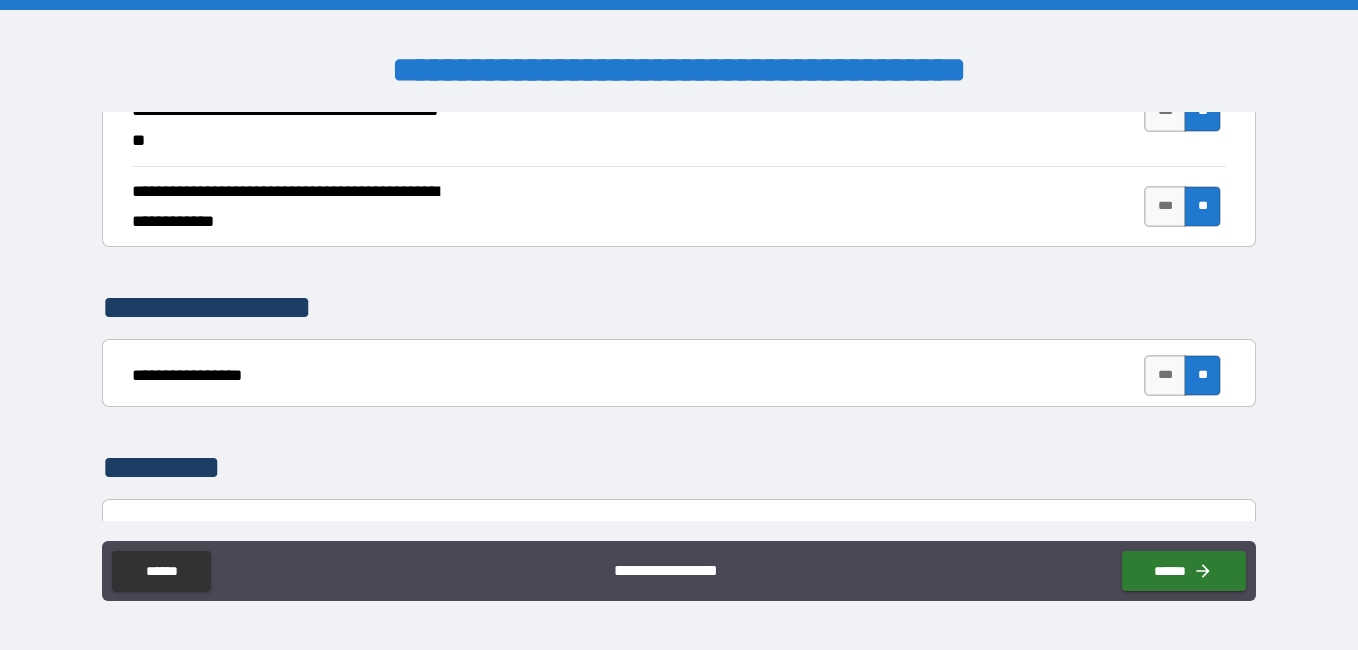 scroll, scrollTop: 5980, scrollLeft: 0, axis: vertical 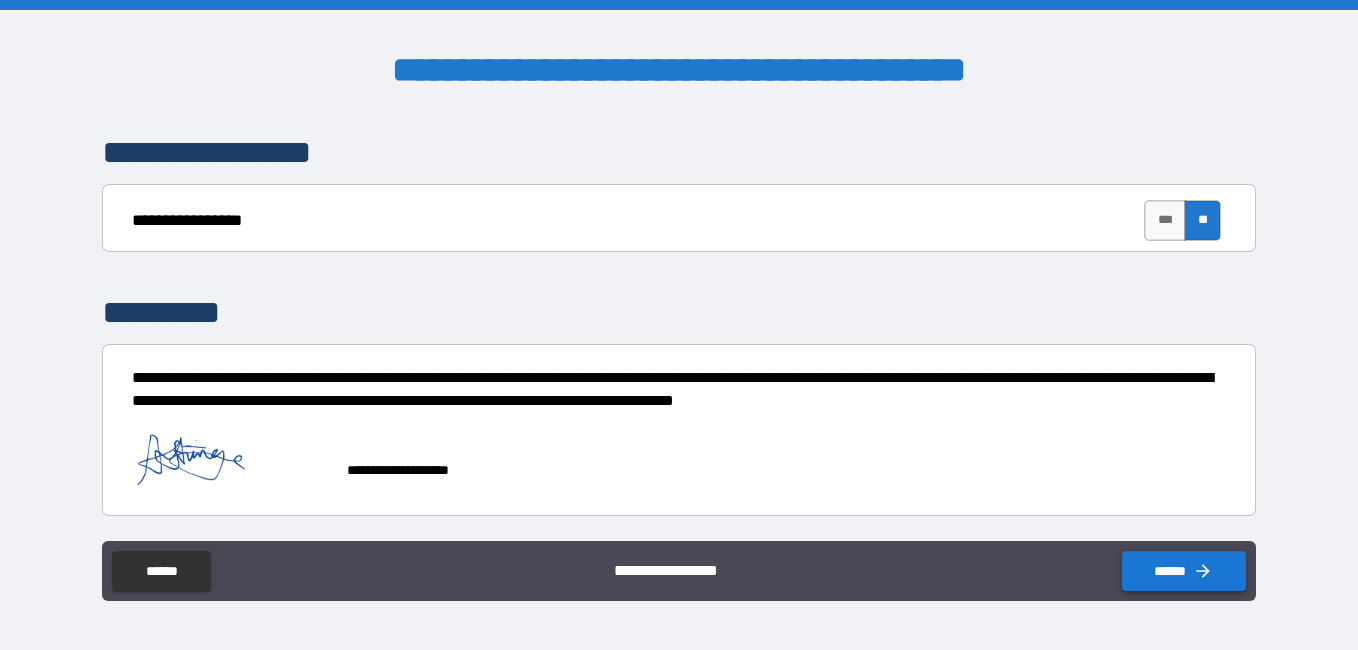 click on "******" at bounding box center [1184, 571] 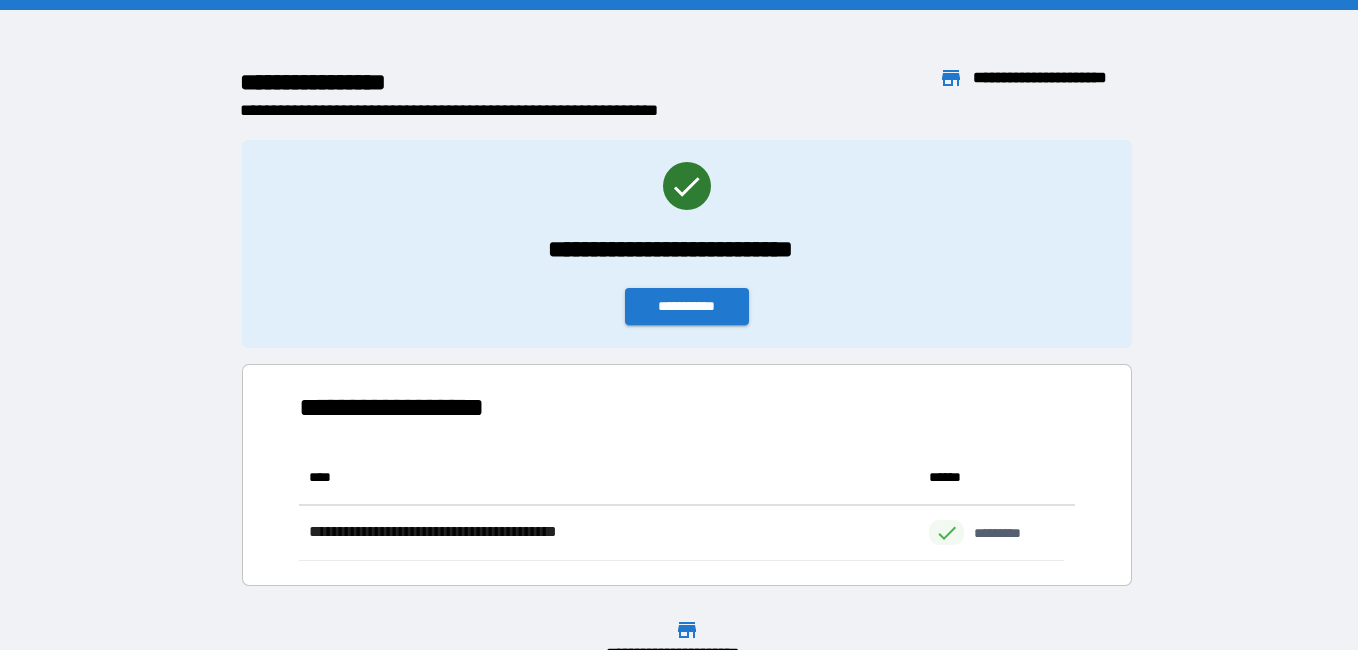 scroll, scrollTop: 96, scrollLeft: 751, axis: both 